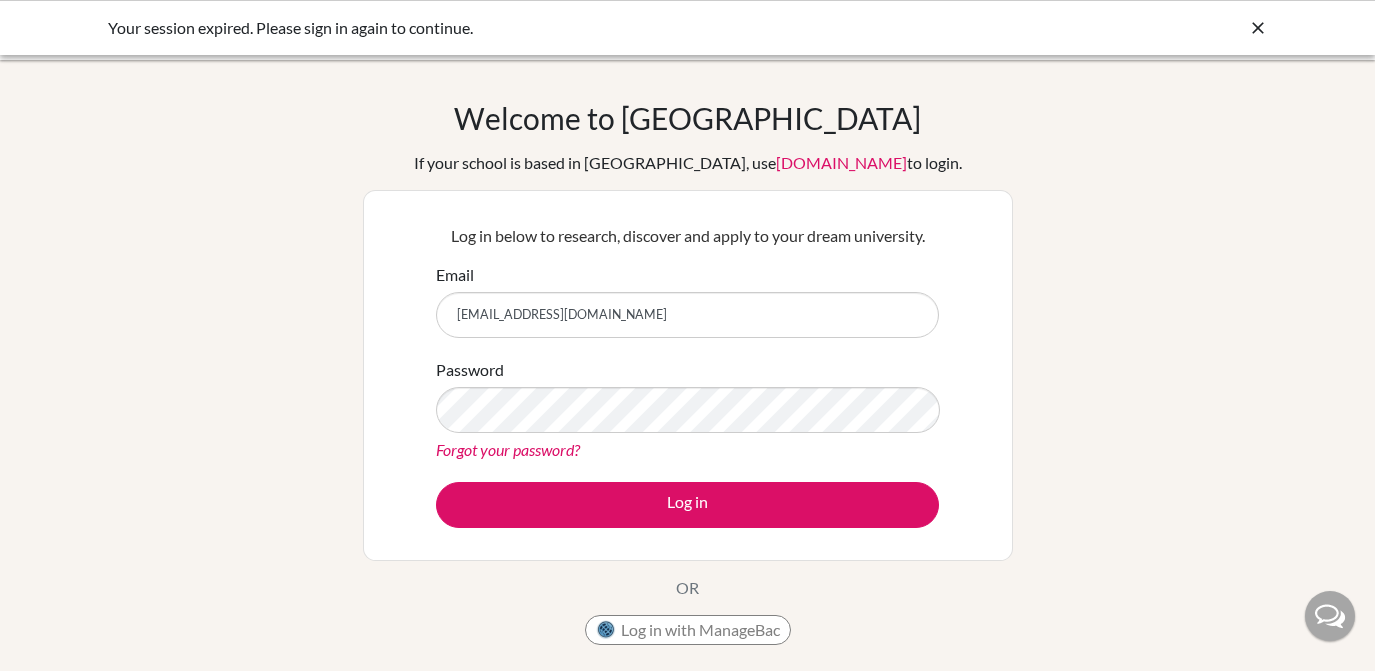 scroll, scrollTop: 0, scrollLeft: 0, axis: both 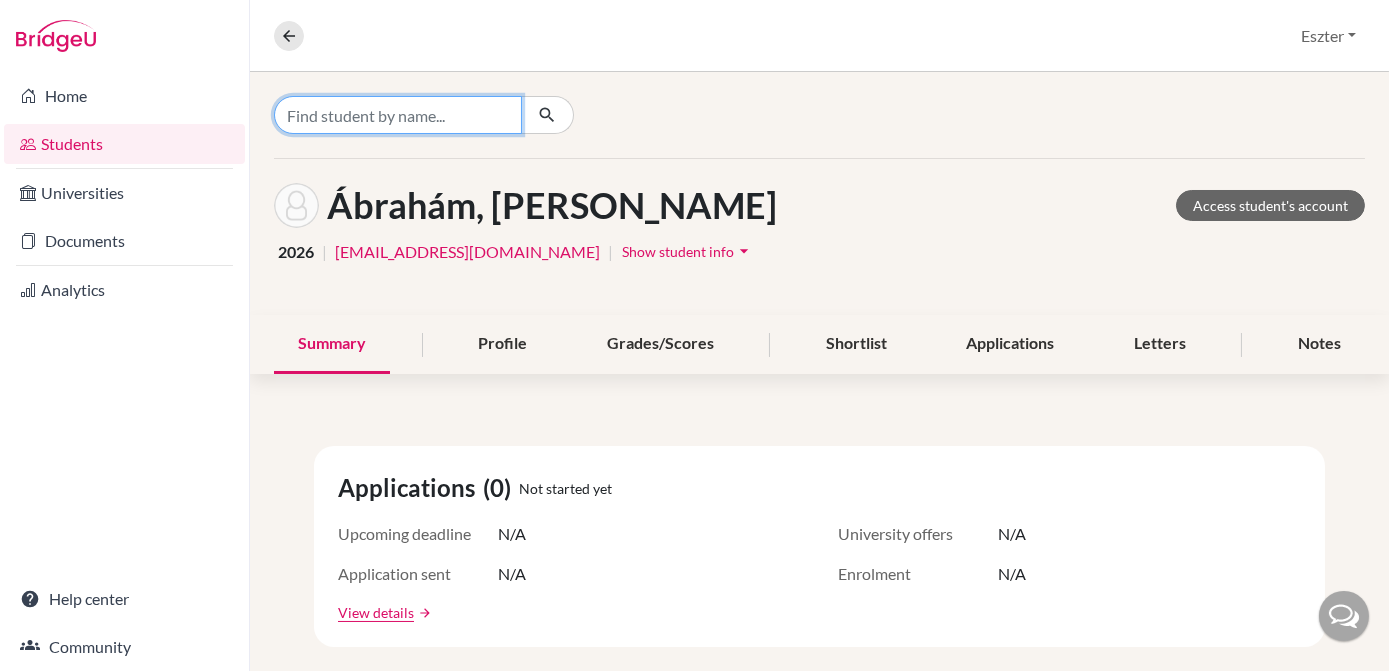 click at bounding box center [398, 115] 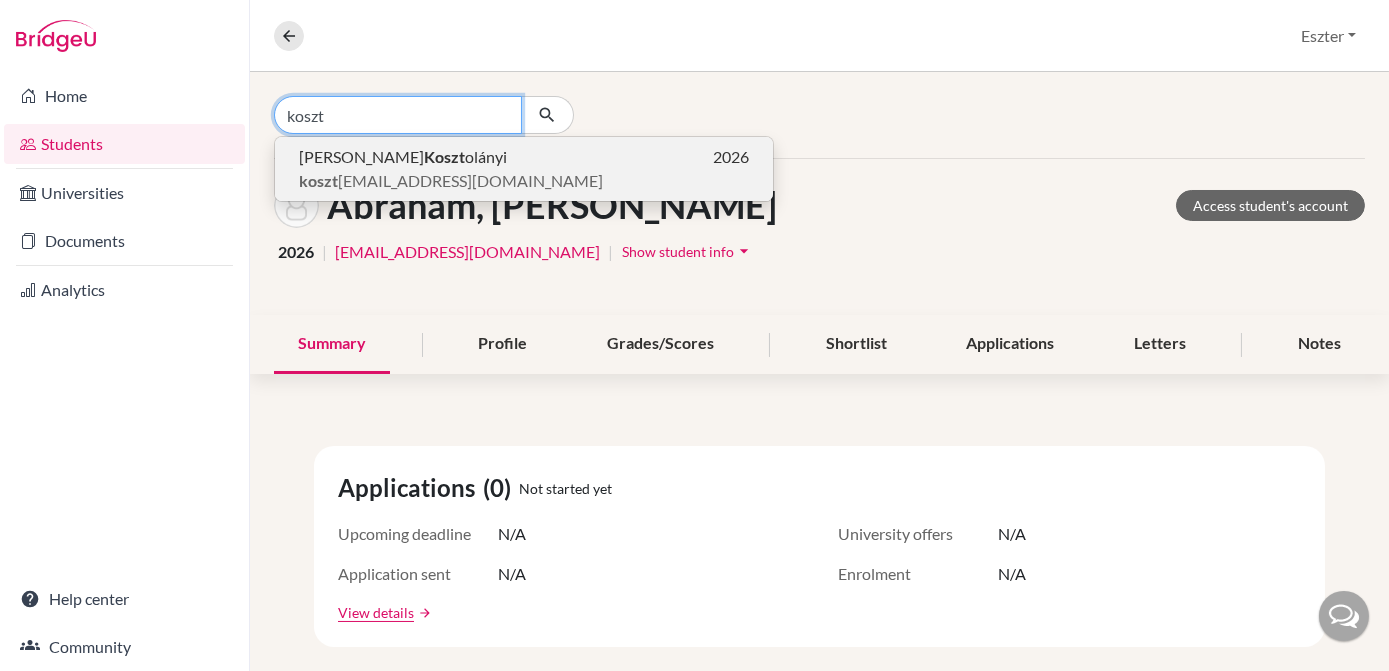 type on "koszt" 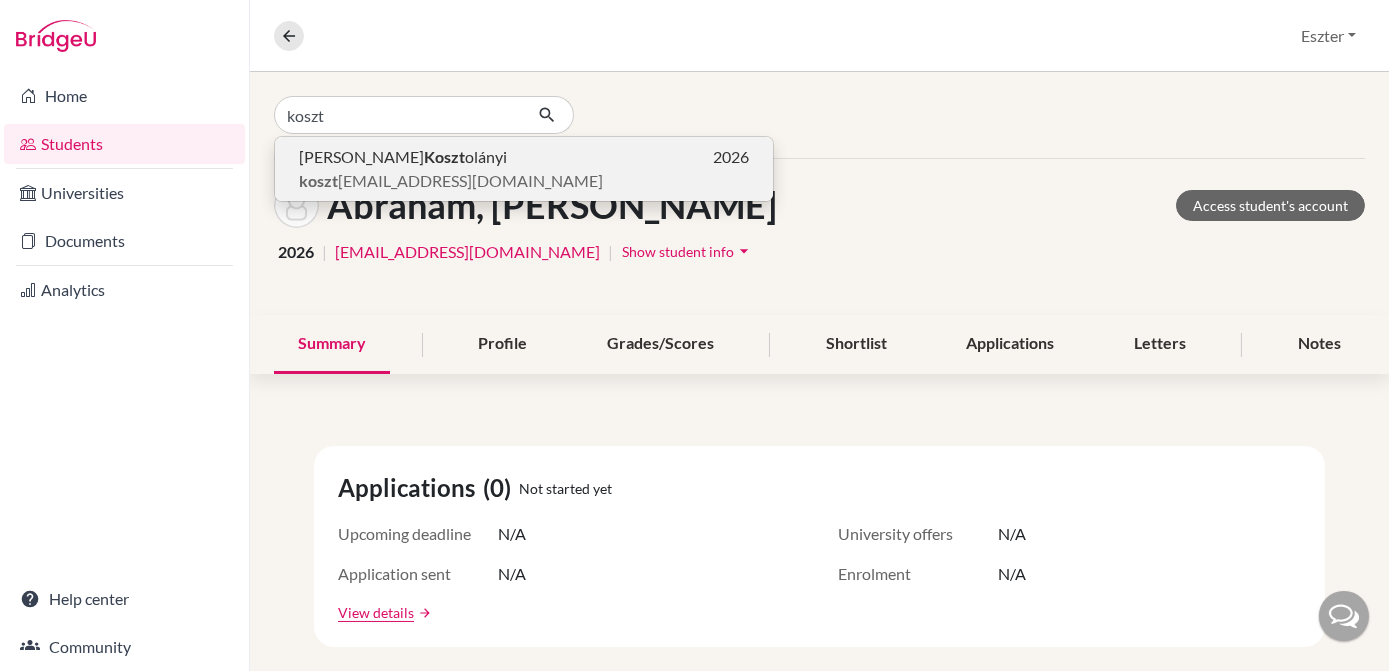 click on "Niki  Koszt olányi 2026" at bounding box center (524, 157) 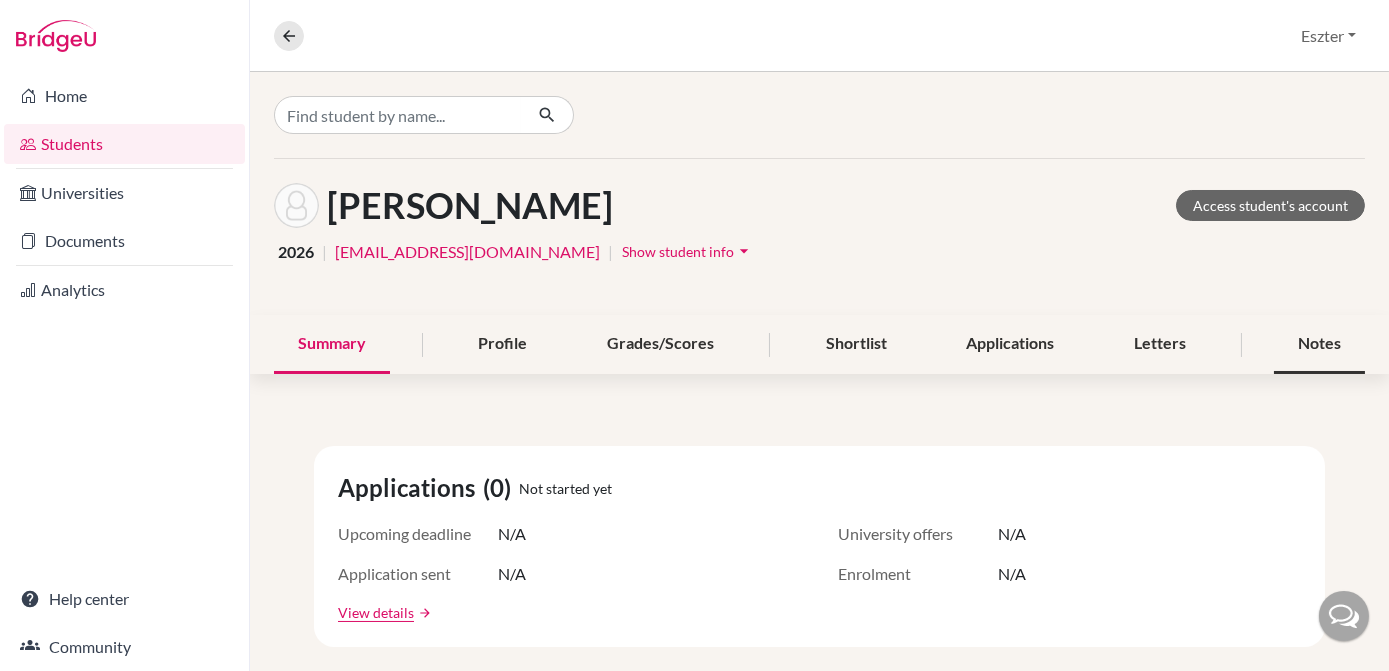 click on "Notes" at bounding box center (1319, 344) 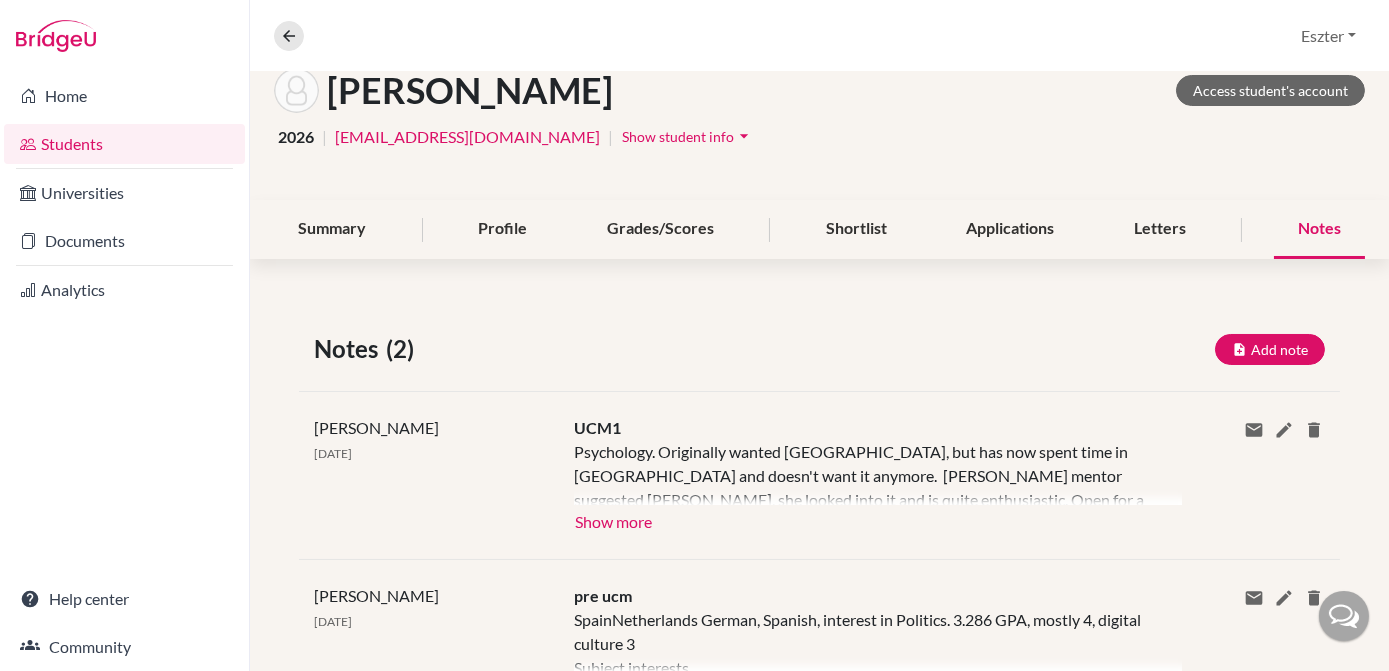 scroll, scrollTop: 128, scrollLeft: 0, axis: vertical 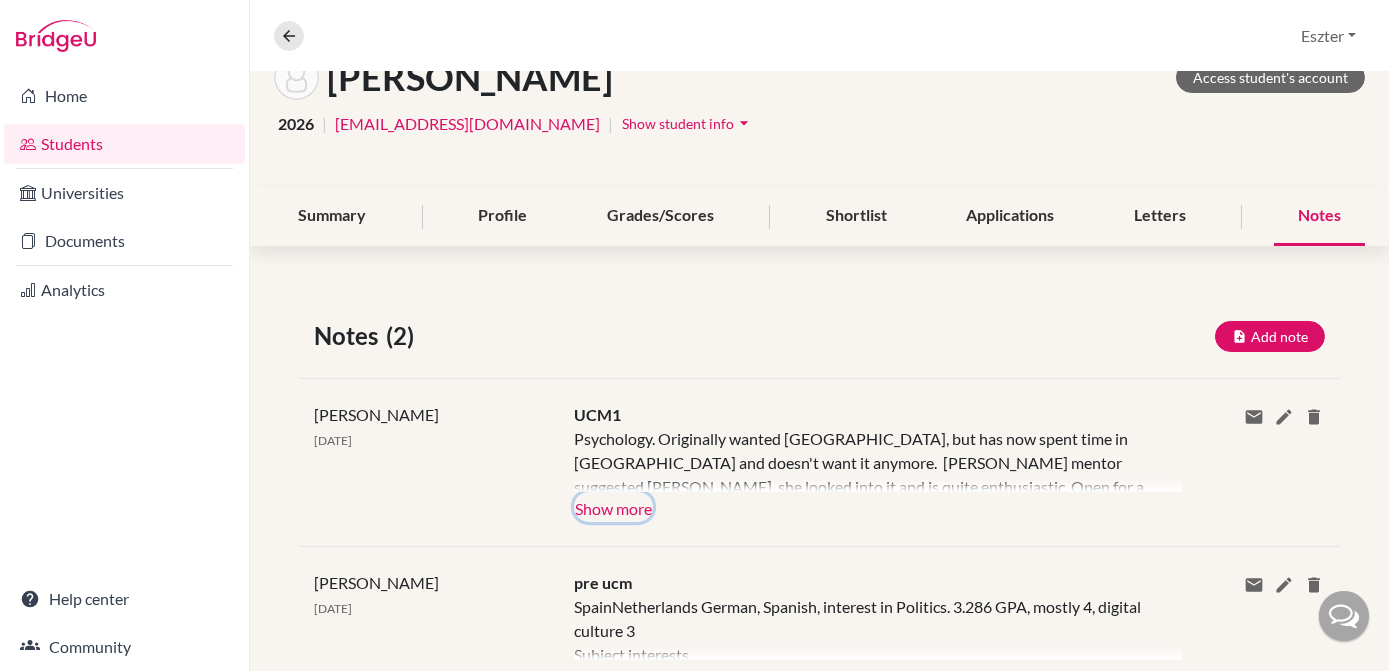 click on "Show more" 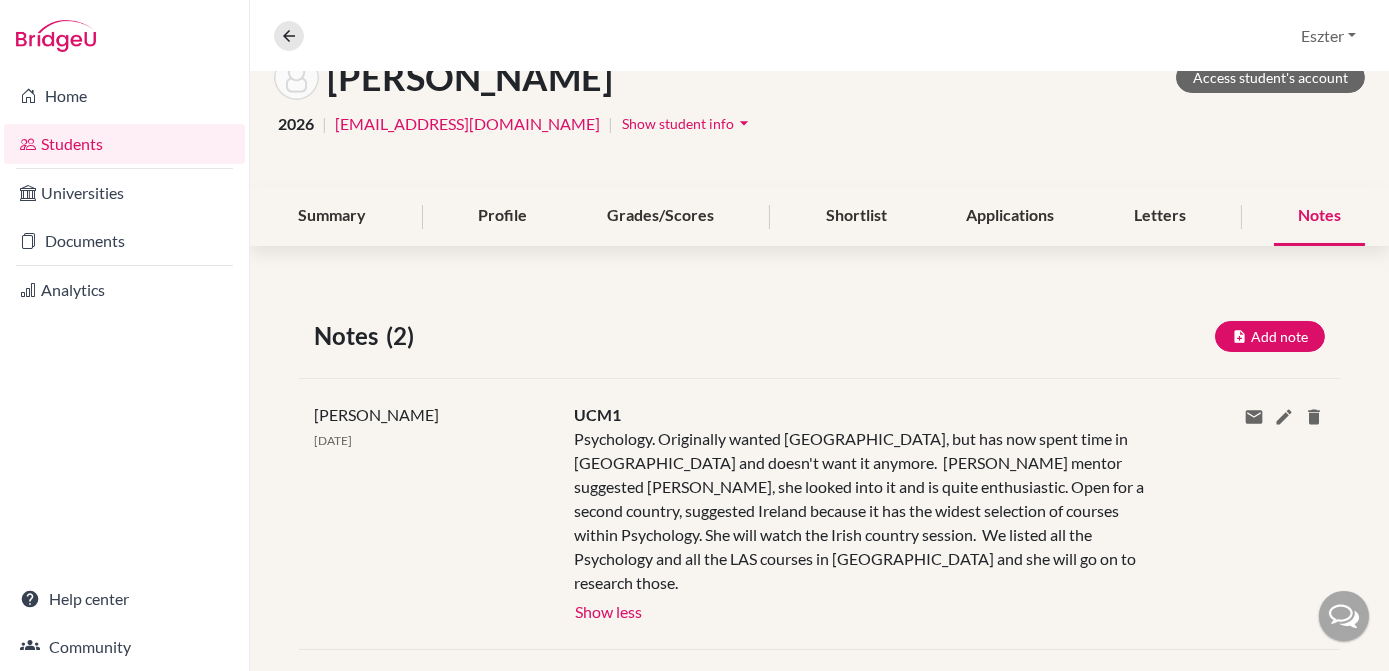 scroll, scrollTop: 0, scrollLeft: 0, axis: both 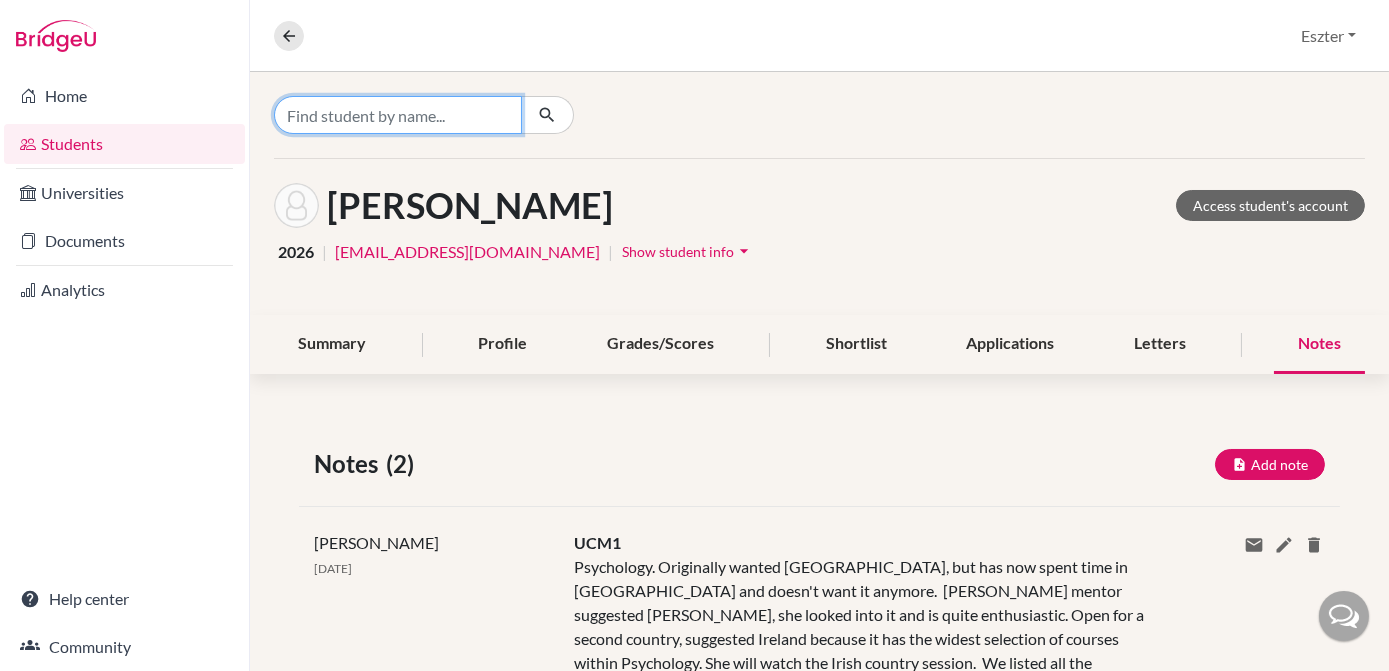 click at bounding box center [398, 115] 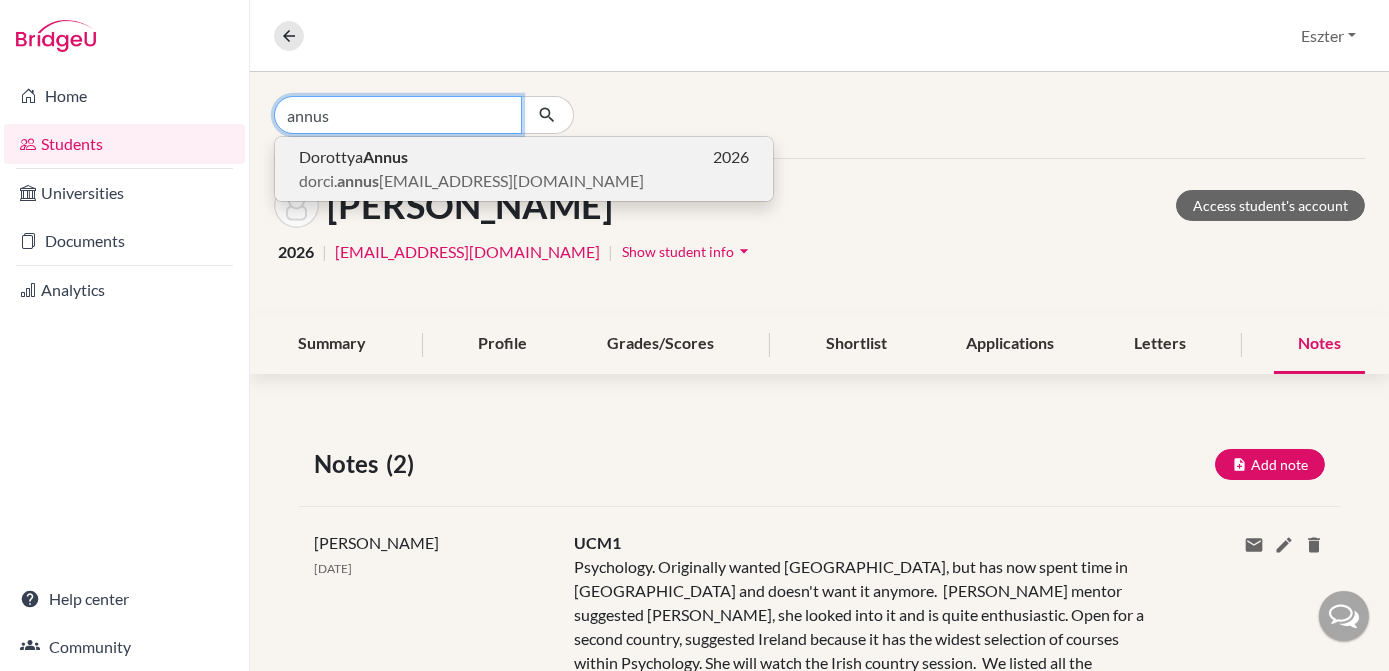 type on "annus" 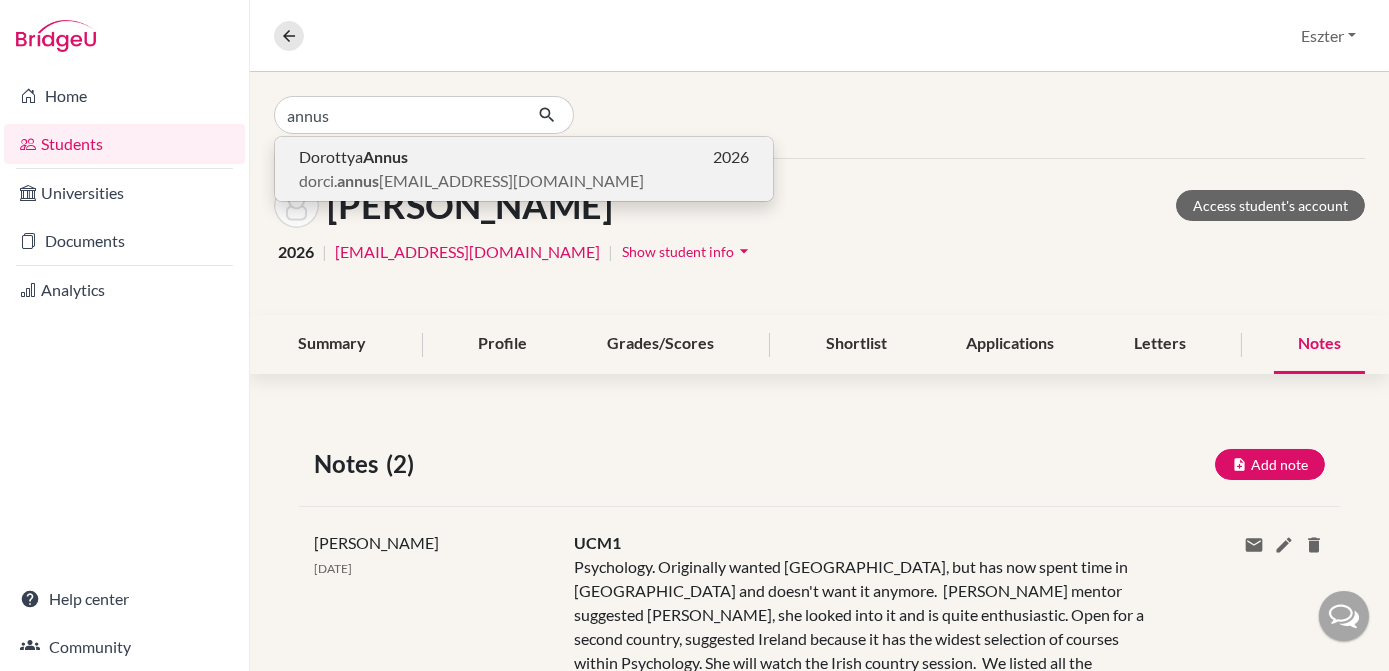 click on "Dorottya  Annus 2026" at bounding box center [524, 157] 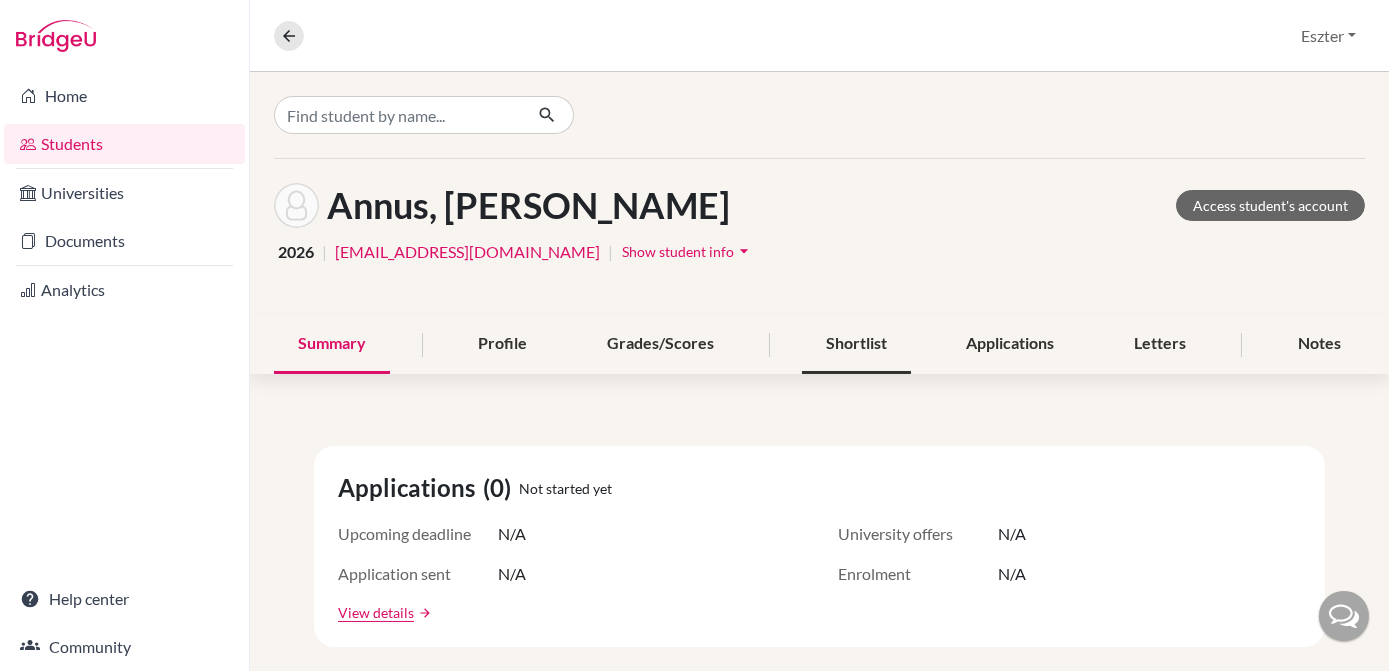 click on "Shortlist" at bounding box center [856, 344] 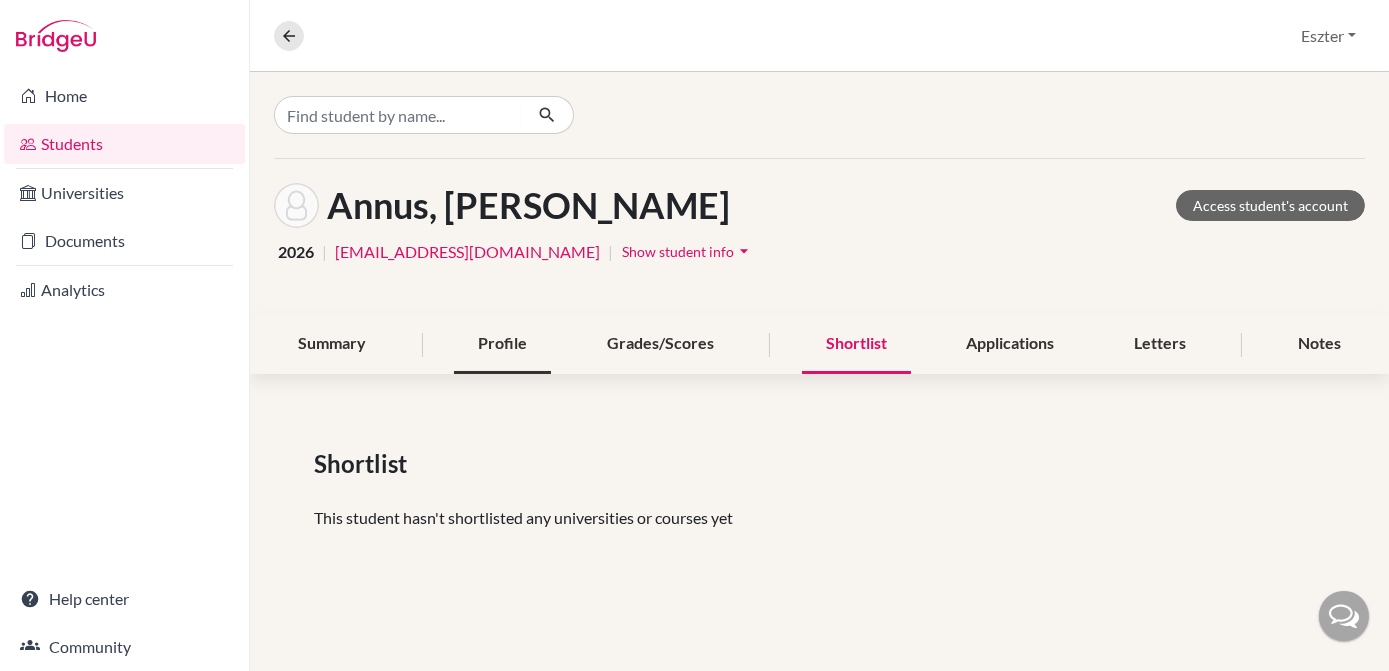 click on "Profile" at bounding box center (502, 344) 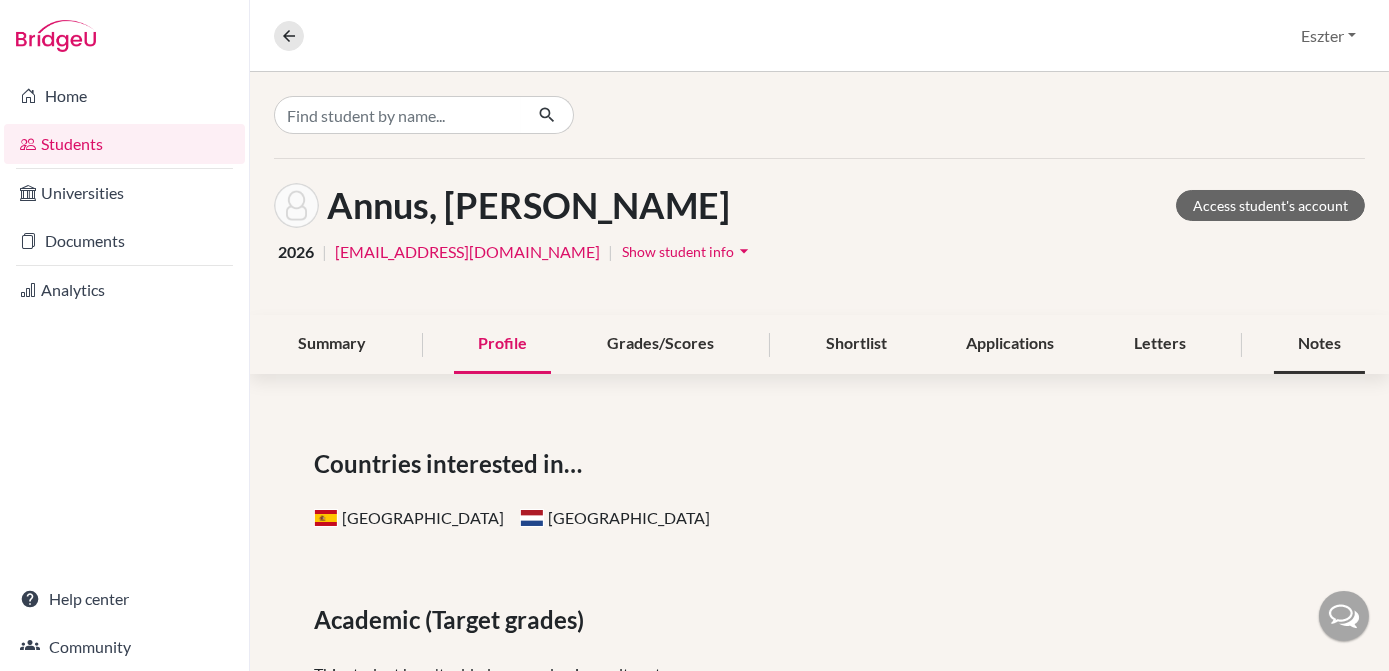 click on "Notes" at bounding box center [1319, 344] 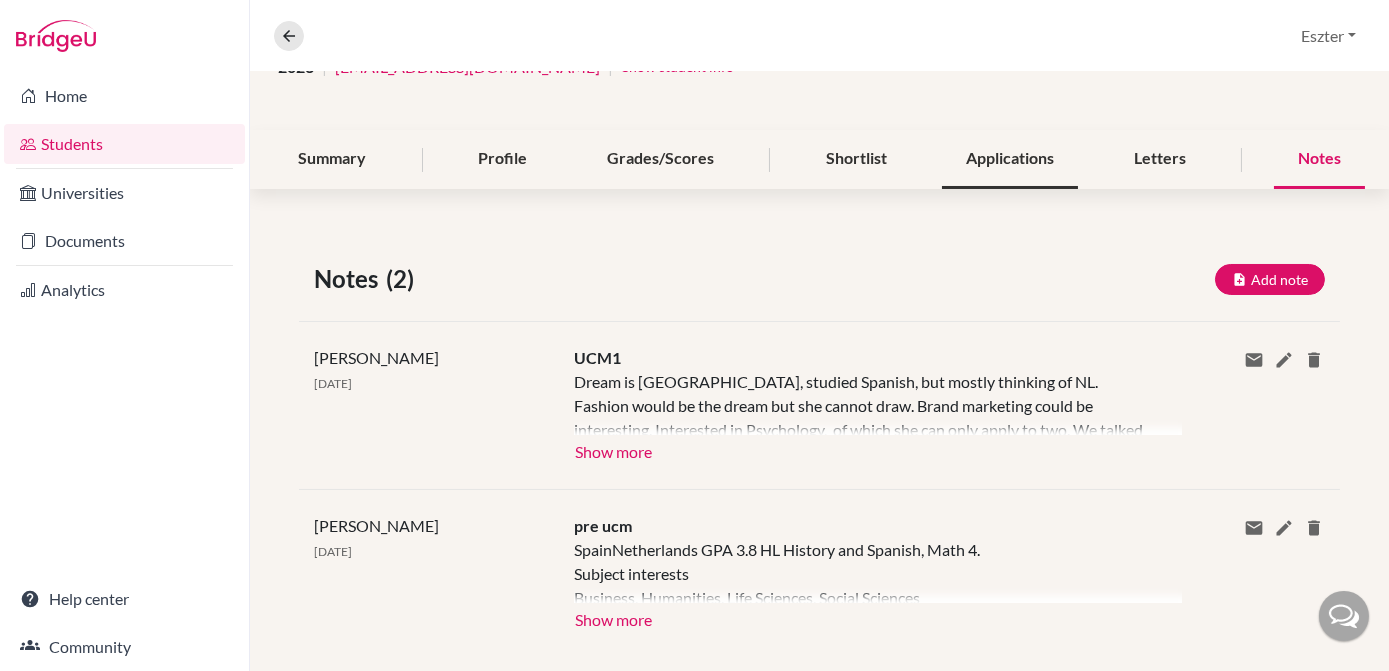 scroll, scrollTop: 216, scrollLeft: 0, axis: vertical 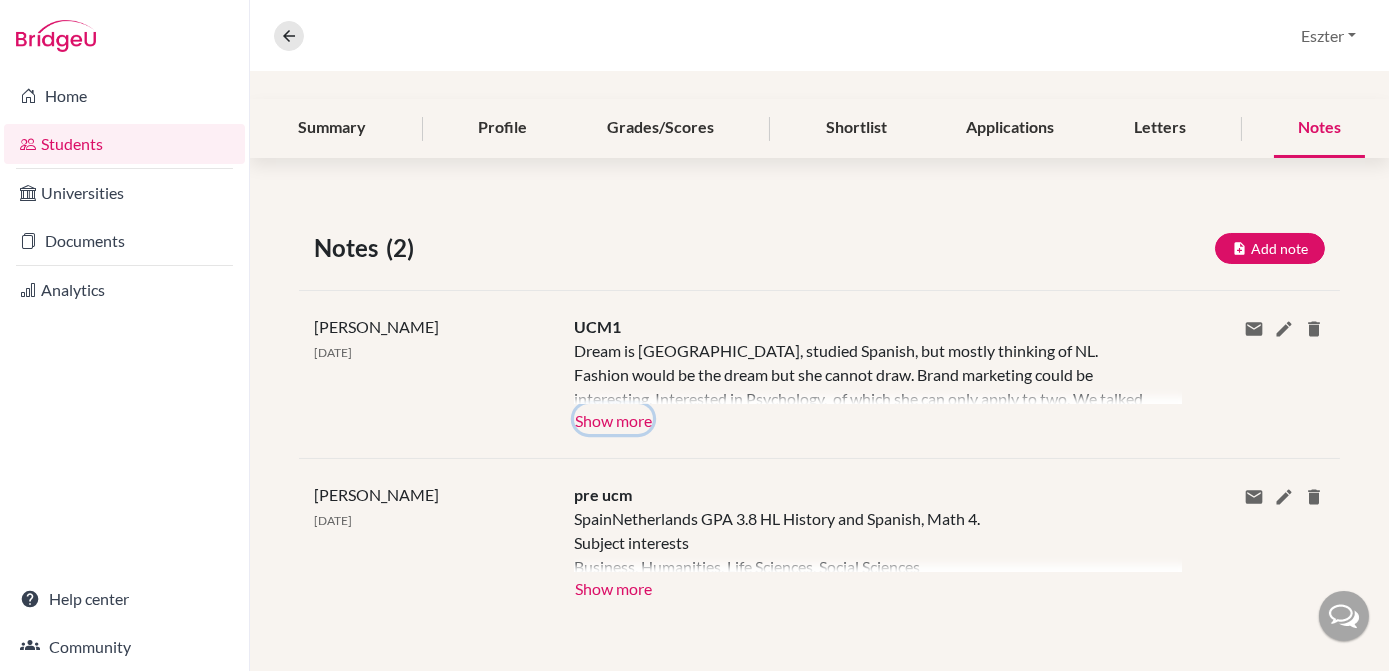 click on "Show more" 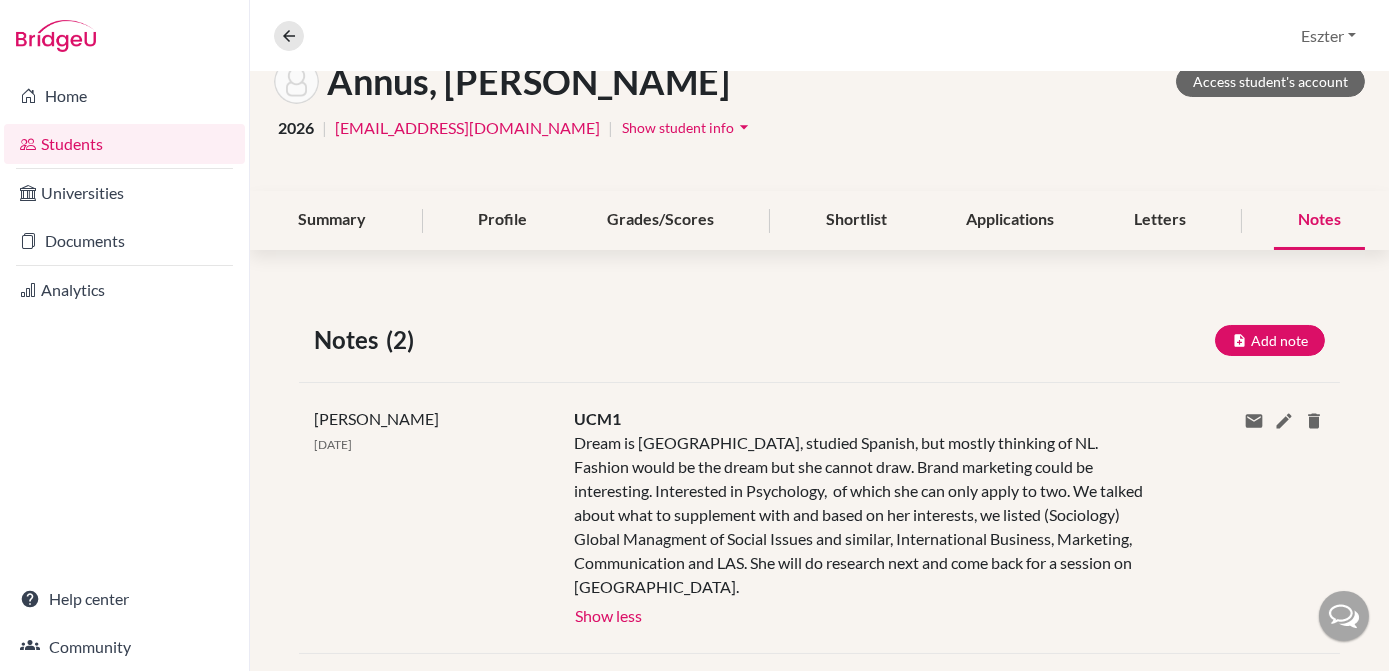 scroll, scrollTop: 125, scrollLeft: 0, axis: vertical 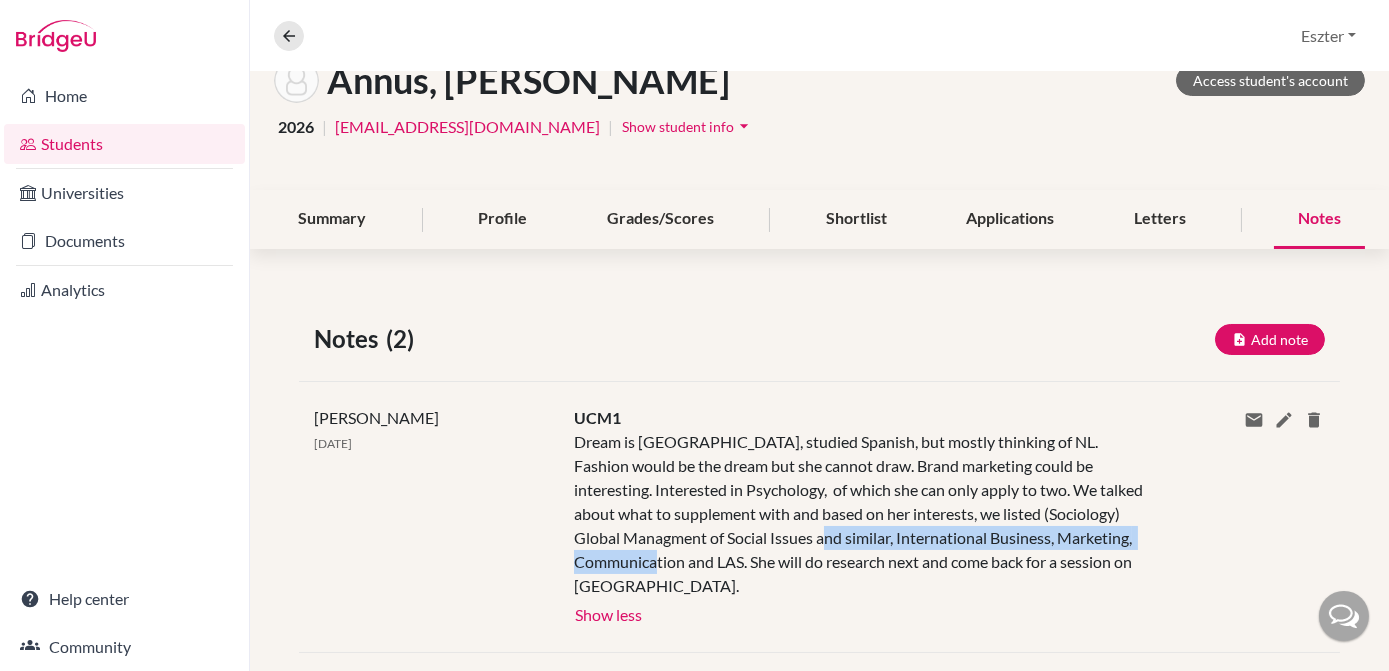 drag, startPoint x: 848, startPoint y: 532, endPoint x: 739, endPoint y: 557, distance: 111.83023 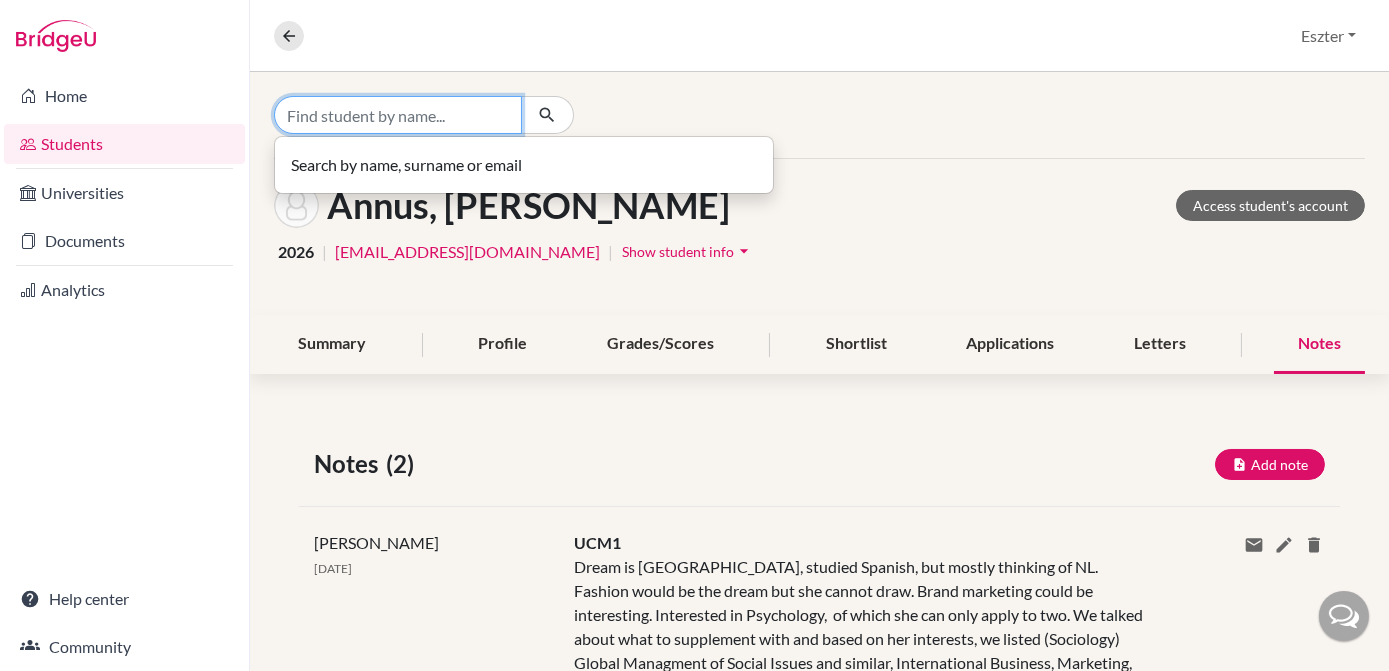 click at bounding box center [398, 115] 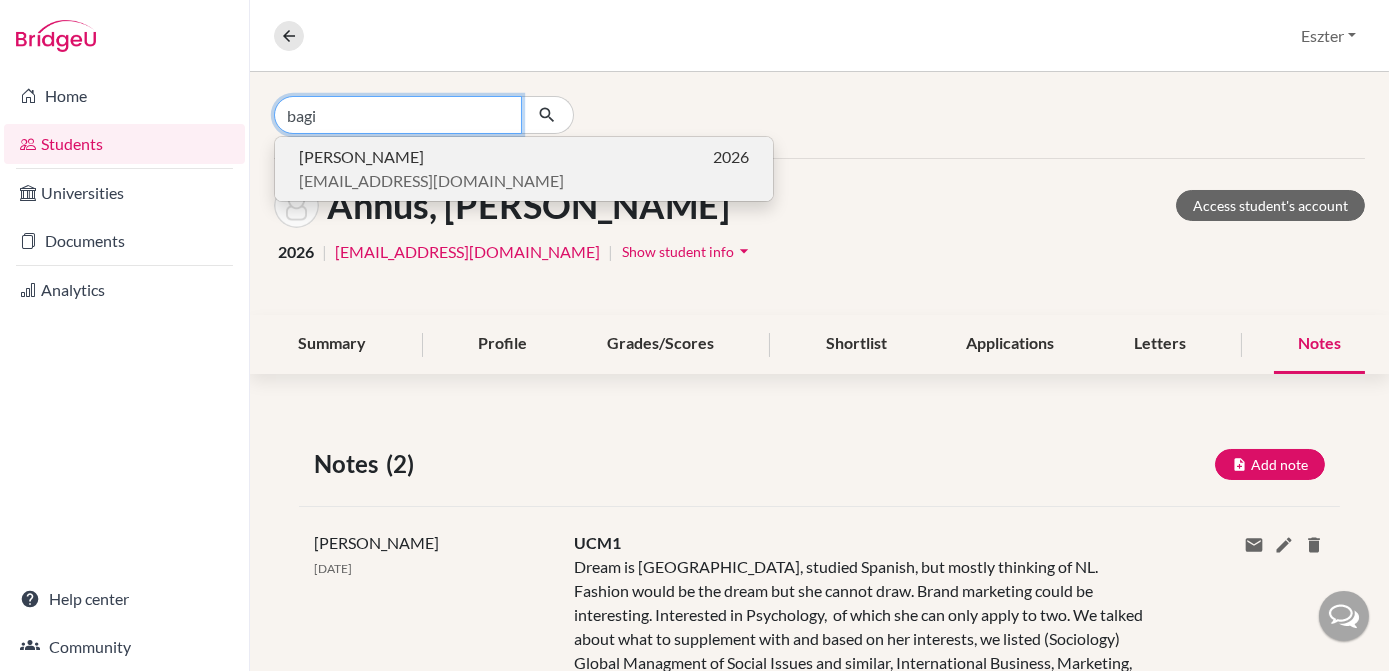 type on "bagi" 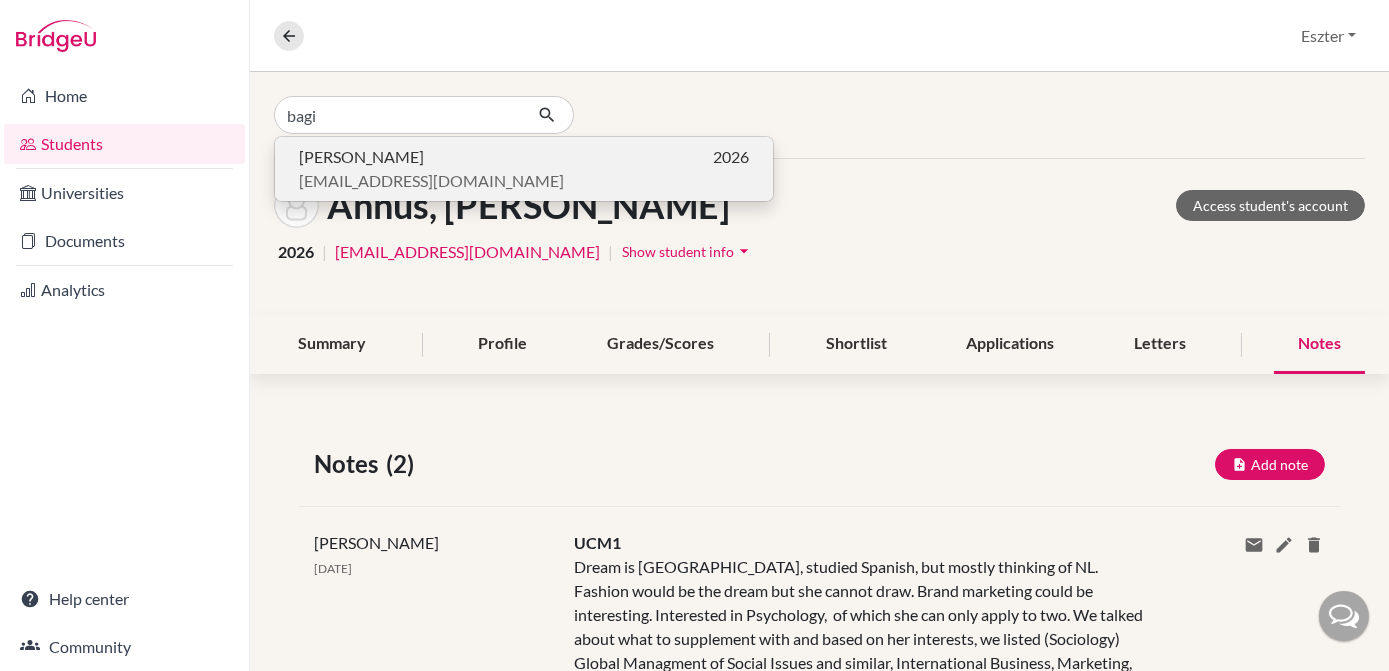 click on "[EMAIL_ADDRESS][DOMAIN_NAME]" at bounding box center (431, 181) 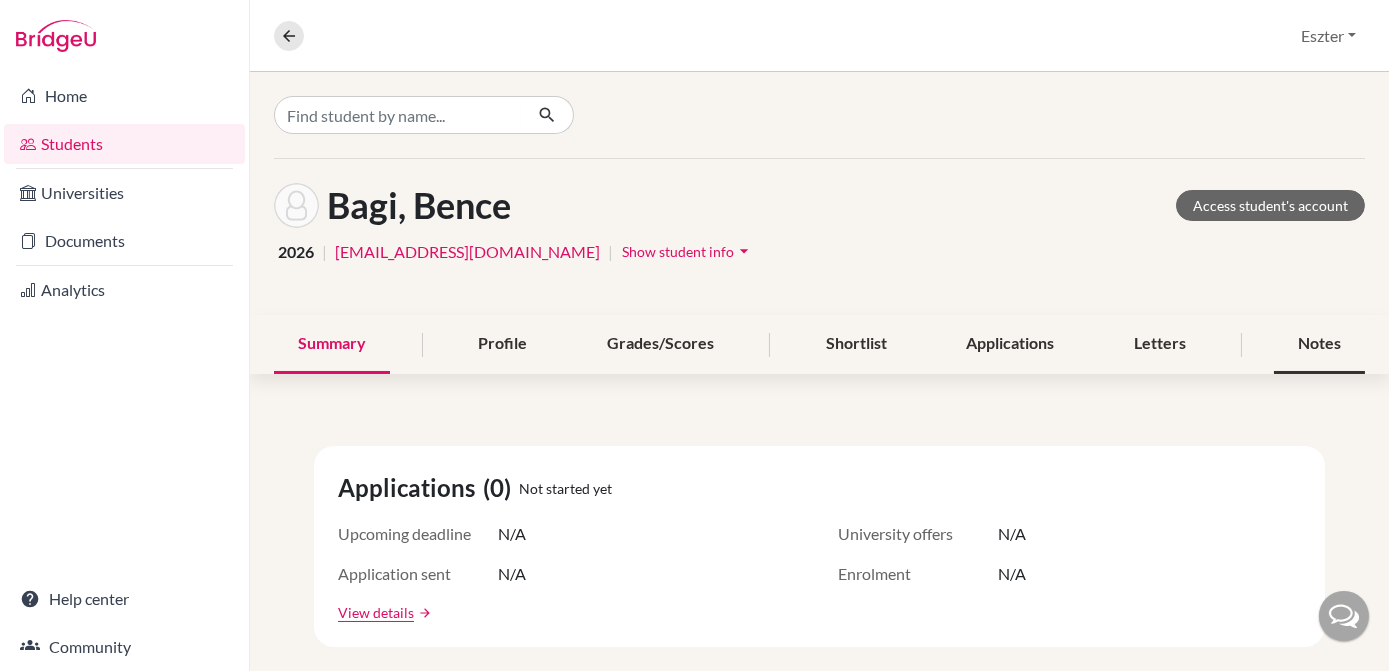 click on "Notes" at bounding box center (1319, 344) 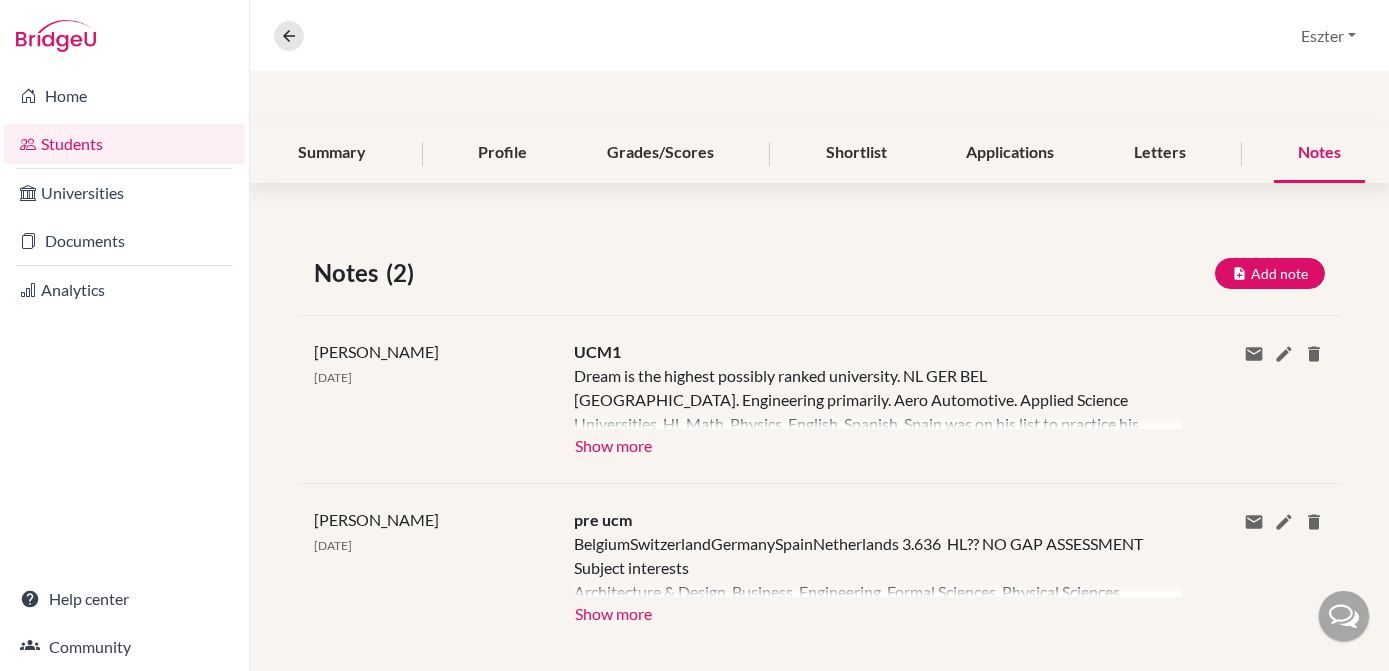 scroll, scrollTop: 192, scrollLeft: 0, axis: vertical 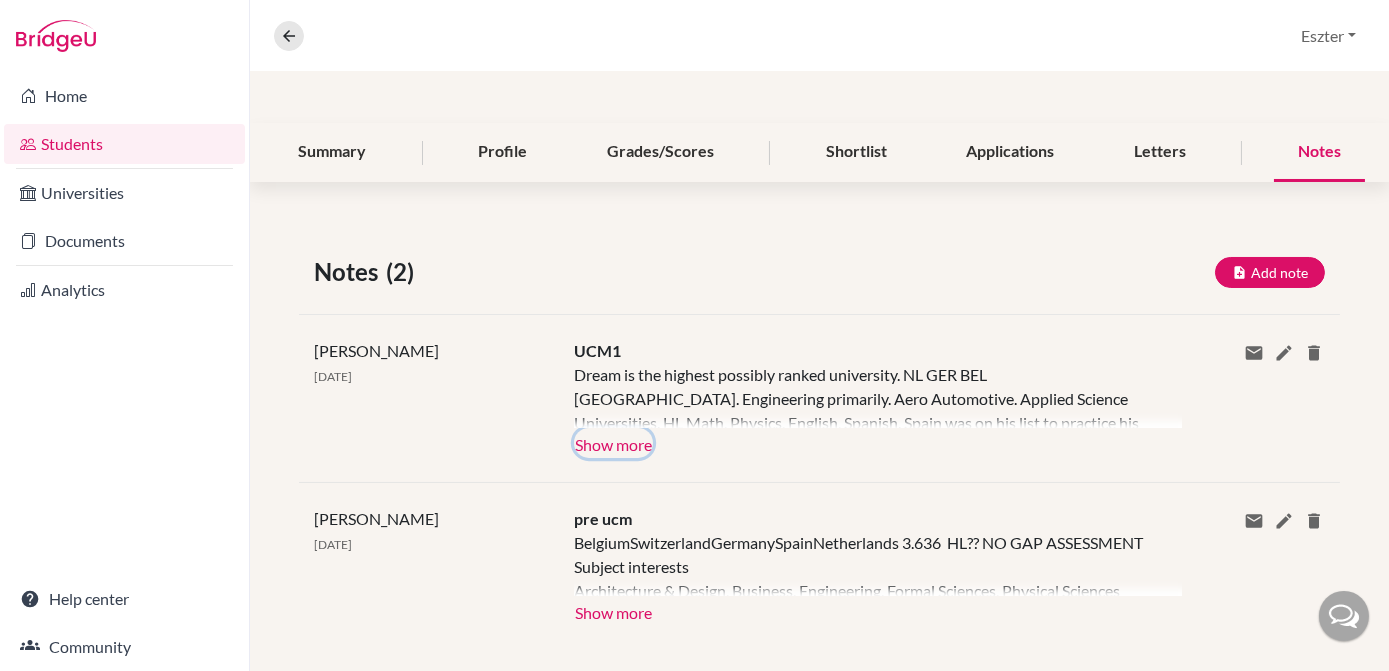 click on "Show more" 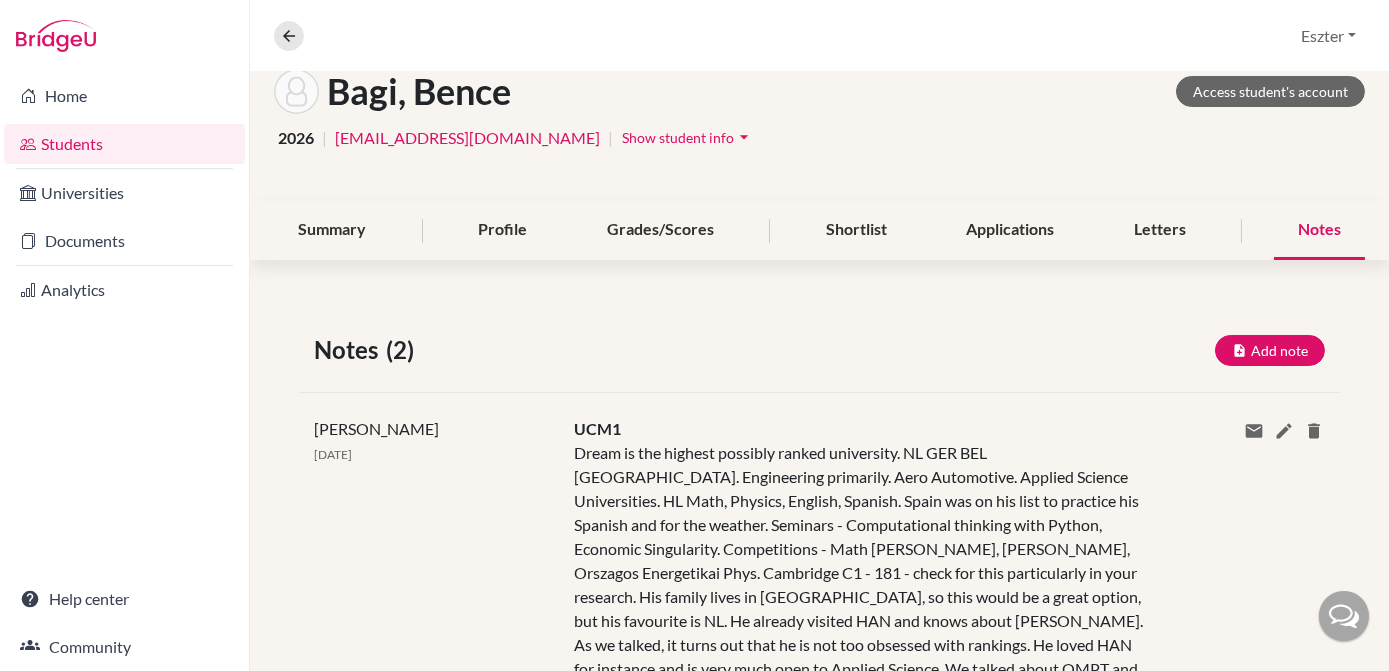 scroll, scrollTop: 0, scrollLeft: 0, axis: both 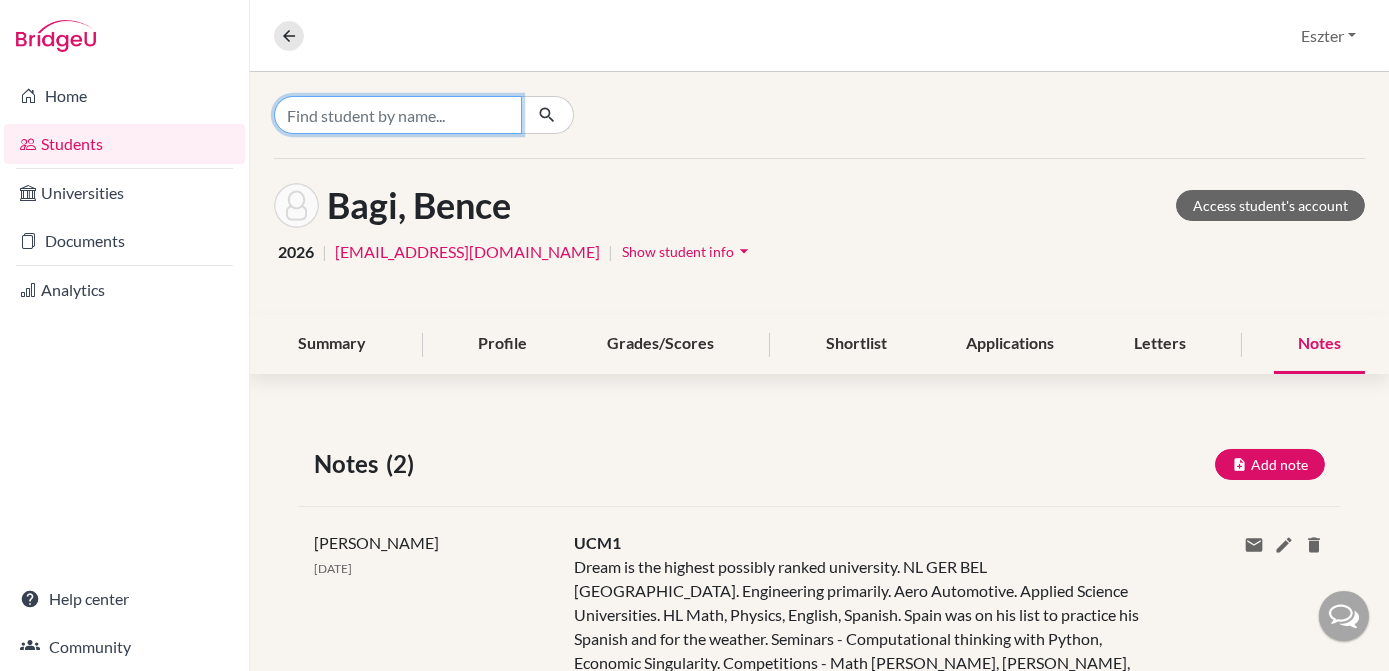 click at bounding box center [398, 115] 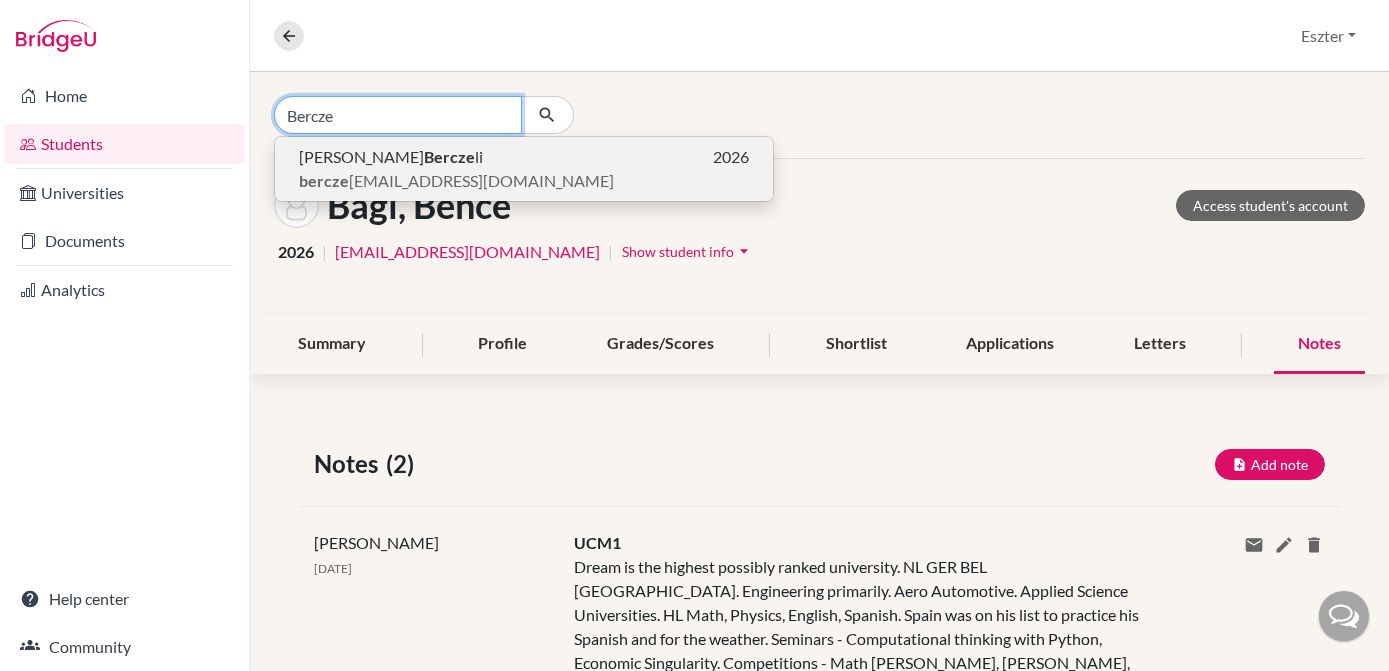 type on "Bercze" 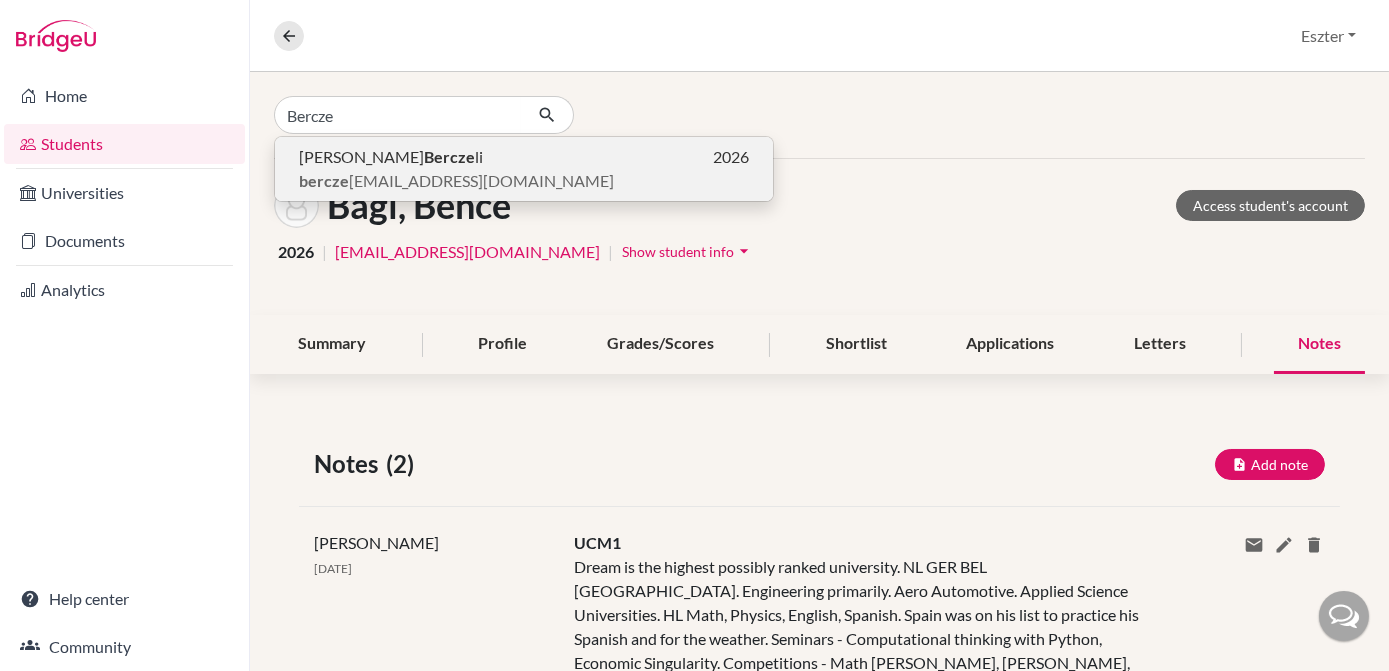 click on "bercze li.luca.lili@gmail.com" at bounding box center (456, 181) 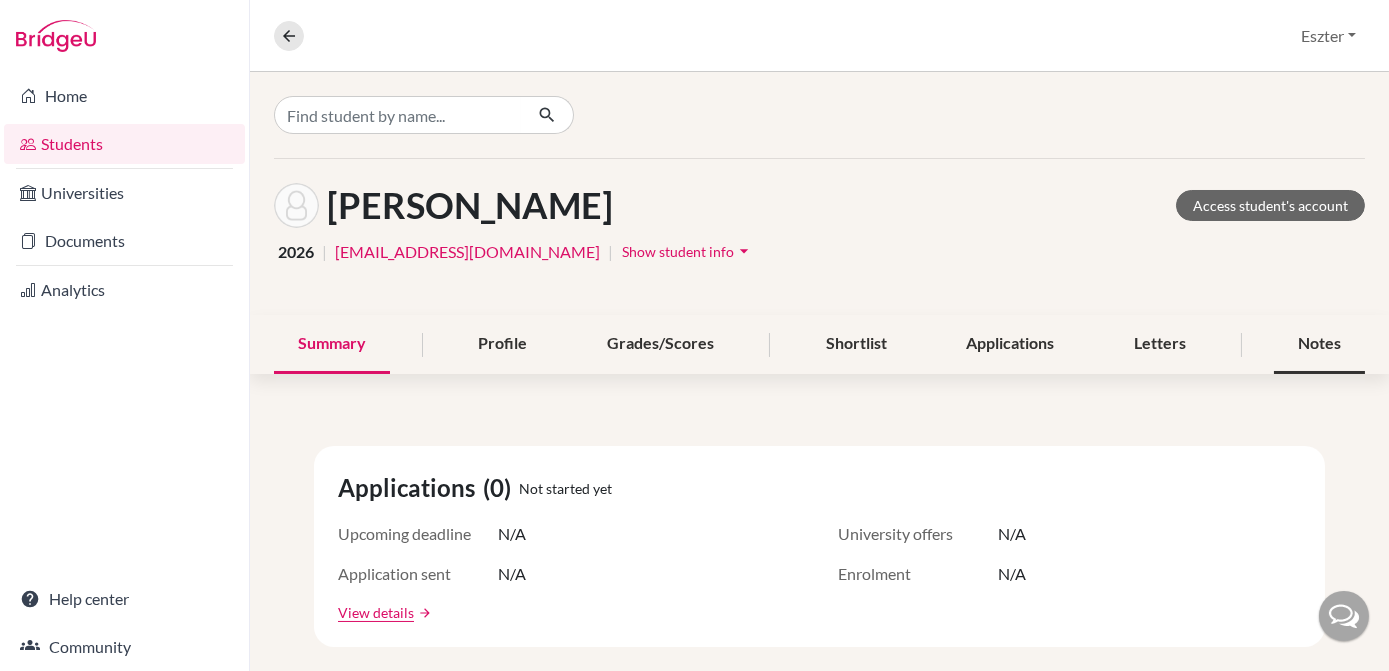 click on "Notes" at bounding box center [1319, 344] 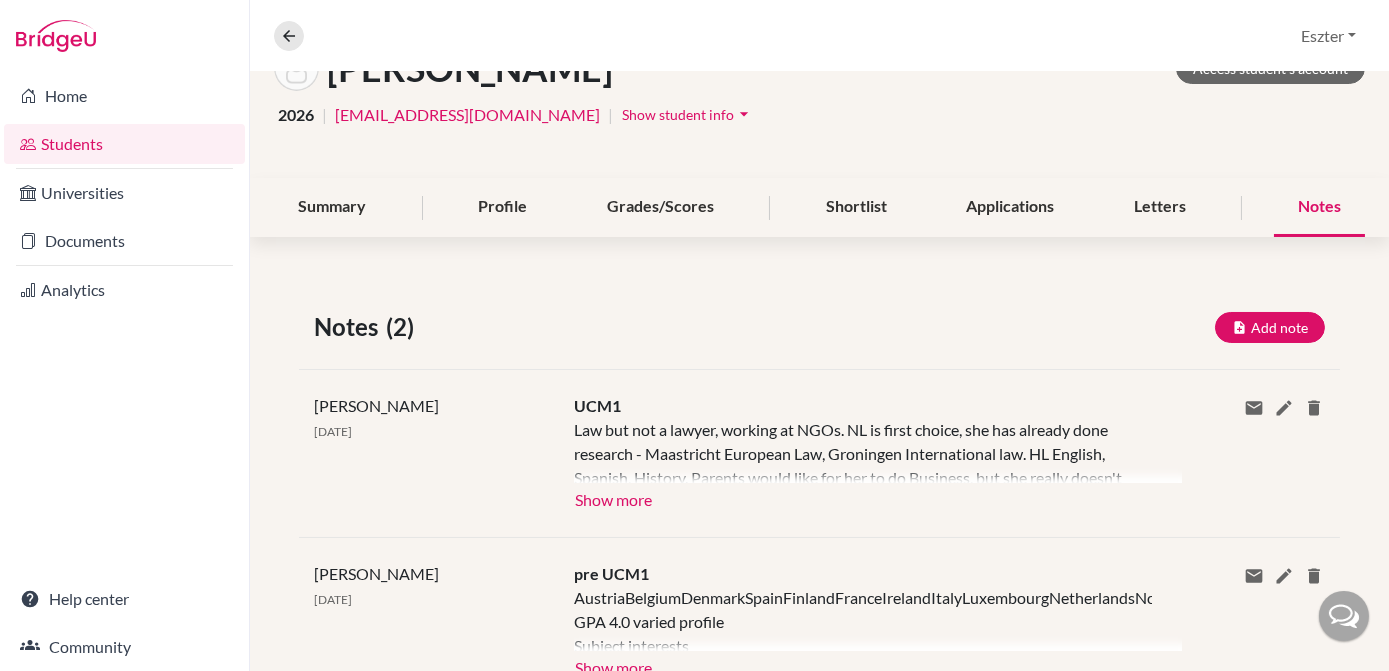 scroll, scrollTop: 138, scrollLeft: 0, axis: vertical 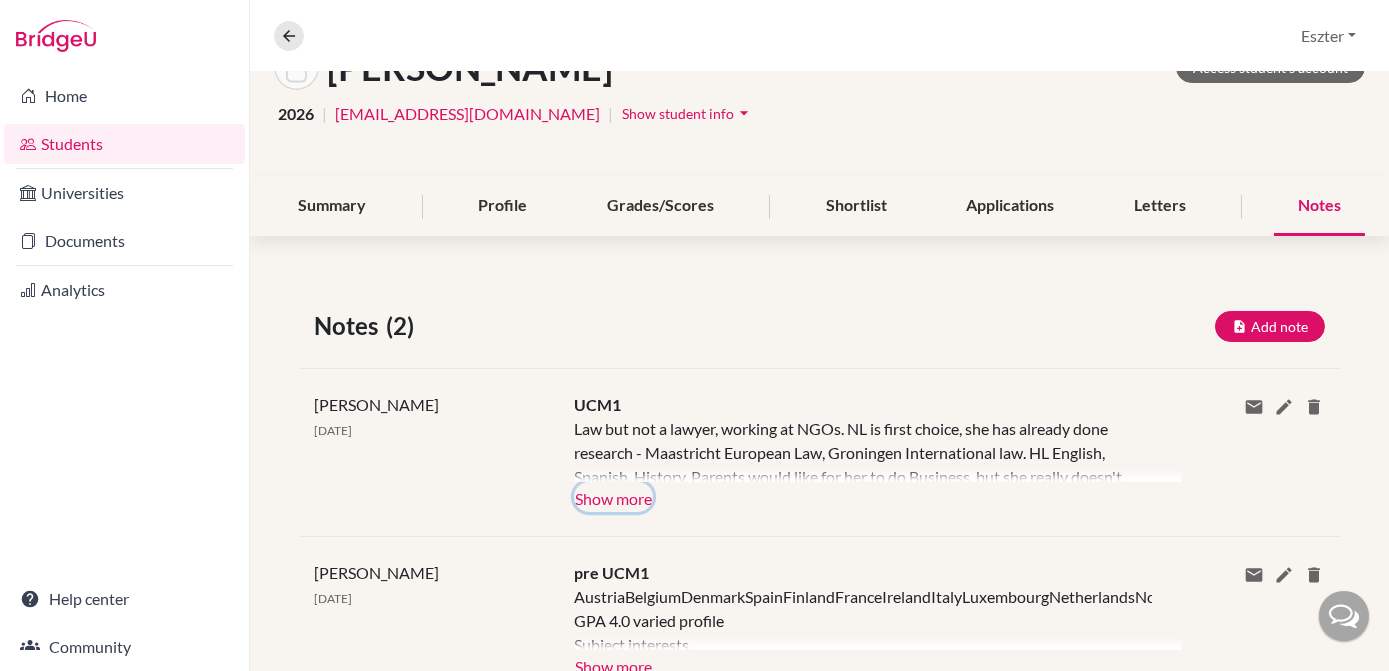 click on "Show more" 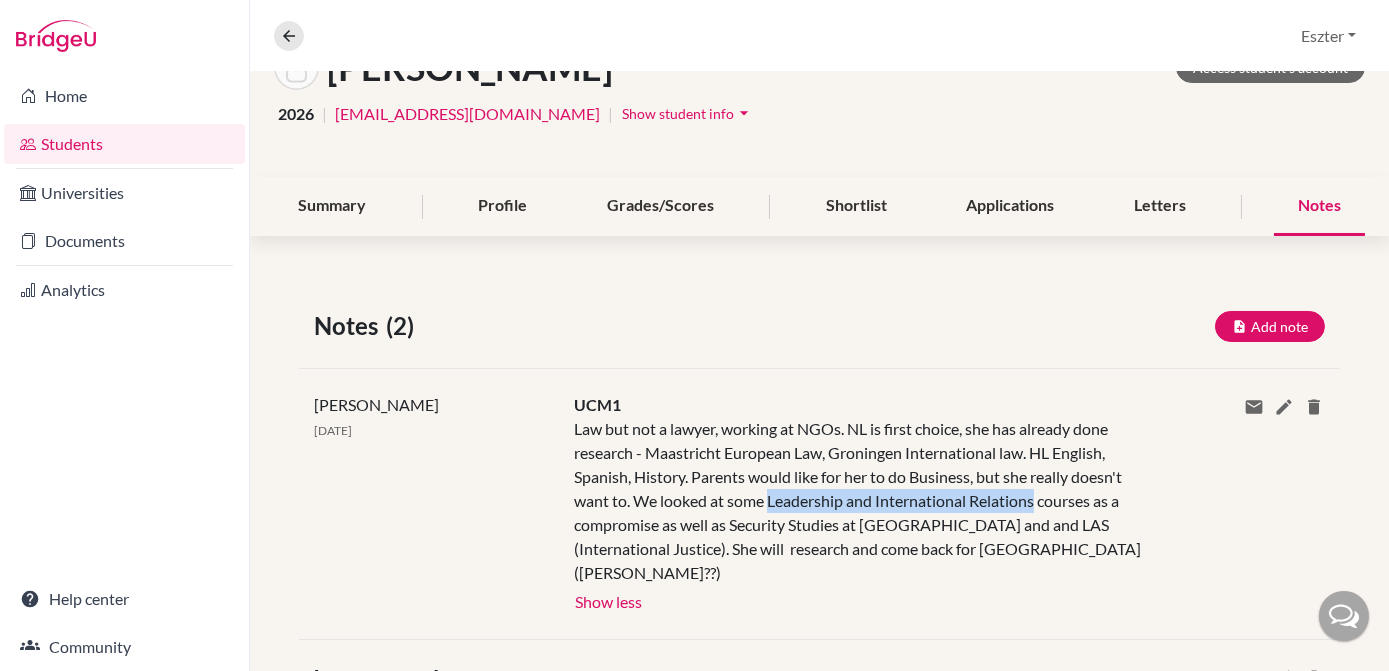 drag, startPoint x: 764, startPoint y: 498, endPoint x: 1032, endPoint y: 502, distance: 268.02985 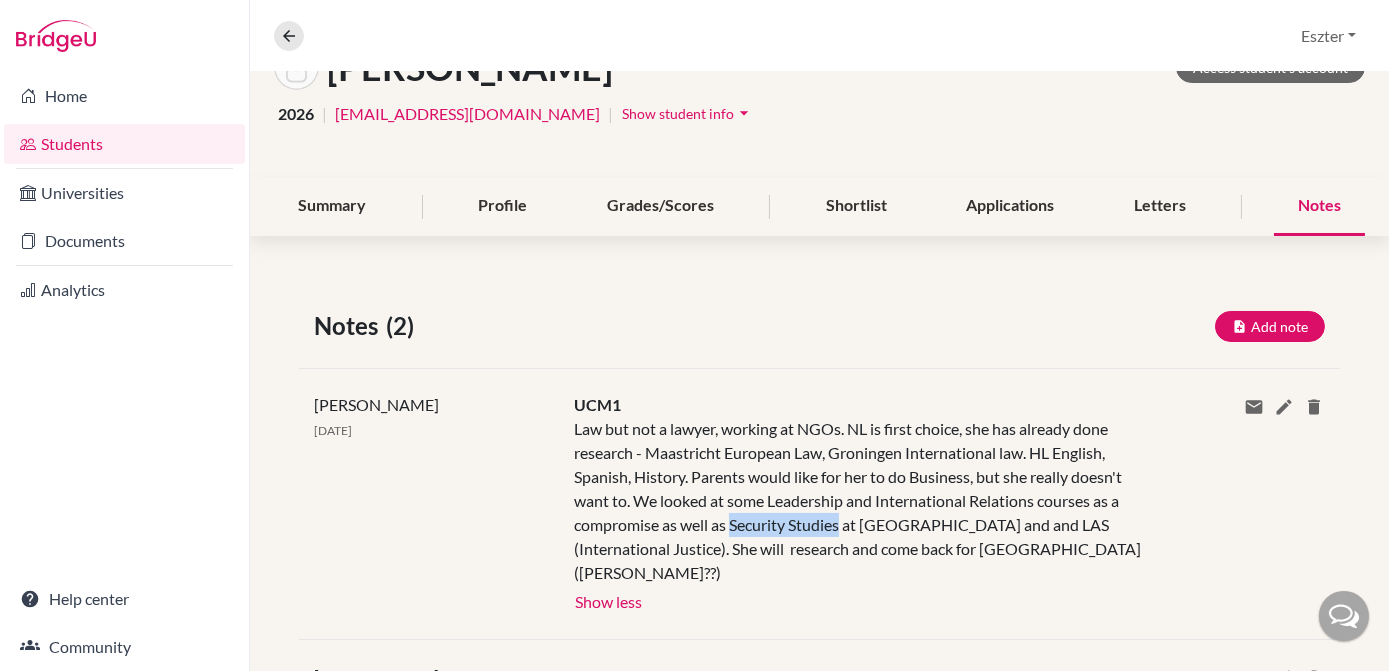 drag, startPoint x: 728, startPoint y: 524, endPoint x: 842, endPoint y: 530, distance: 114.15778 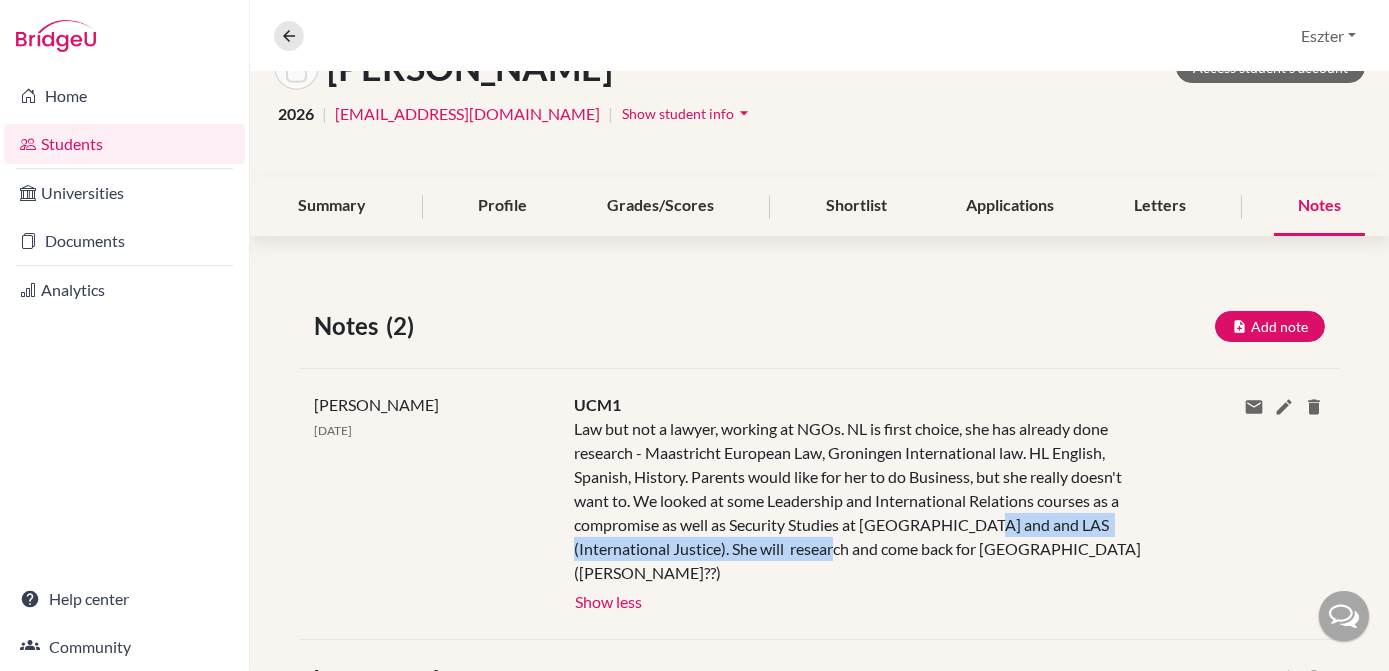 drag, startPoint x: 968, startPoint y: 521, endPoint x: 819, endPoint y: 556, distance: 153.05554 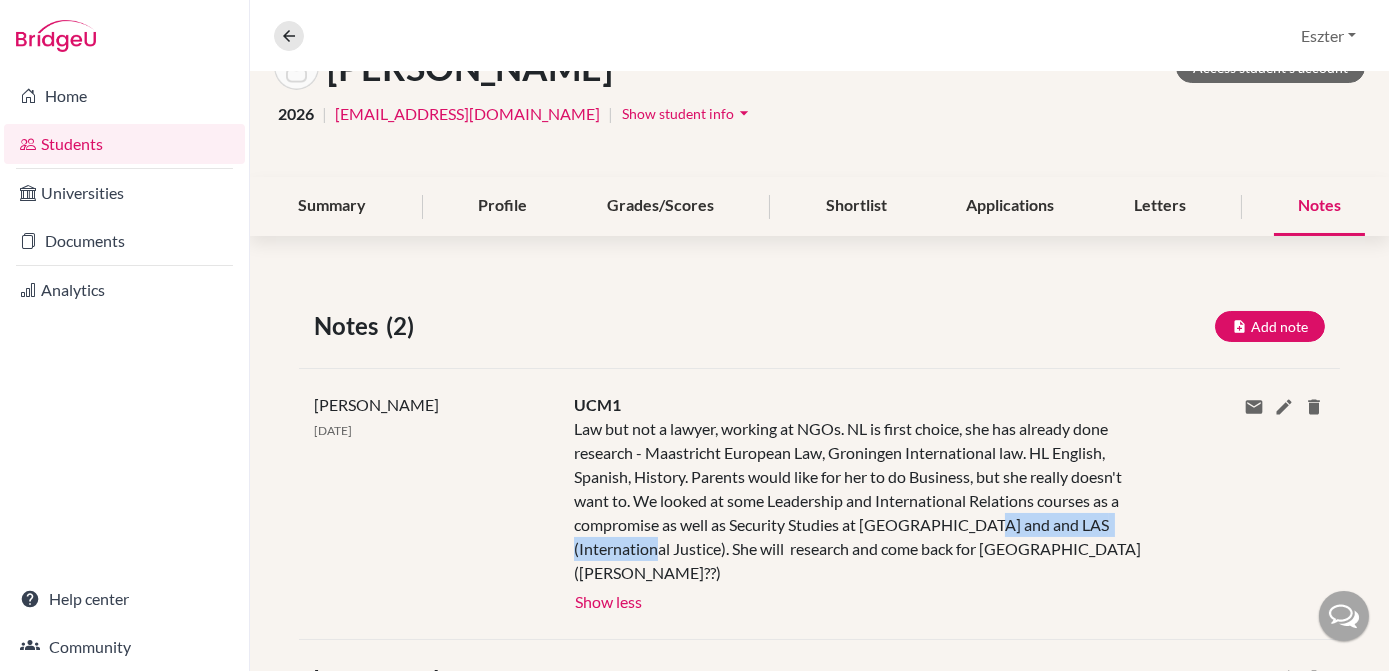 click on "Law but not a lawyer, working at NGOs. NL is first choice, she has already done research - Maastricht European Law, Groningen International law. HL English, Spanish, History. Parents would like for her to do Business, but she really doesn't want to. We looked at some Leadership and International Relations courses as a compromise as well as Security Studies at Leiden and and LAS (International Justice). She will  research and come back for Ireland (Eszter??)" 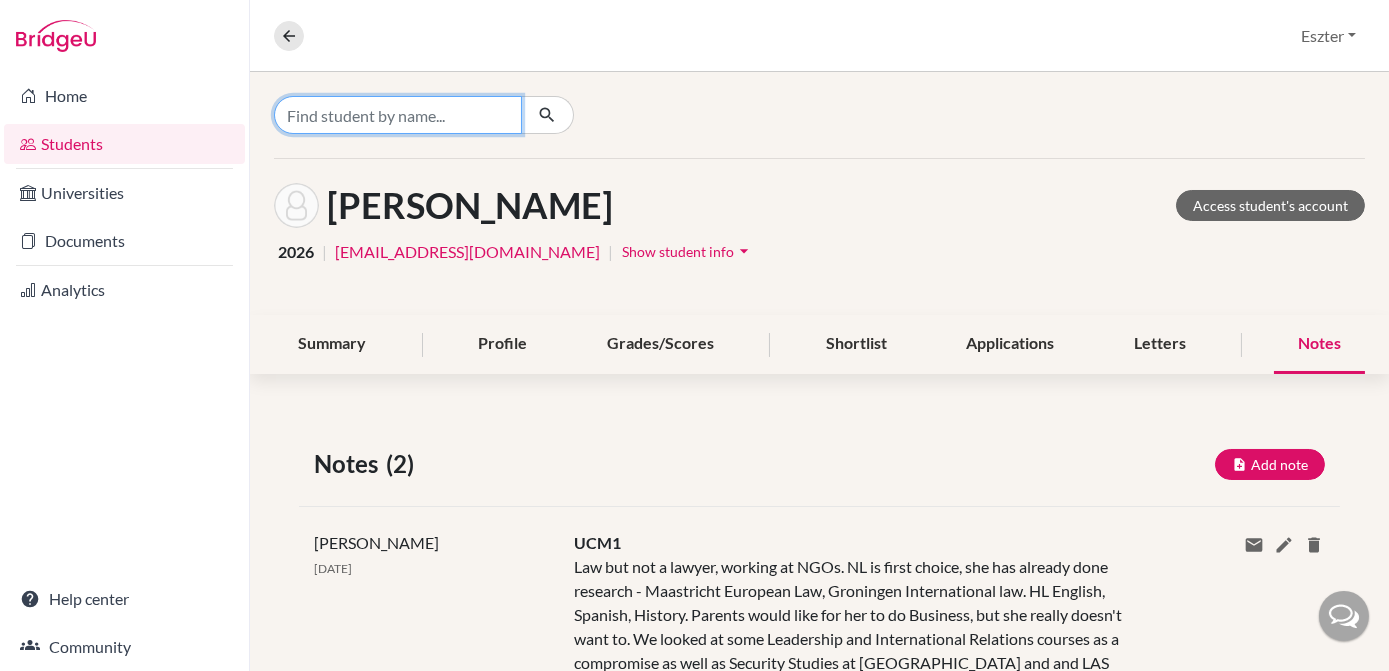 click at bounding box center [398, 115] 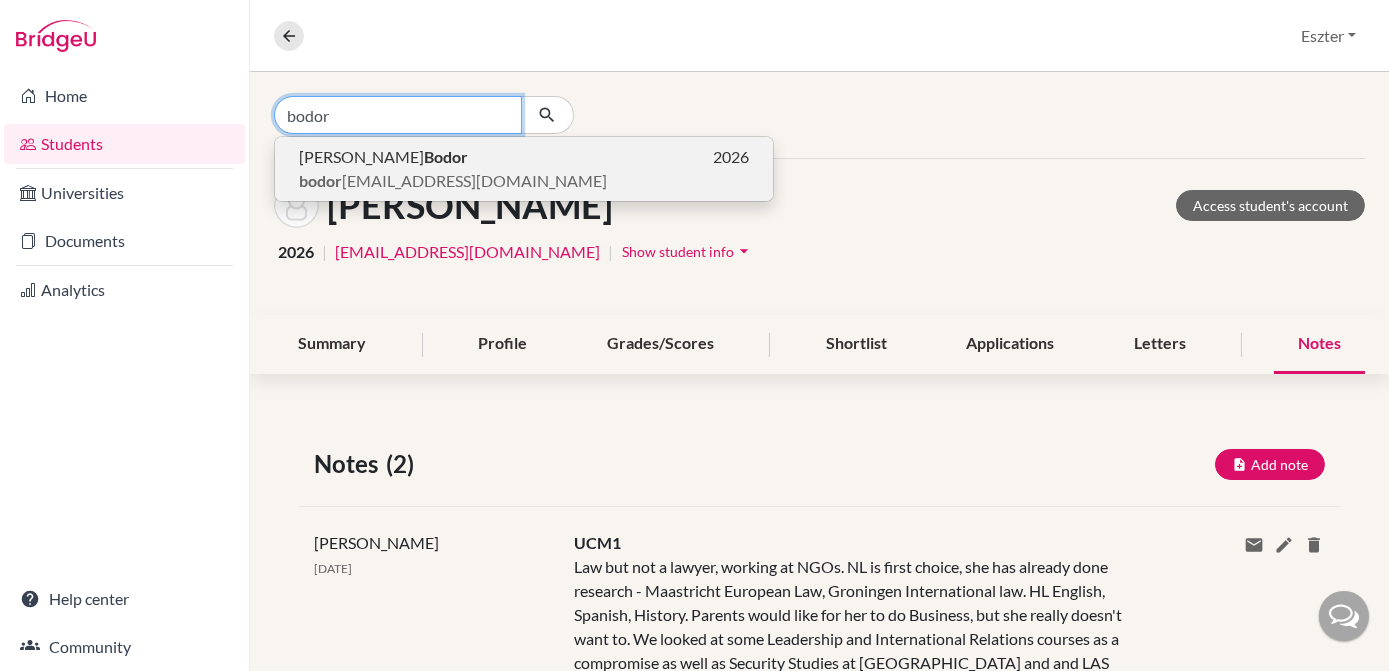type on "bodor" 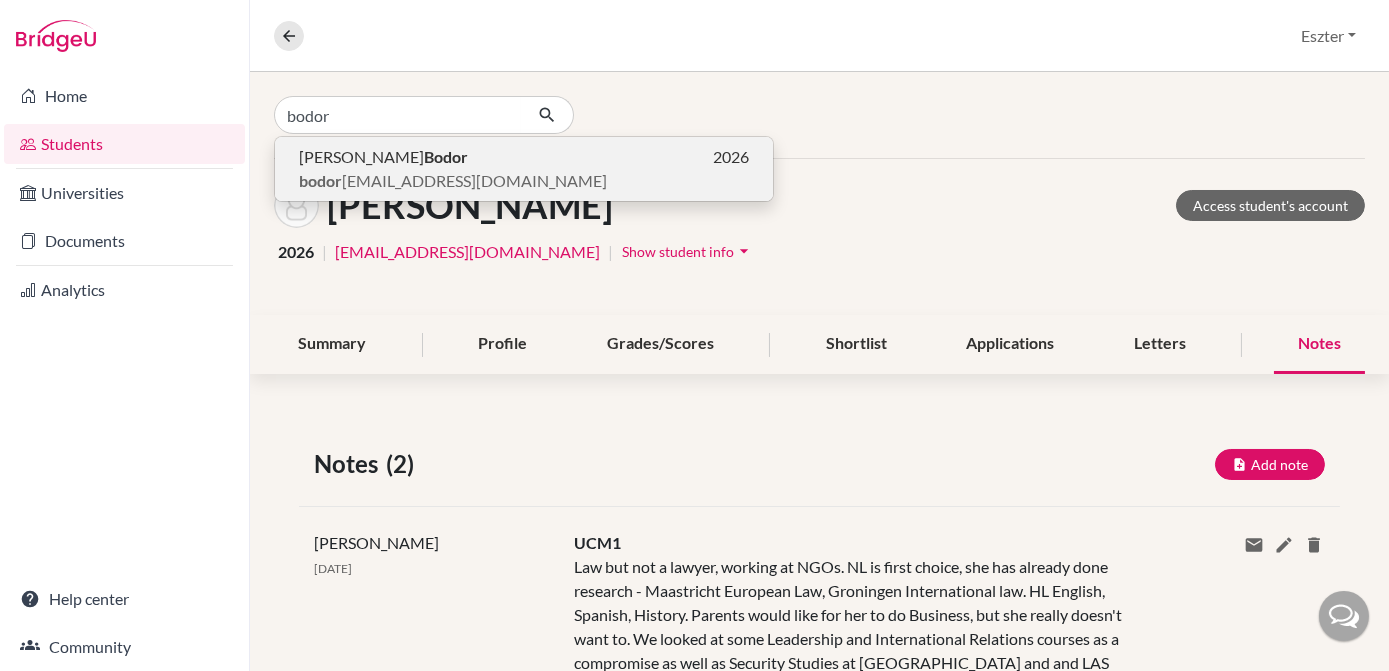 click on "Márta  Bodor 2026" at bounding box center (524, 157) 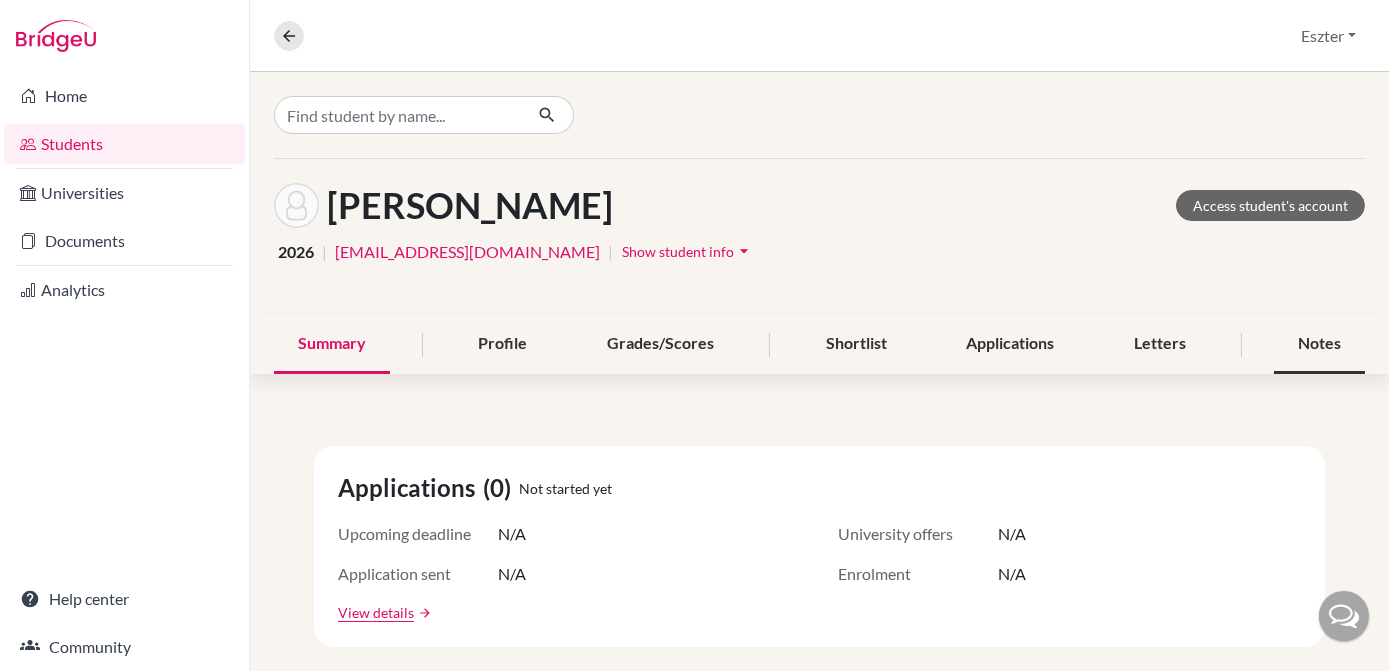 click on "Notes" at bounding box center [1319, 344] 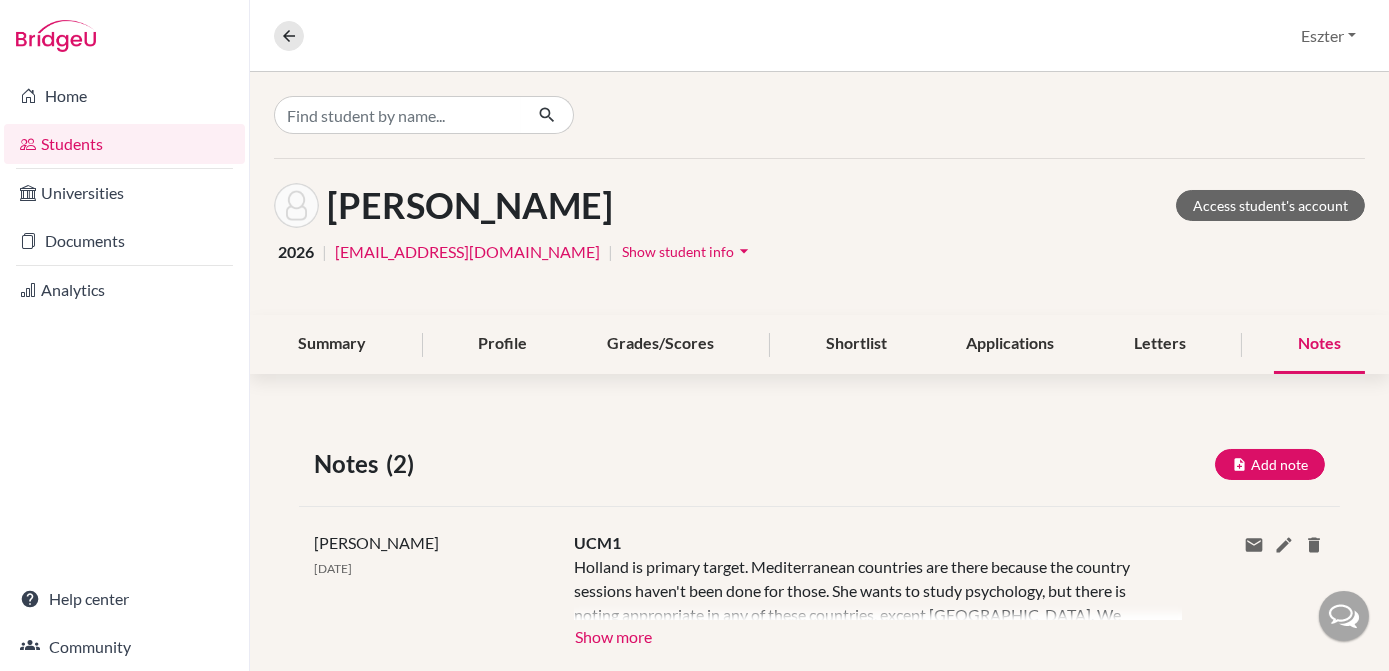 scroll, scrollTop: 193, scrollLeft: 0, axis: vertical 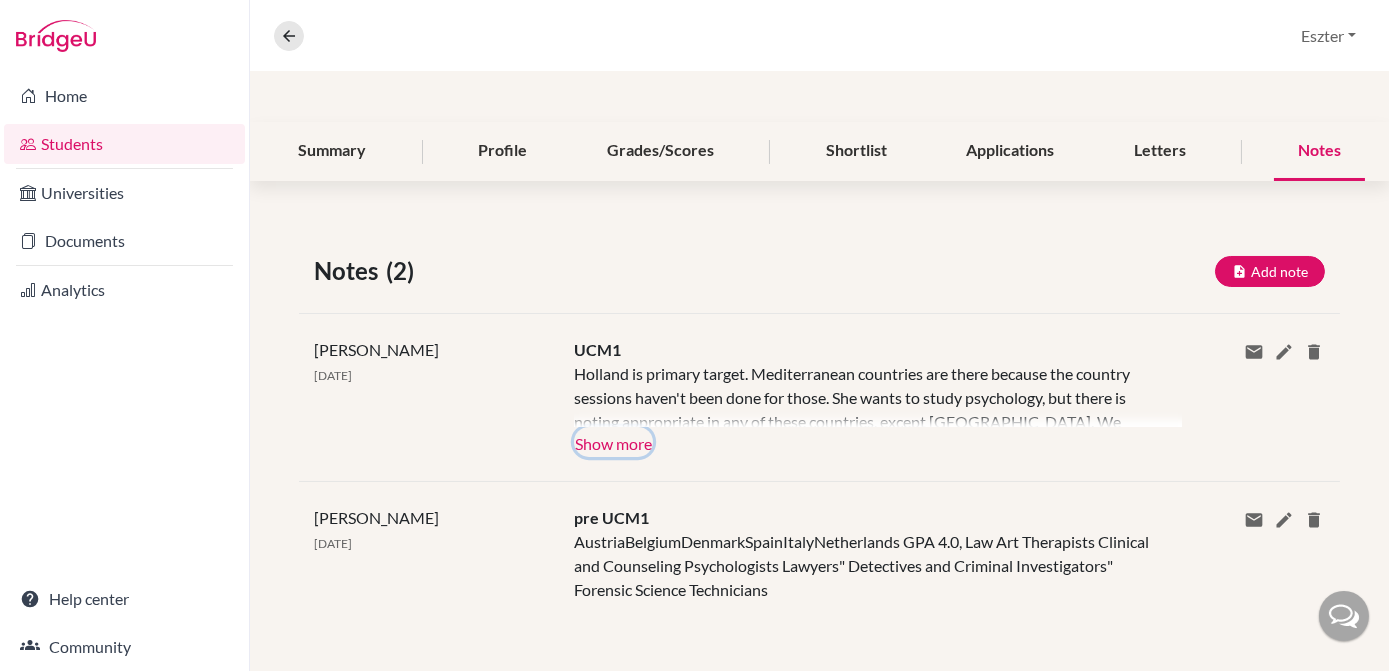 click on "Show more" 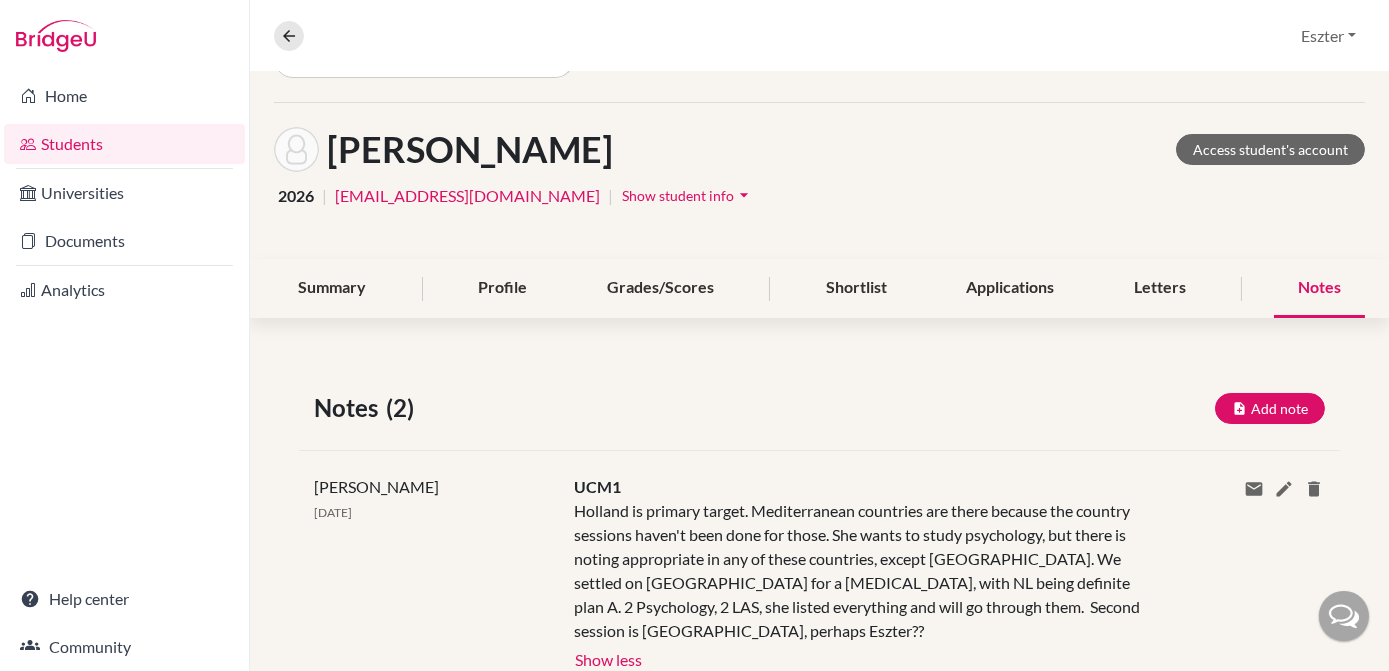 scroll, scrollTop: 0, scrollLeft: 0, axis: both 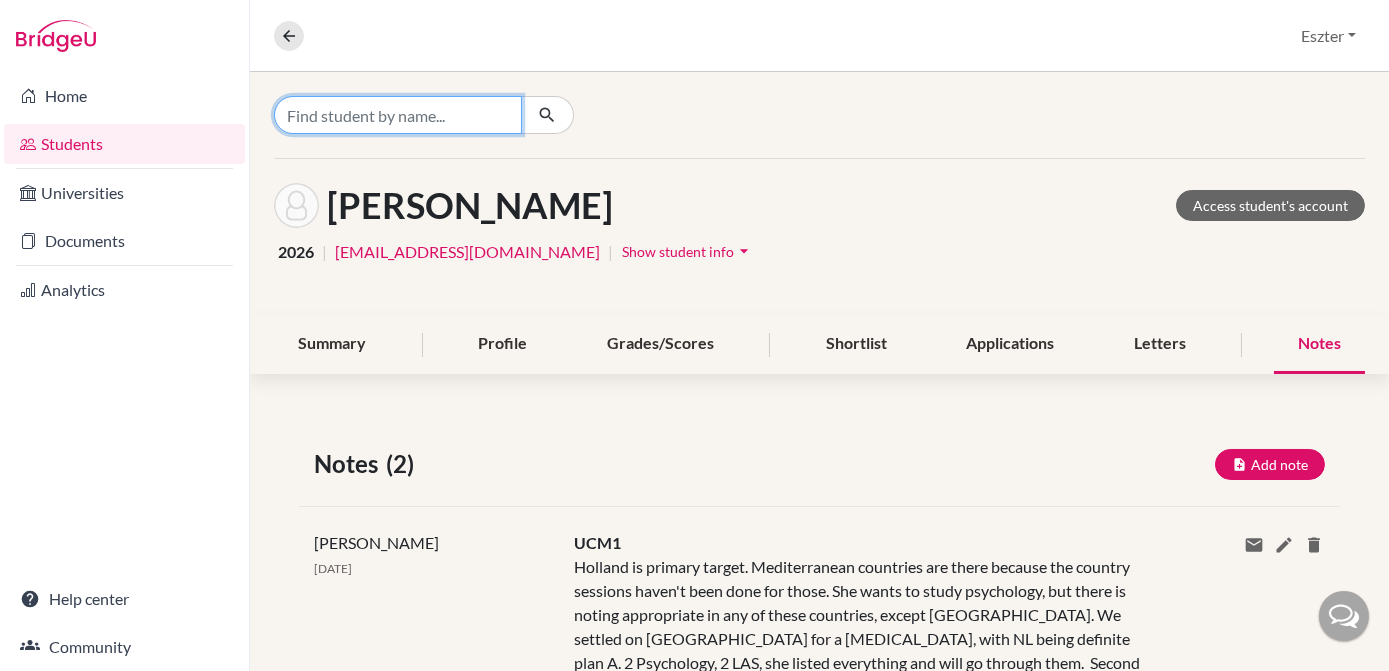click at bounding box center [398, 115] 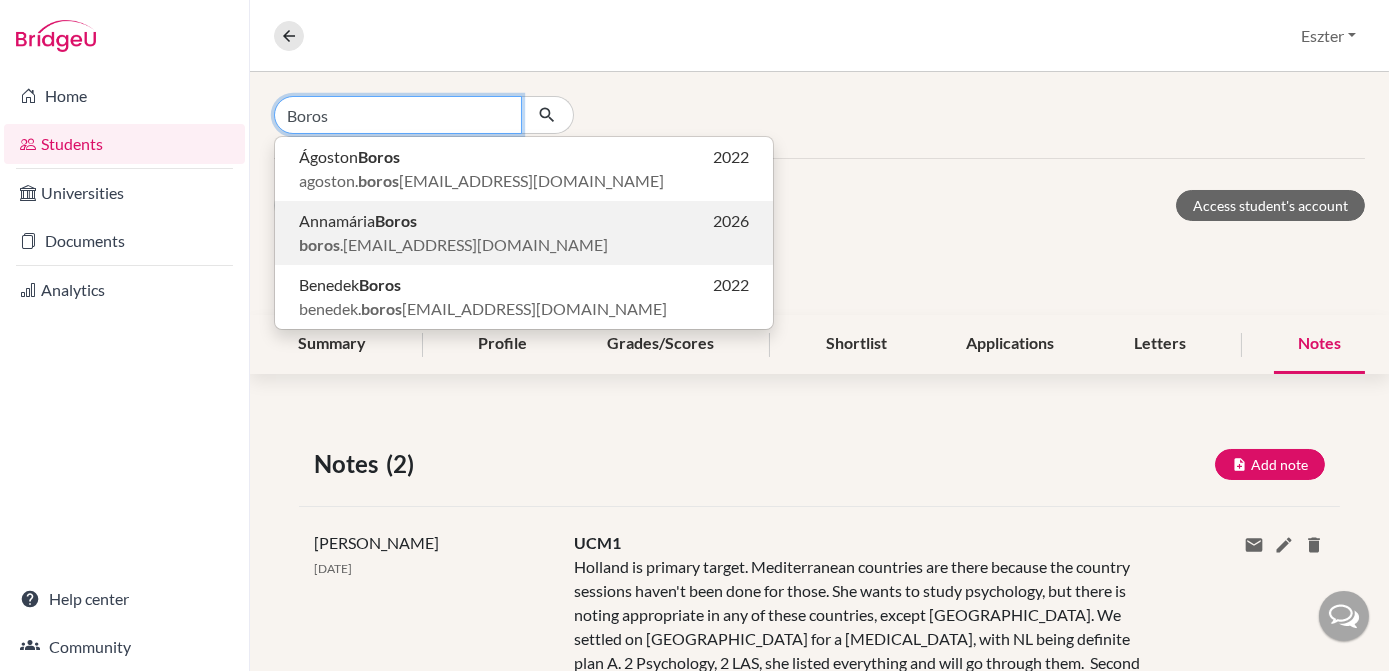 type on "Boros" 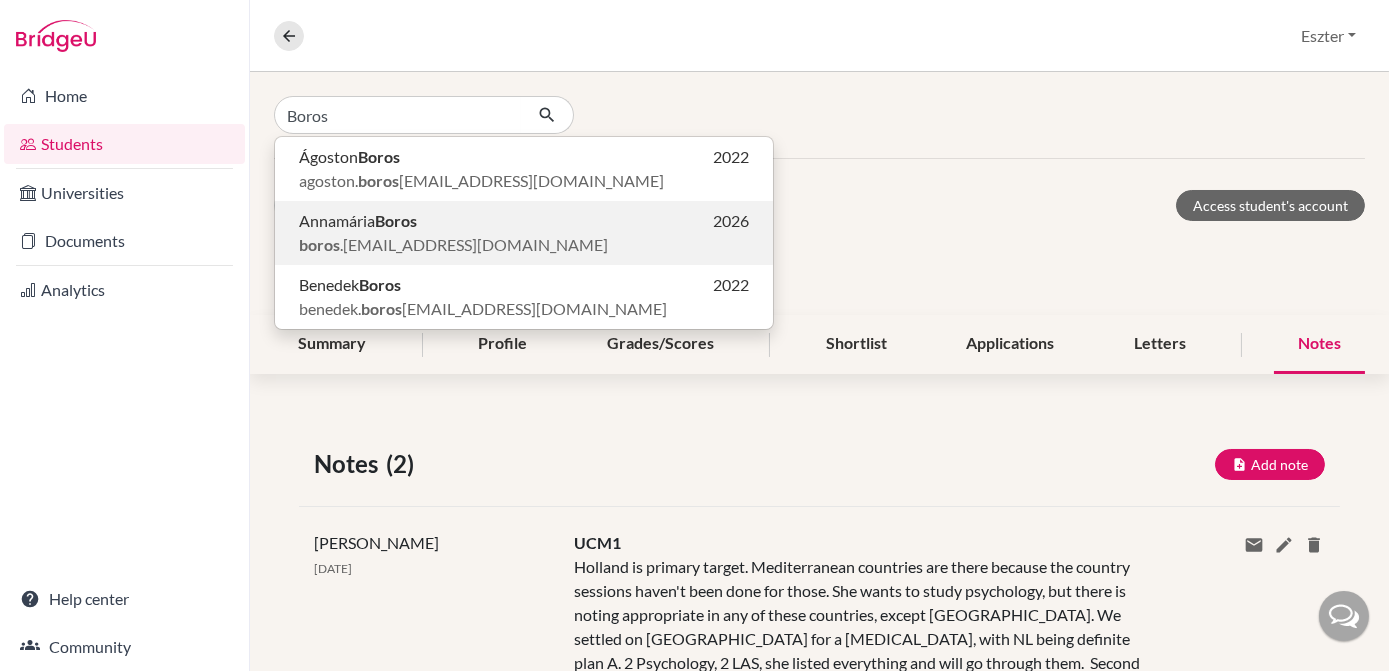 click on "Annamária  Boros" at bounding box center (358, 221) 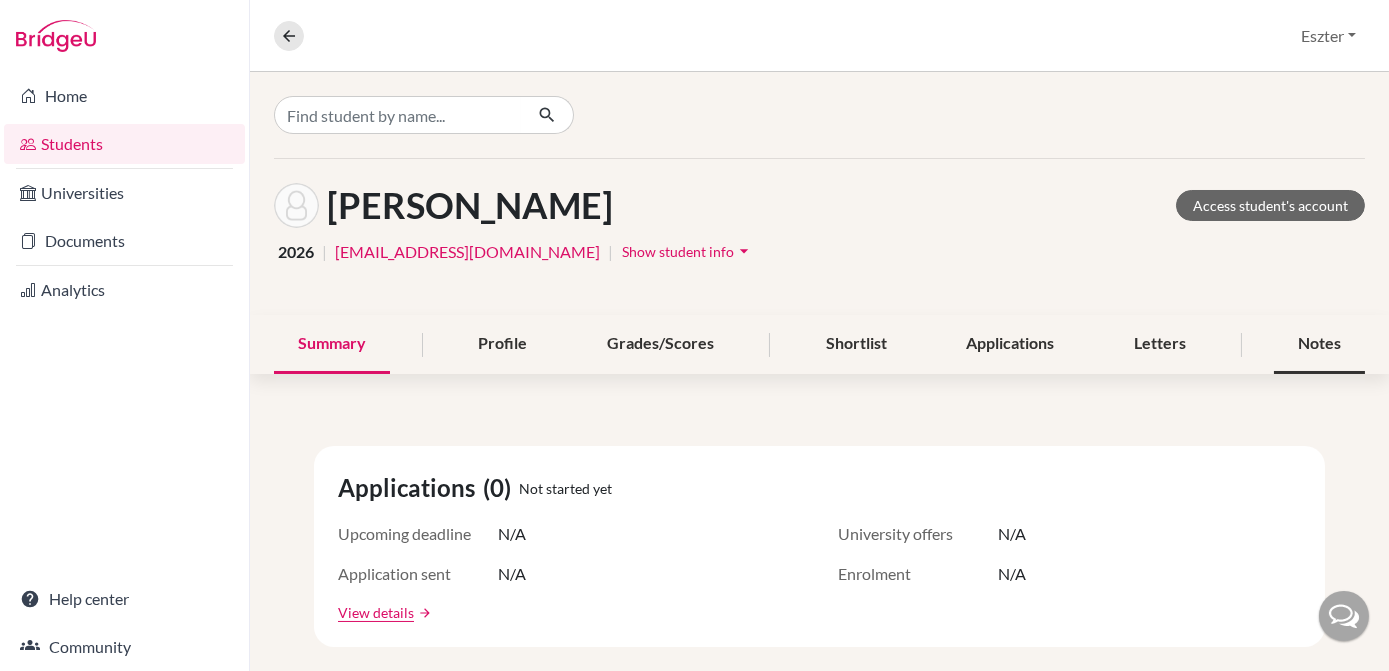 click on "Notes" at bounding box center (1319, 344) 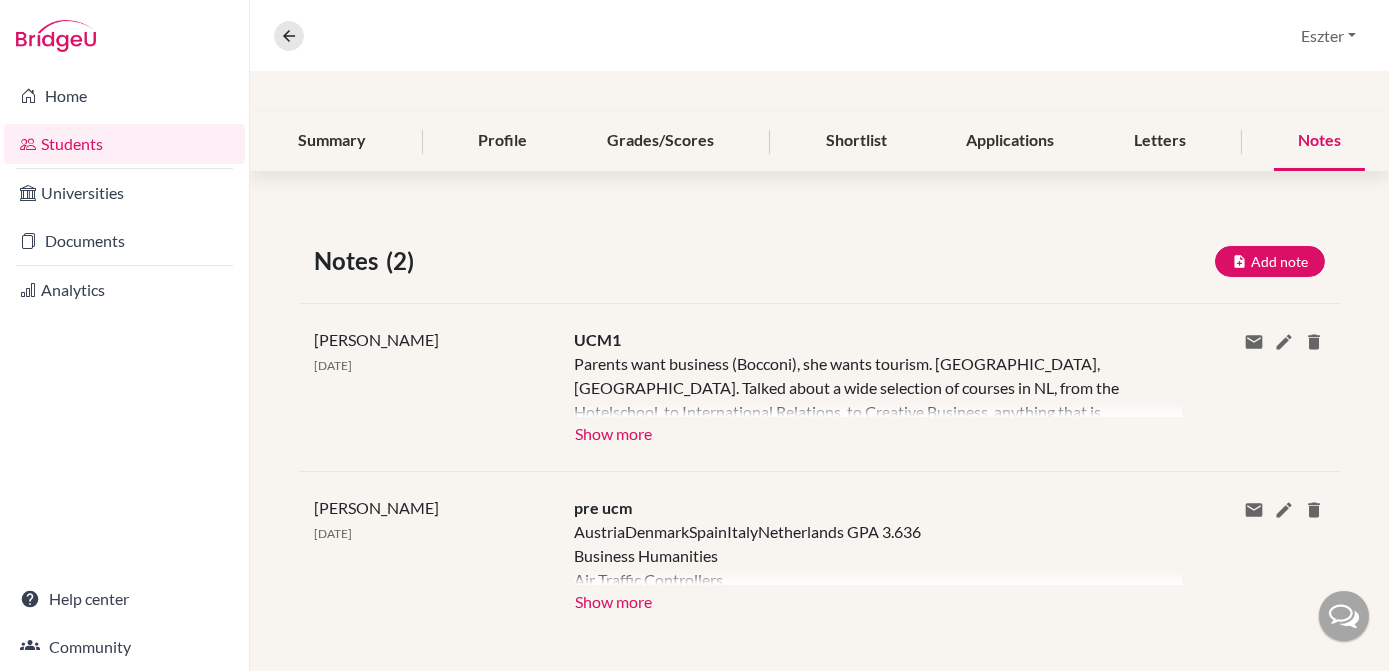 scroll, scrollTop: 204, scrollLeft: 0, axis: vertical 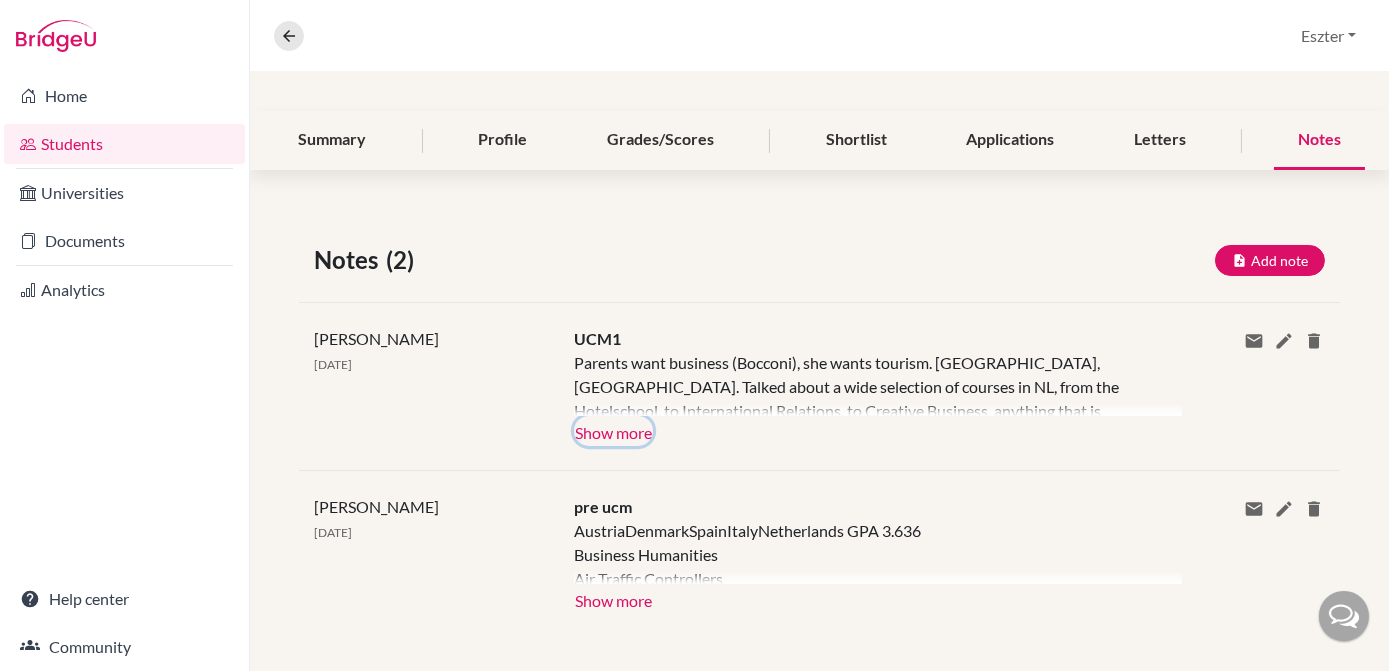 click on "Show more" 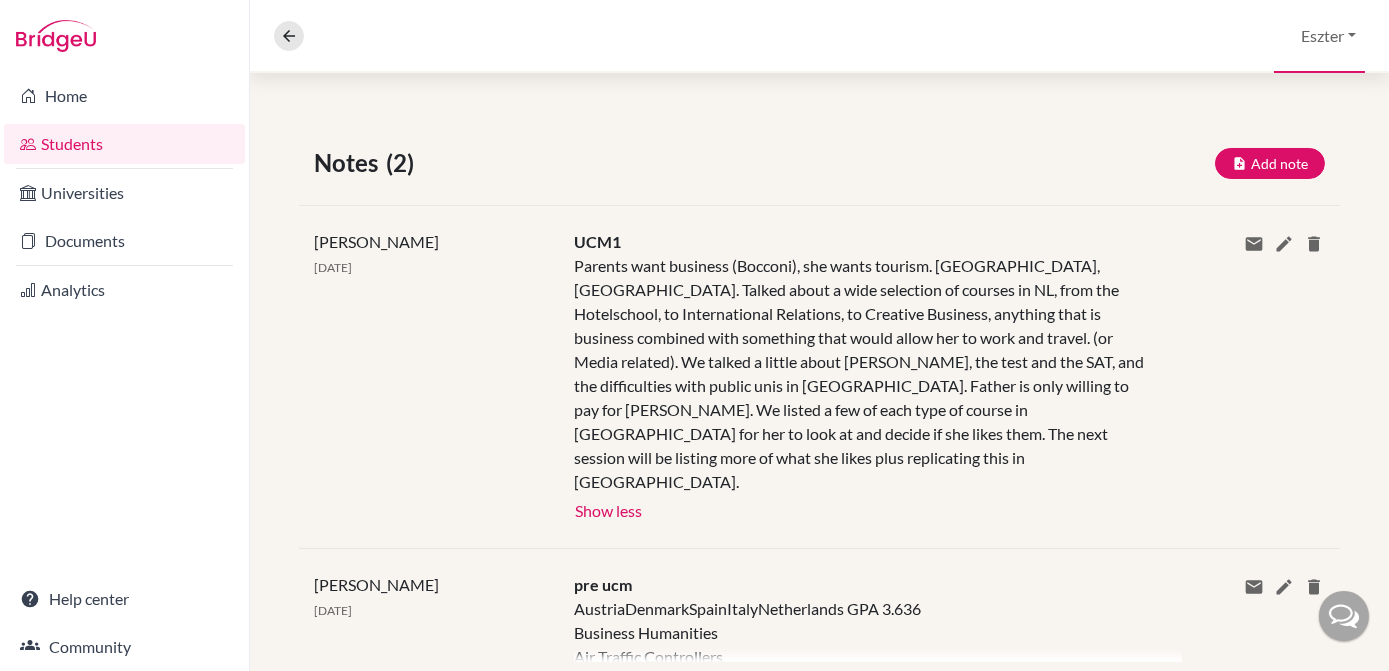 scroll, scrollTop: 302, scrollLeft: 0, axis: vertical 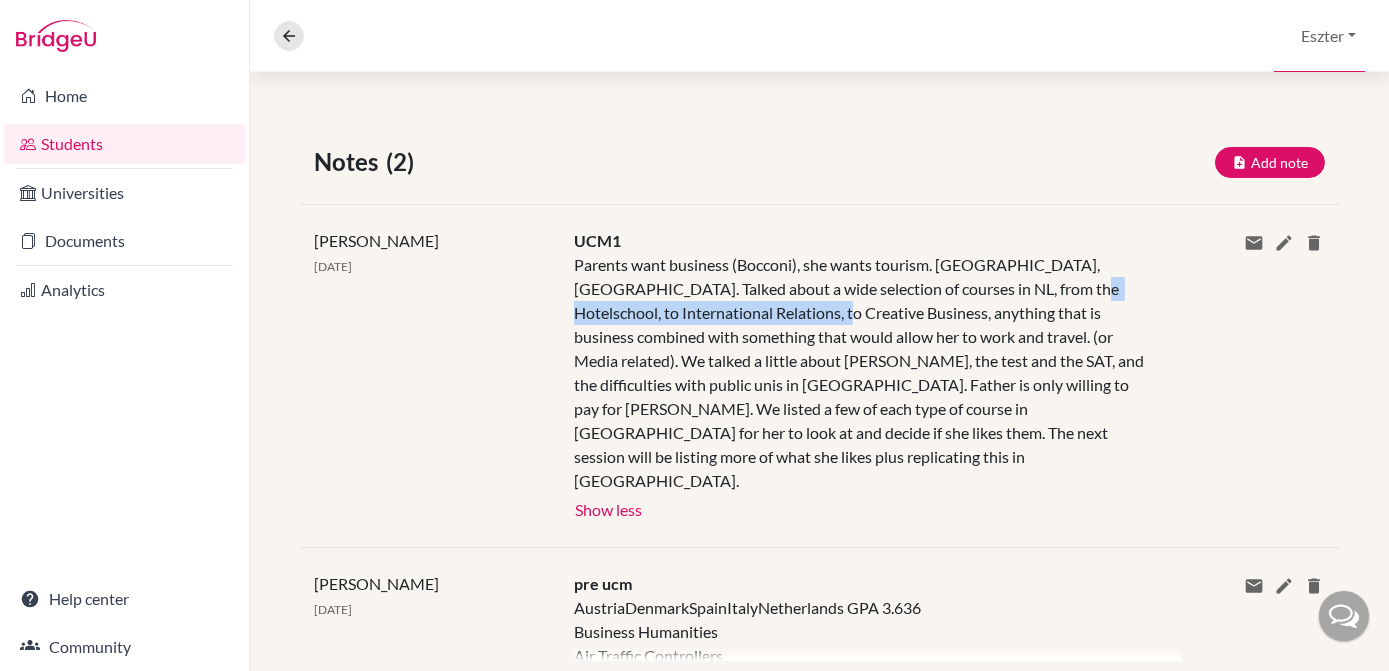 drag, startPoint x: 1019, startPoint y: 291, endPoint x: 781, endPoint y: 317, distance: 239.41595 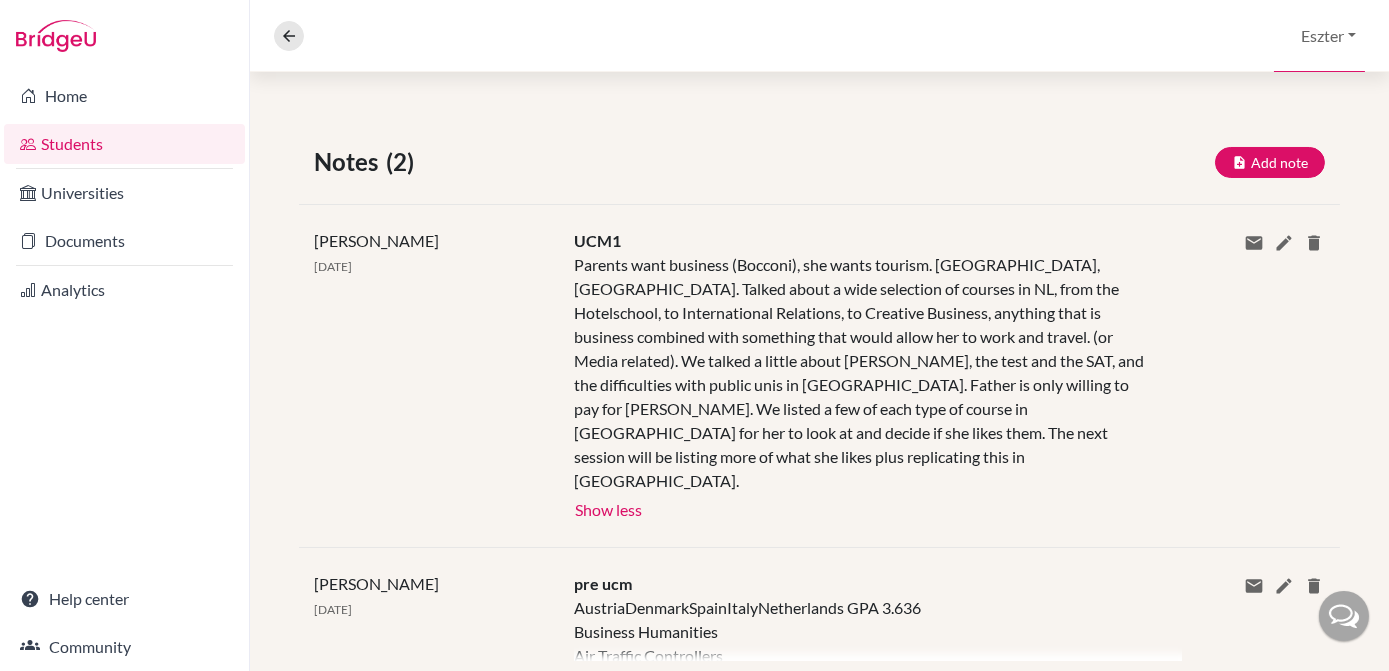 click on "Parents want business (Bocconi), she wants tourism. Italy, Netherlands. Talked about a wide selection of courses in NL, from the Hotelschool, to International Relations, to Creative Business, anything that is business combined with something that would allow her to work and travel. (or Media related). We talked a little about Bocconi, the test and the SAT, and the difficulties with public unis in Italy. Father is only willing to pay for Bocconi. We listed a few of each type of course in NL for her to look at and decide if she likes them. The next session will be listing more of what she likes plus replicating this in Italy." 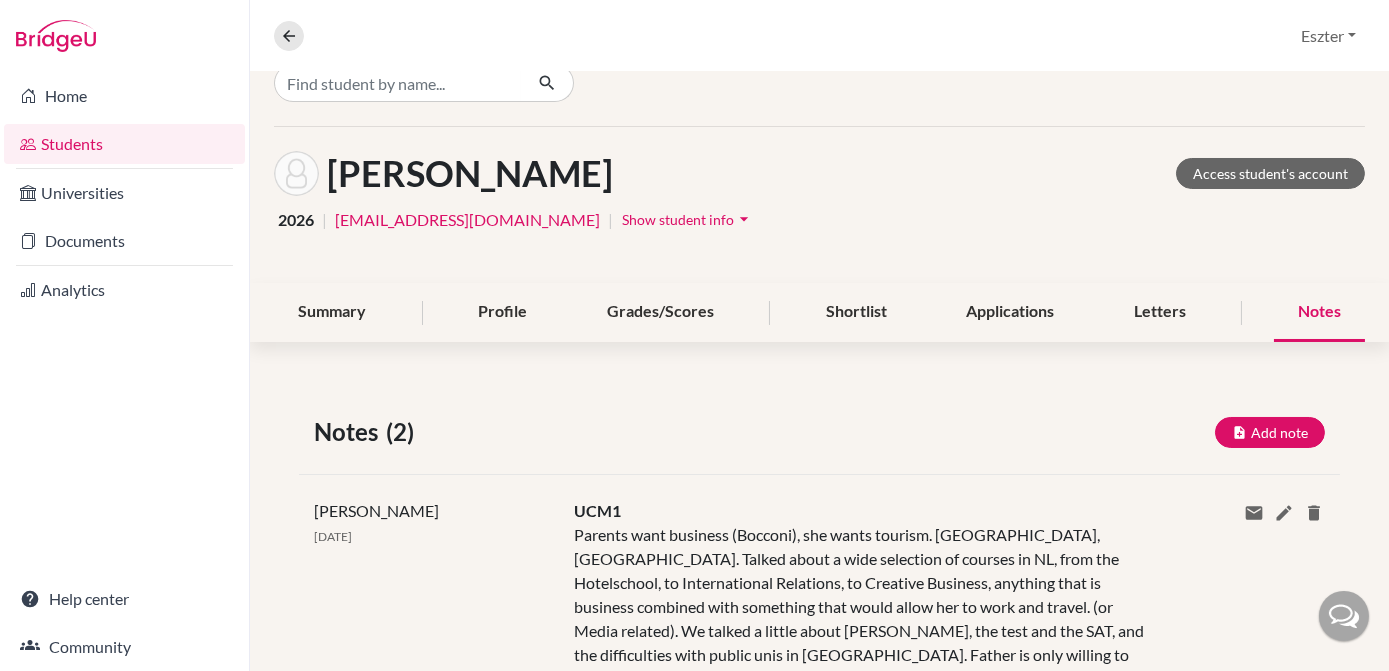 scroll, scrollTop: 0, scrollLeft: 0, axis: both 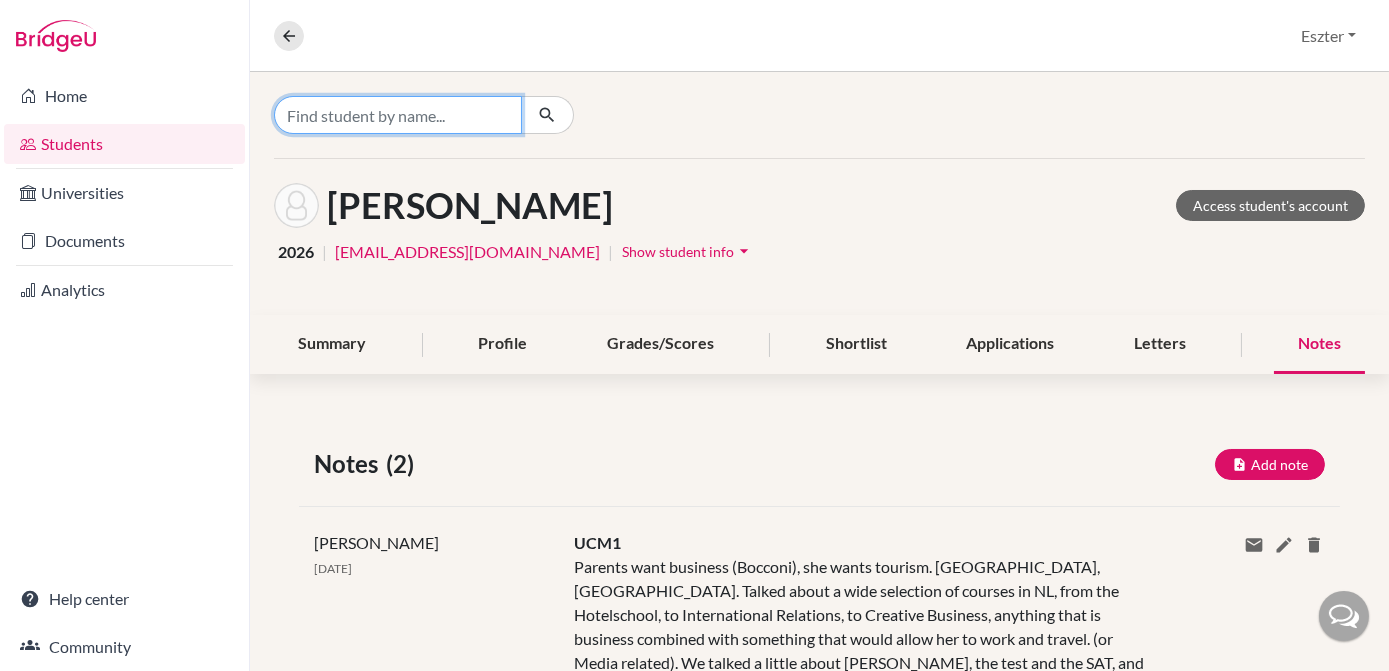 click at bounding box center [398, 115] 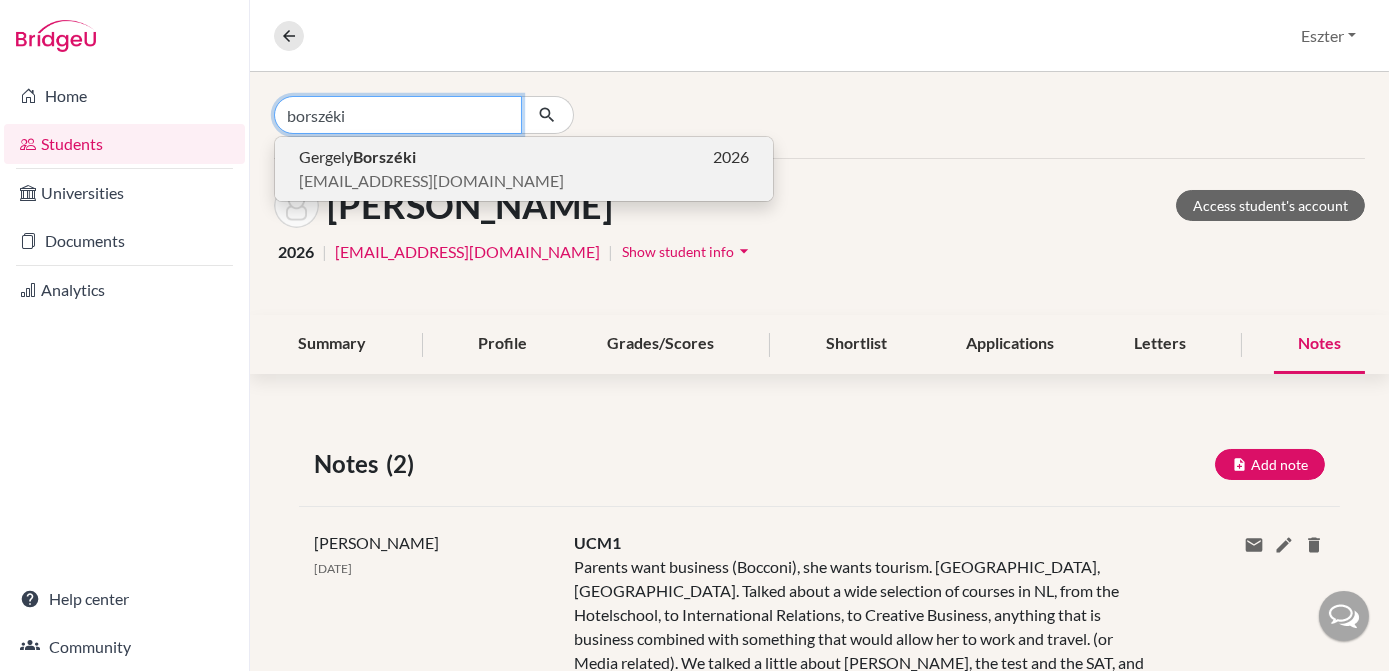 type on "borszéki" 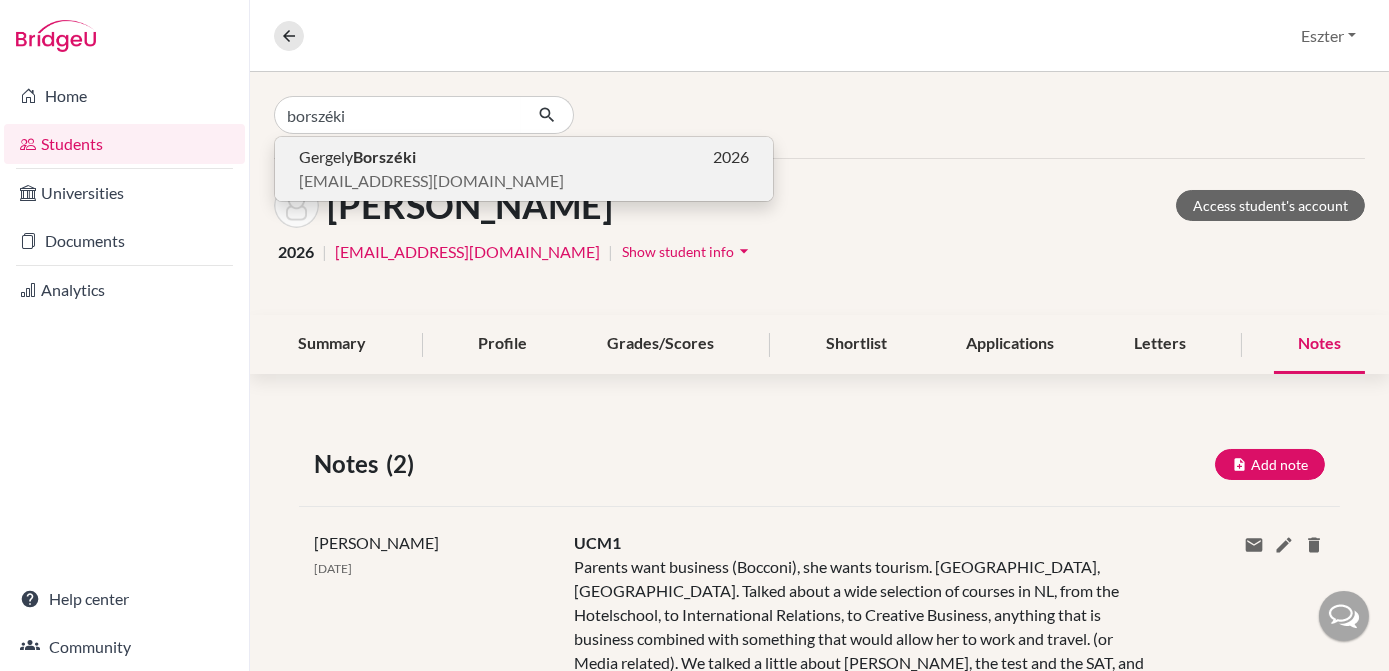 click on "Gergely  Borszéki 2026" at bounding box center (524, 157) 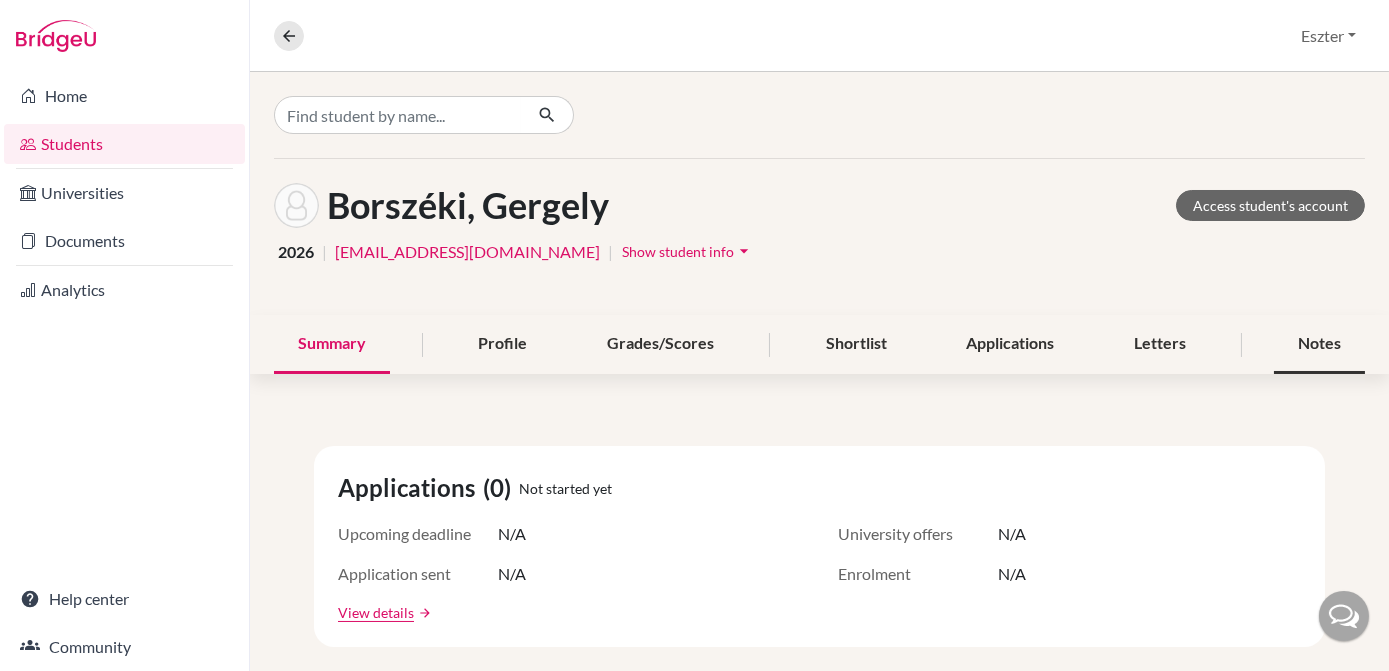 click on "Notes" at bounding box center [1319, 344] 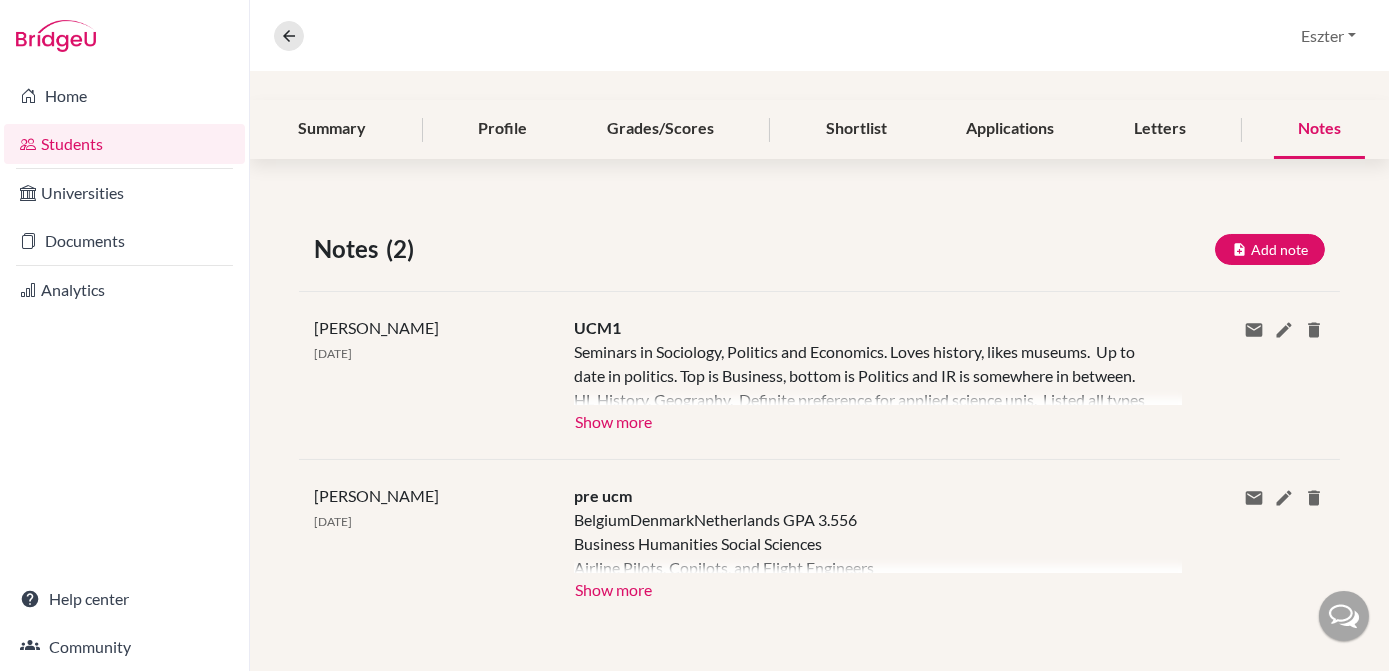 scroll, scrollTop: 216, scrollLeft: 0, axis: vertical 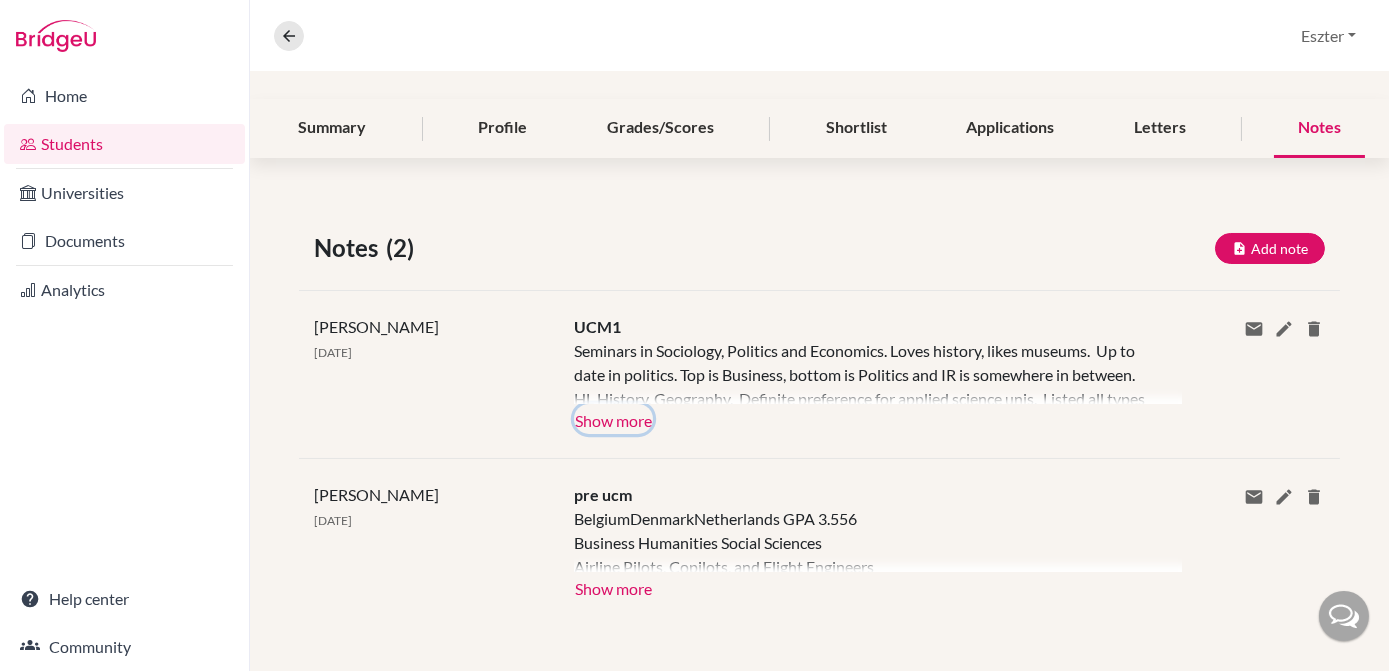 click on "Show more" 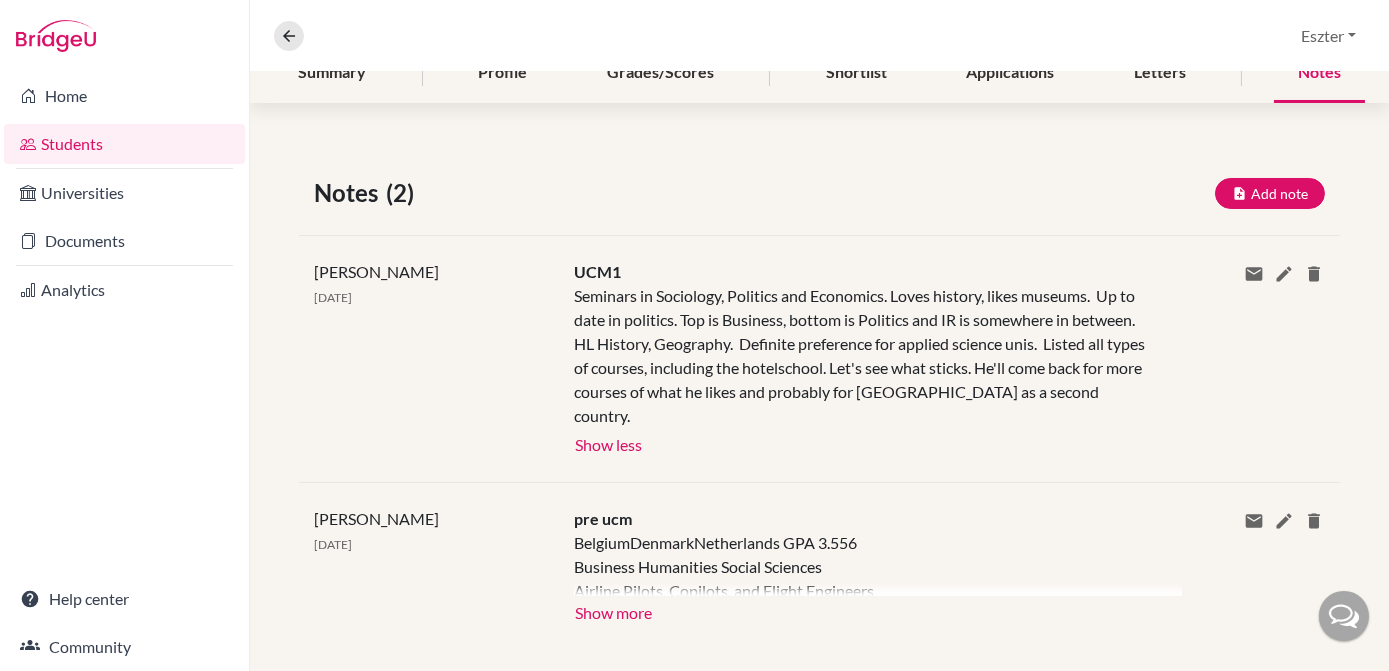 scroll, scrollTop: 0, scrollLeft: 0, axis: both 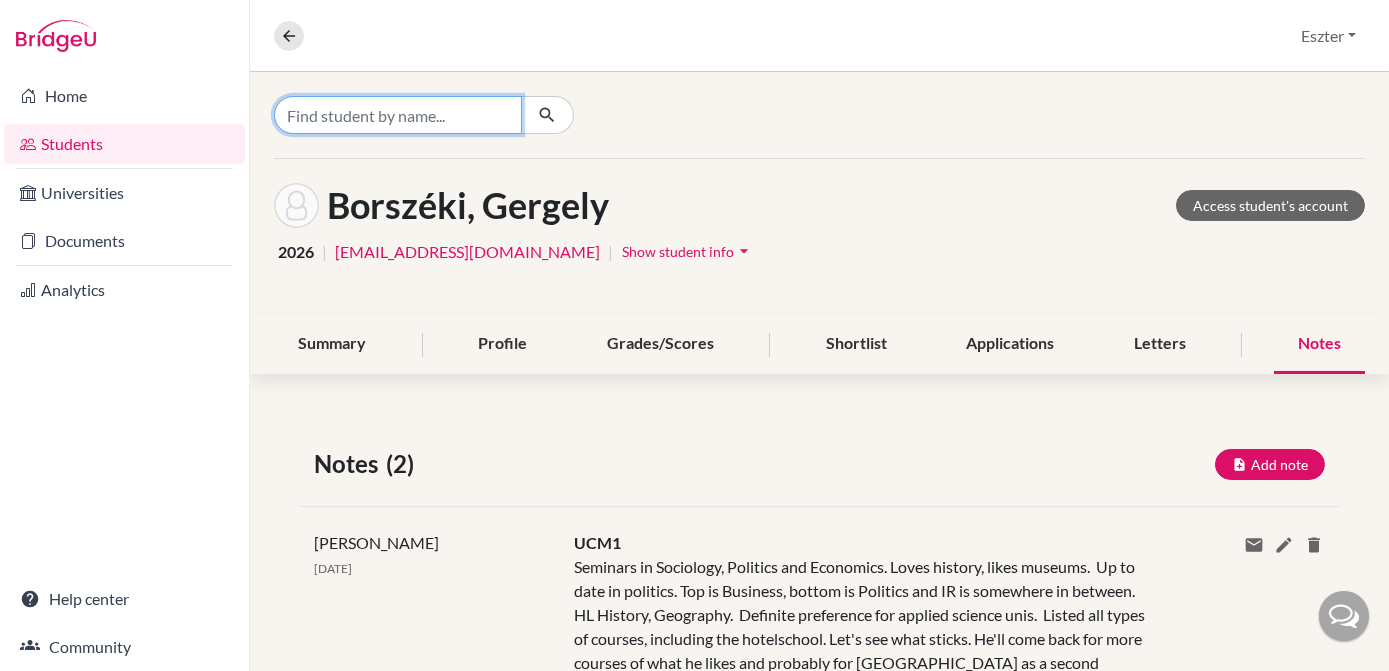click at bounding box center [398, 115] 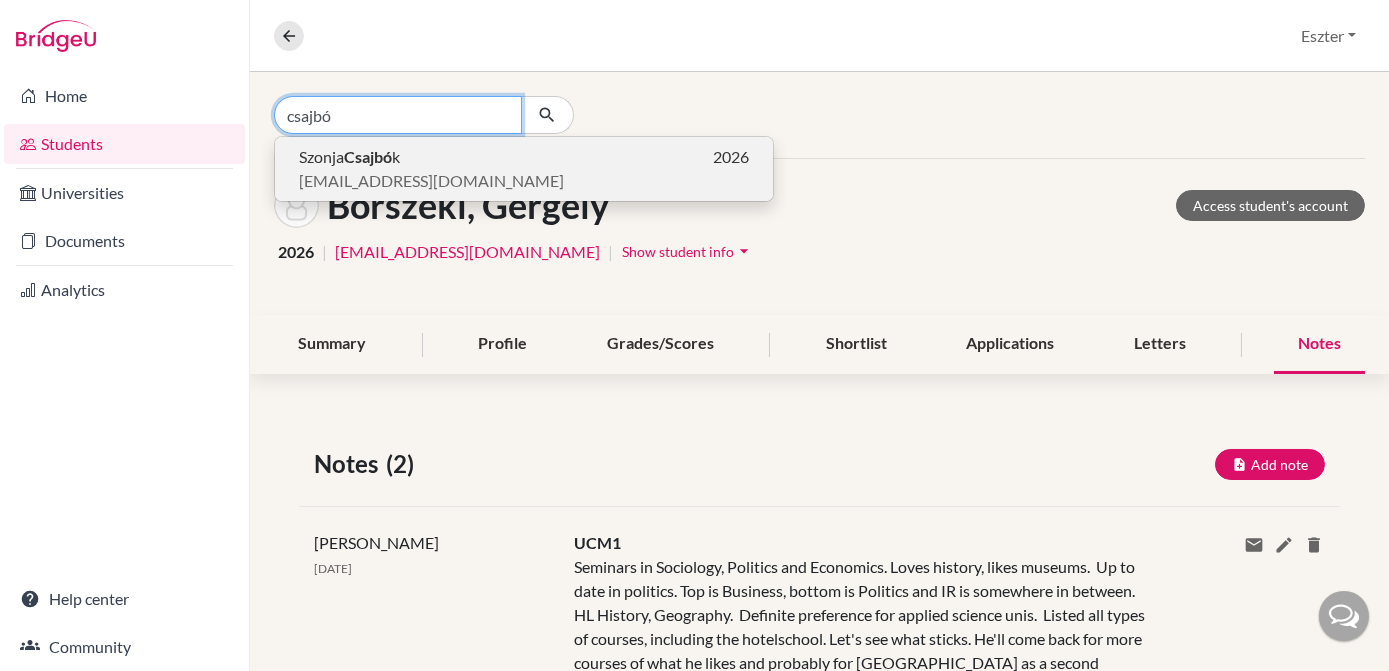 type on "csajbó" 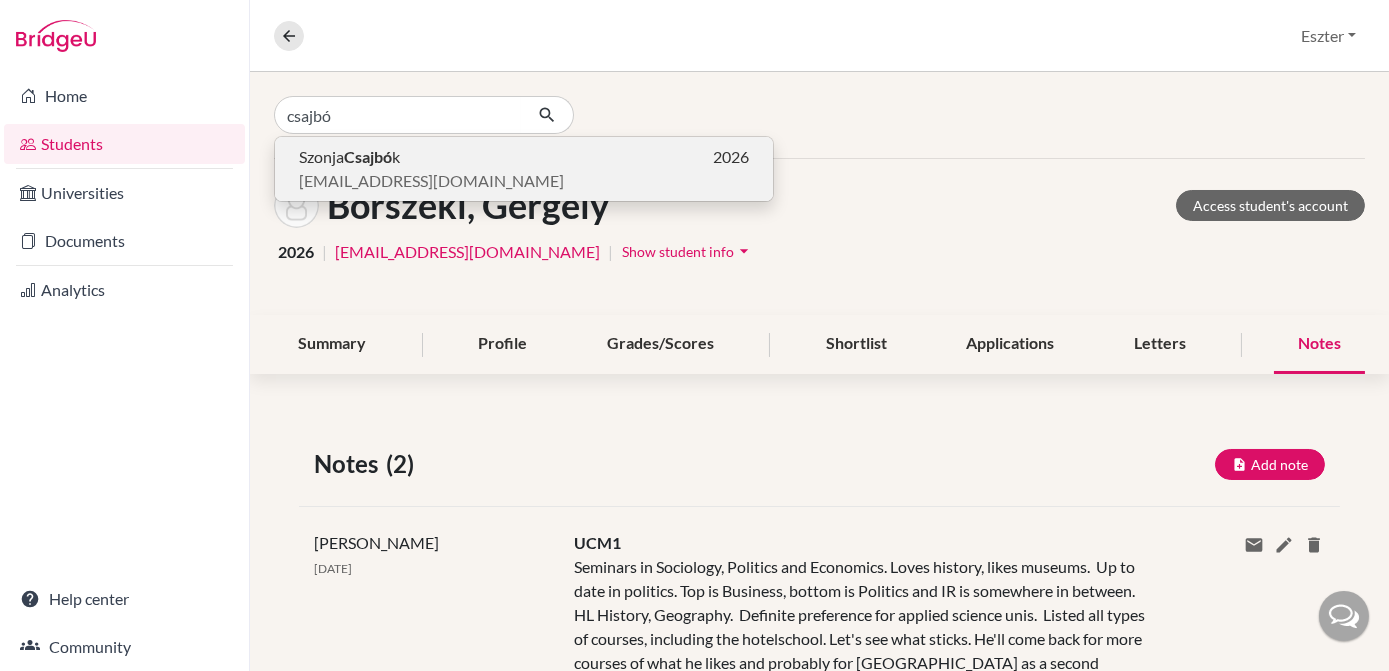 click on "Szonja  Csajbó k 2026" at bounding box center [524, 157] 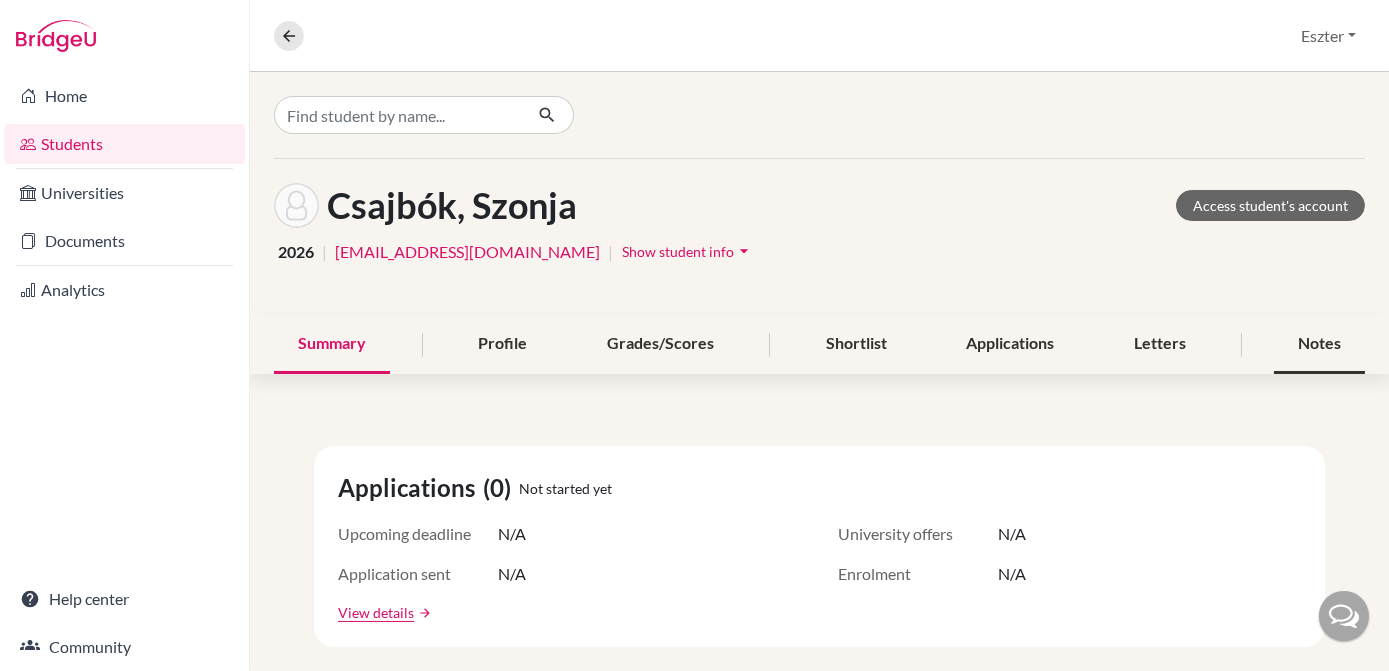 click on "Notes" at bounding box center [1319, 344] 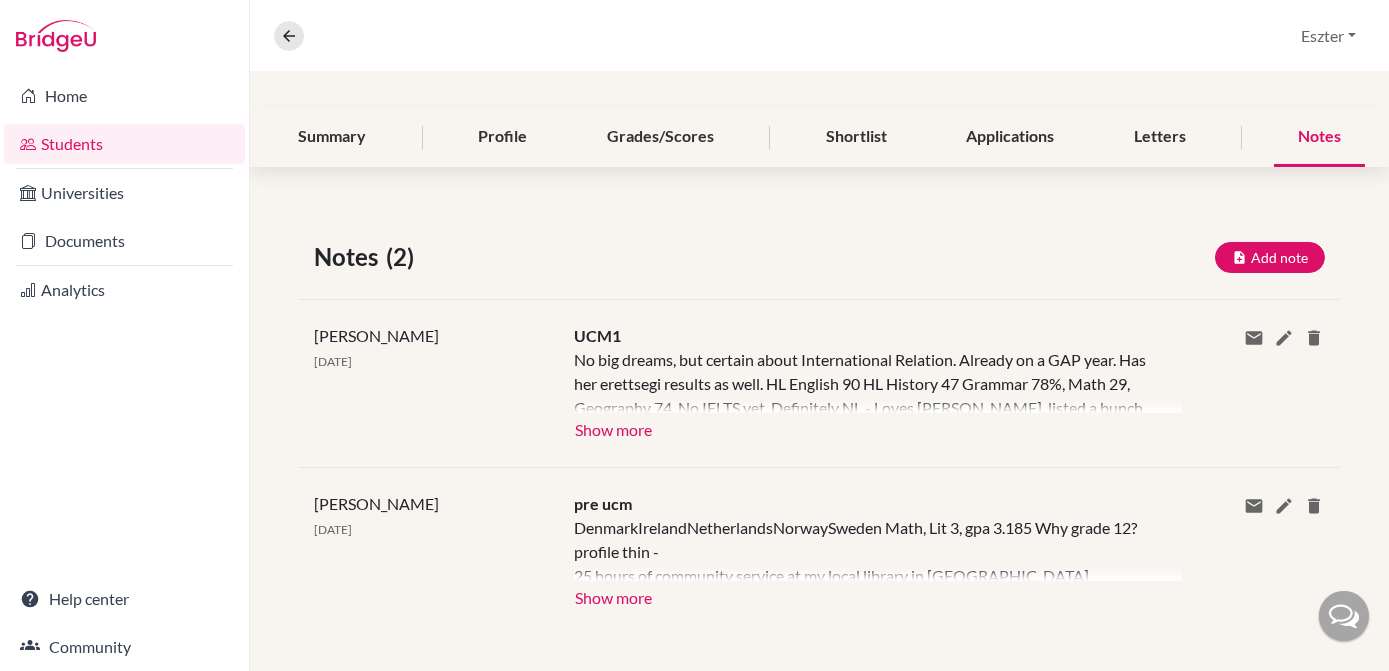 scroll, scrollTop: 216, scrollLeft: 0, axis: vertical 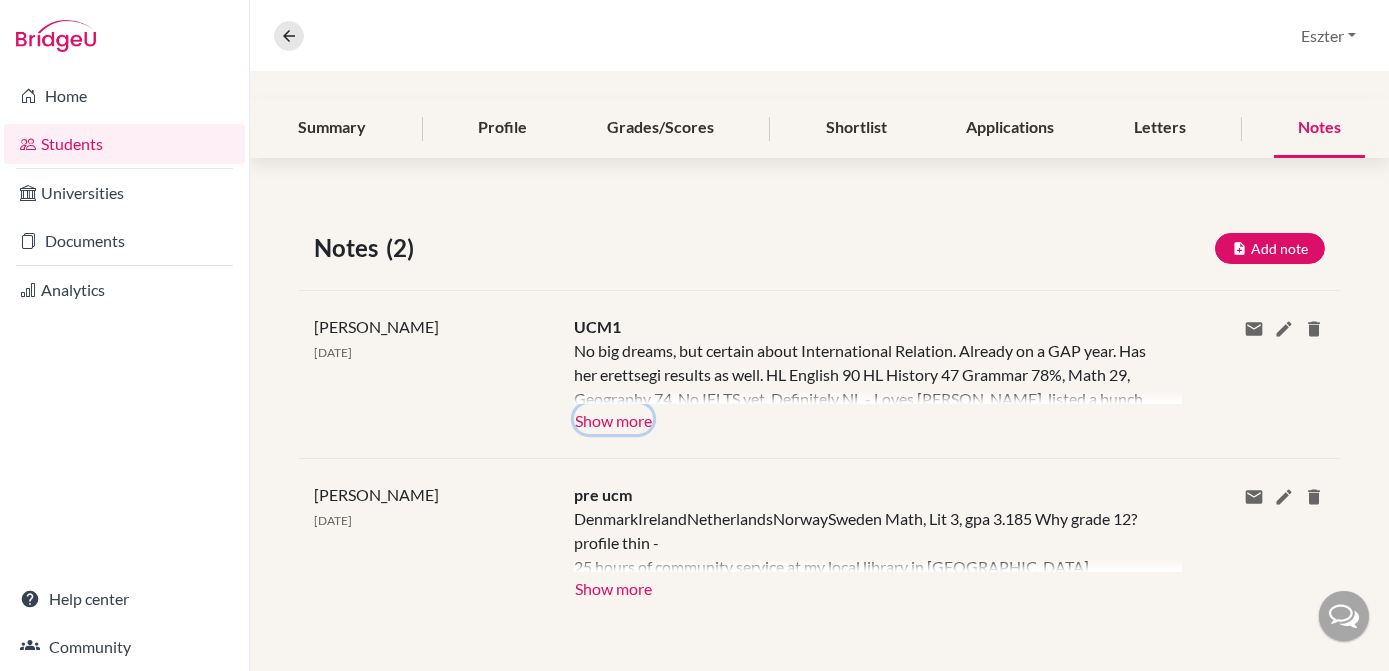 click on "Show more" 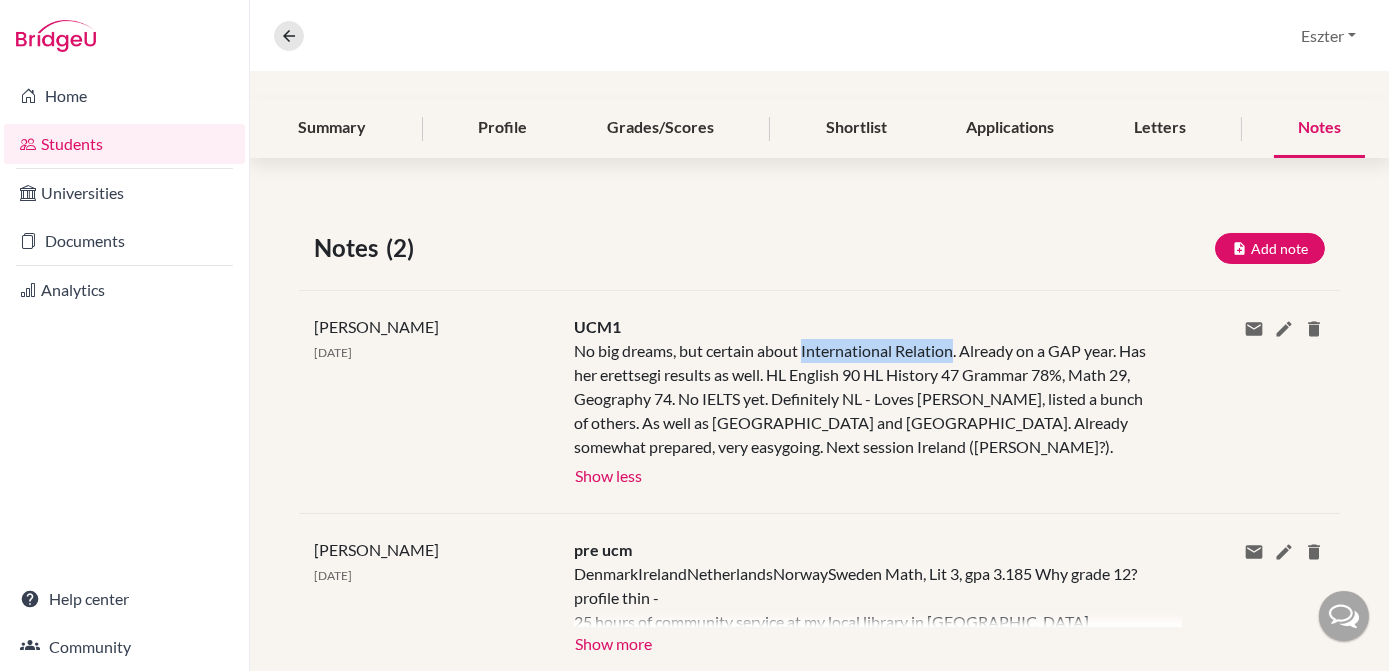 drag, startPoint x: 801, startPoint y: 350, endPoint x: 951, endPoint y: 350, distance: 150 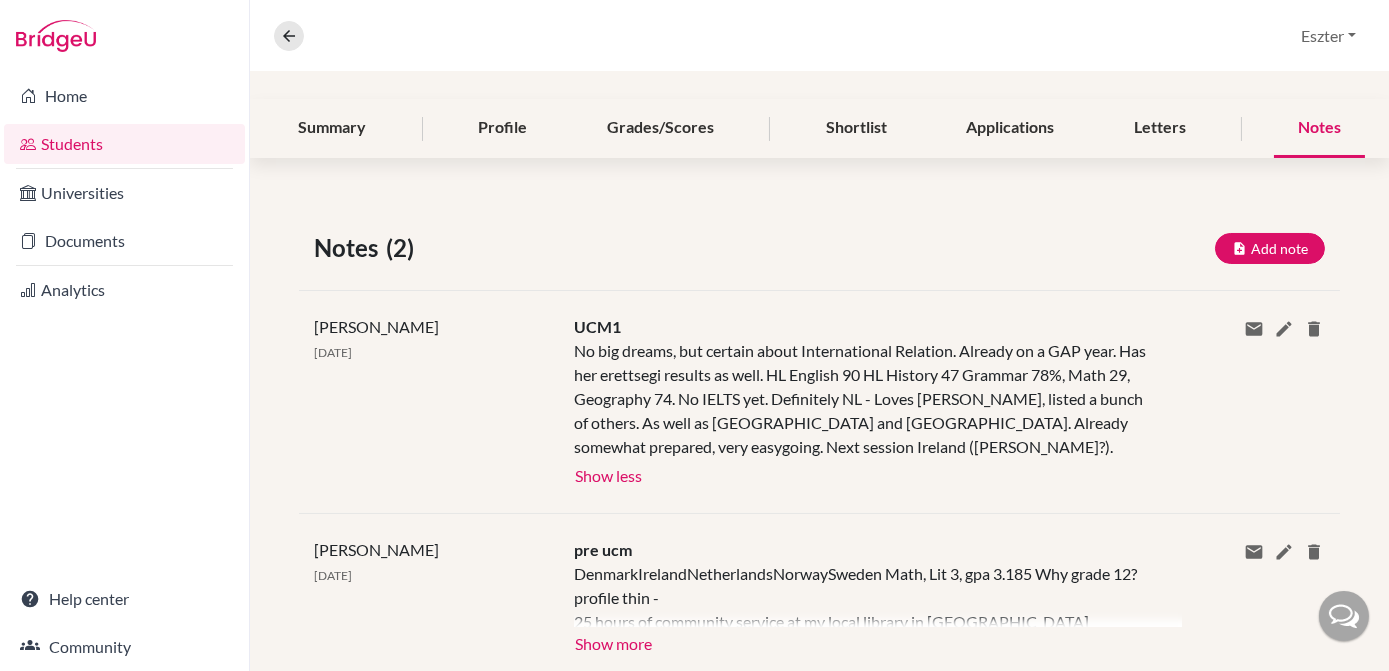 click on "pre ucm DenmarkIrelandNetherlandsNorwaySweden Math, Lit 3, gpa 3.185 Why grade 12?
profile thin -
25 hours of community service at my local library in Székesfehérvár
25 hours of hours of community service at my High School
“Revolutions and world order: still the 'Sixth Great Power'?” lecture online attendance at LSE
Attended a SRT fair at the American International School of Budapest
Visiting foreign countries in summer for almost 10 years now (Includes almost all of the Balkan countries, Italy, Czech Republic, Austria and Germany)
Subject interests
Arts, Humanities, Social Sciences
Curators
Cartographers and Photogrammetrist
Sociologist
Anthropologist and Archeologist
Film and Video Editors
Historian
Graphic Designer
Show more Show less" at bounding box center (862, 597) 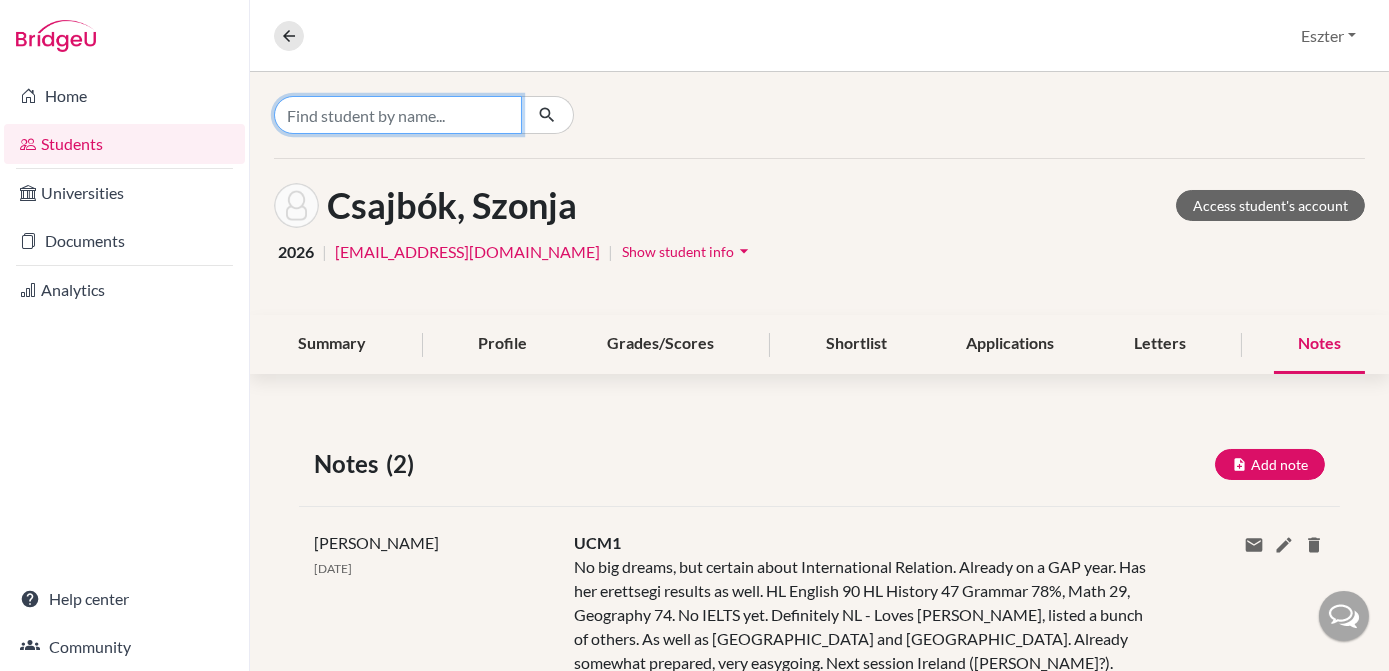 click at bounding box center (398, 115) 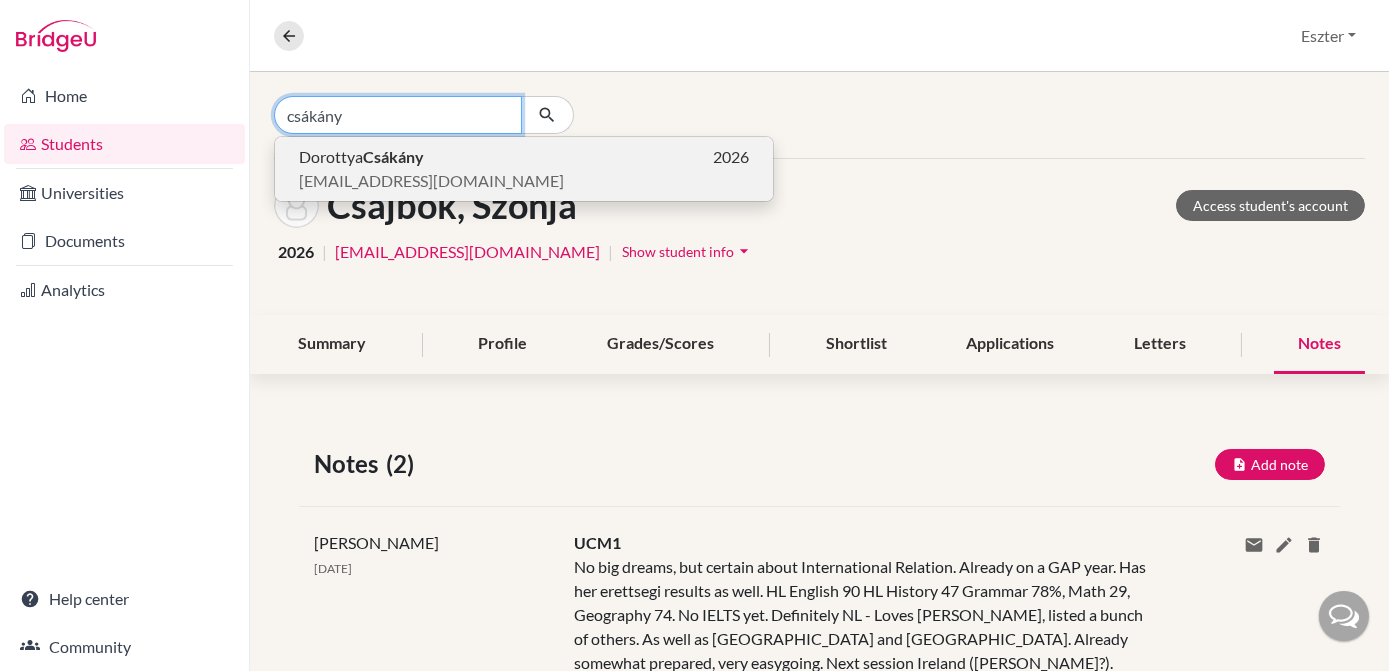 type on "csákány" 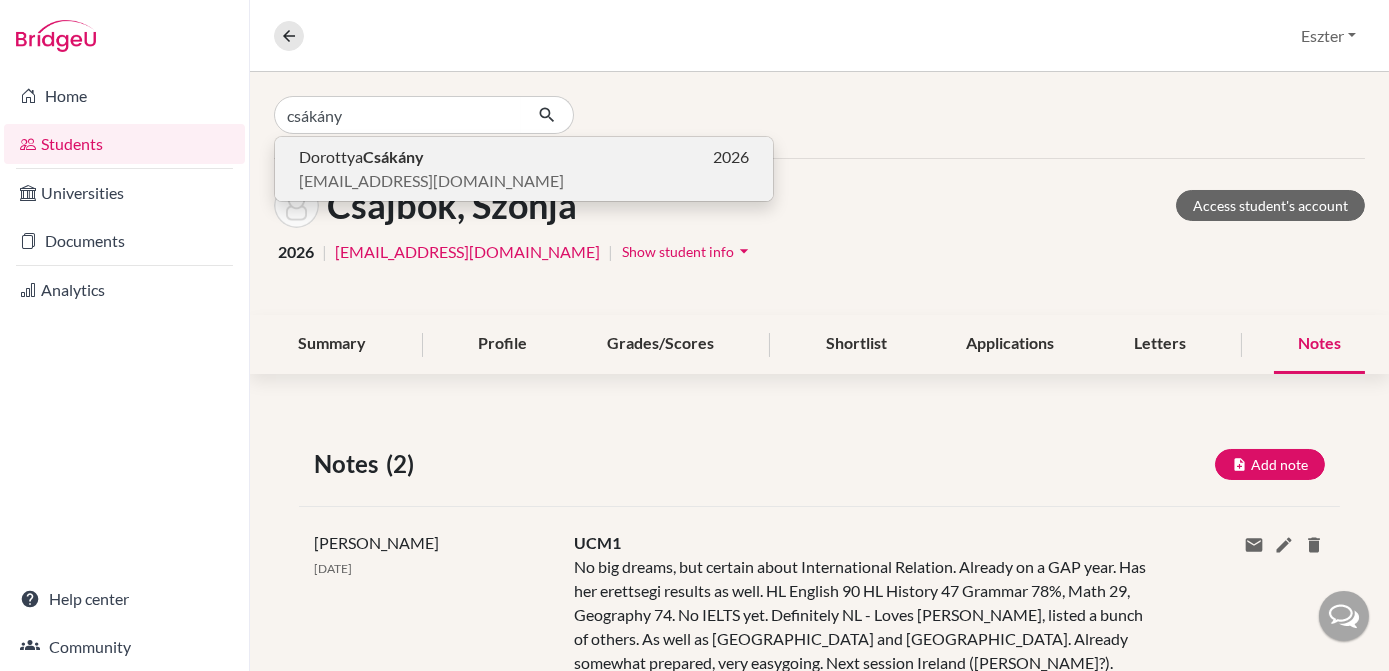 click on "Csákány" at bounding box center (393, 156) 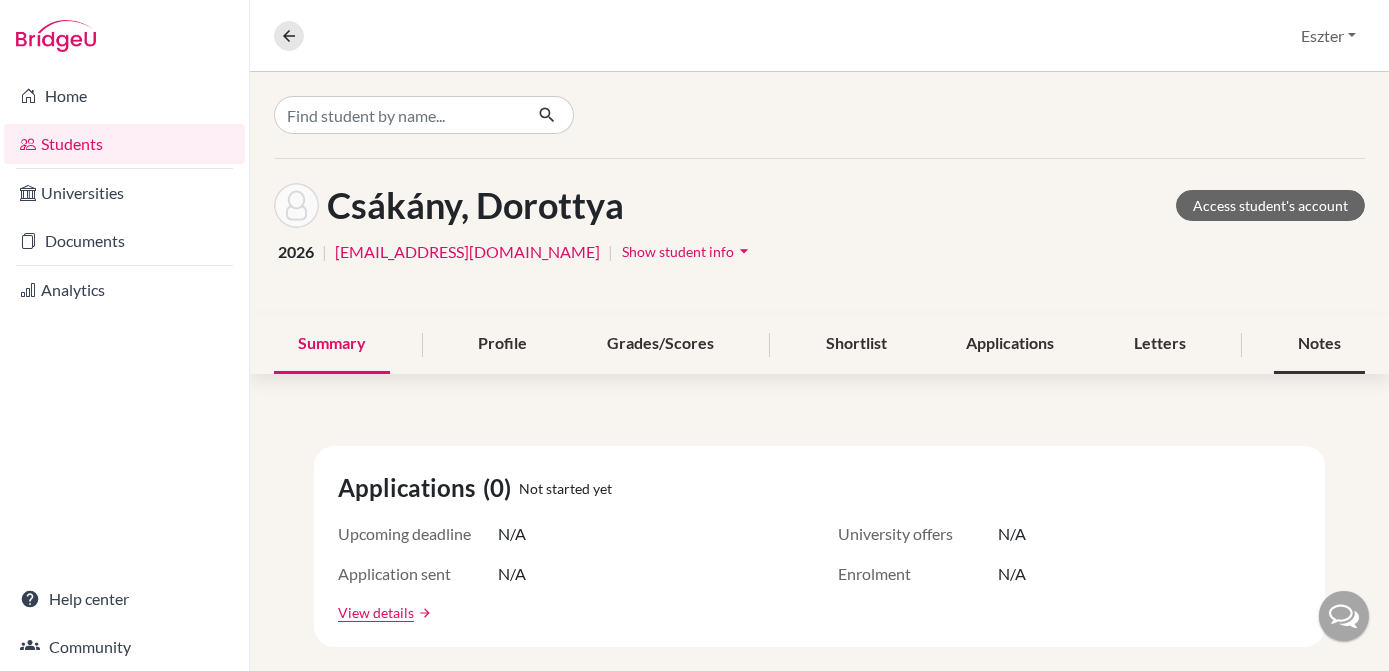 click on "Notes" at bounding box center (1319, 344) 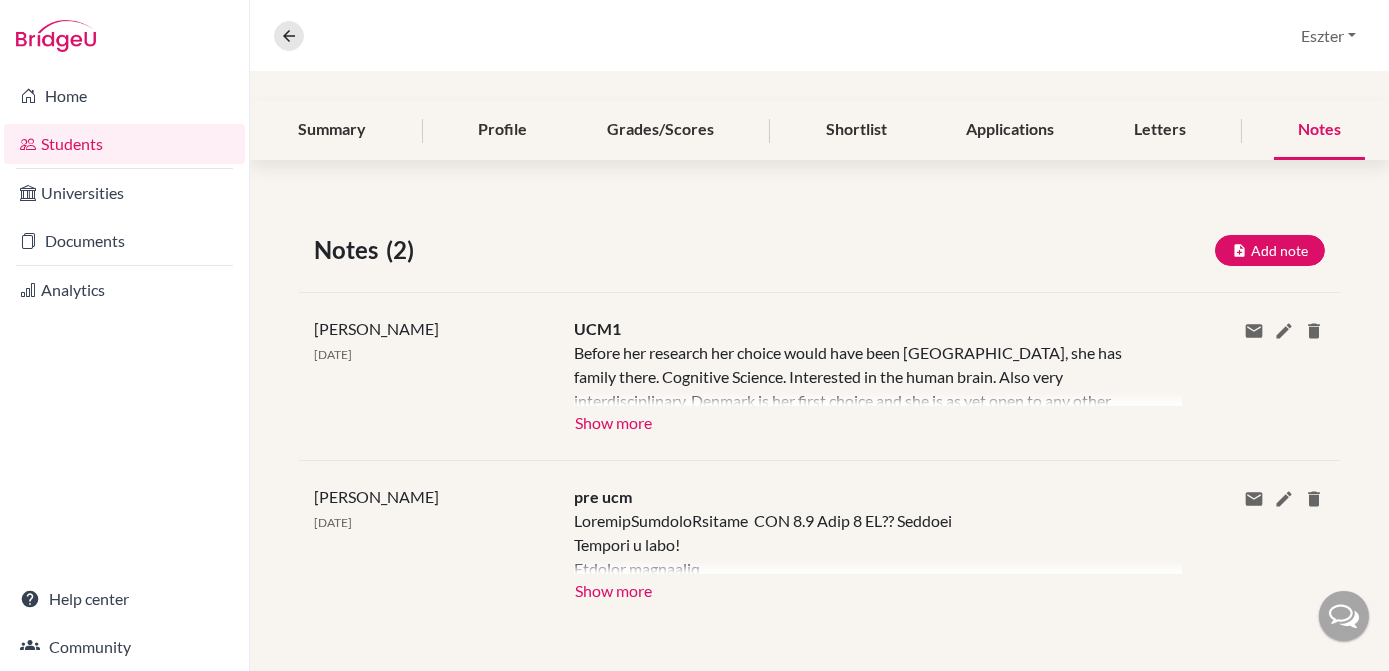 scroll, scrollTop: 216, scrollLeft: 0, axis: vertical 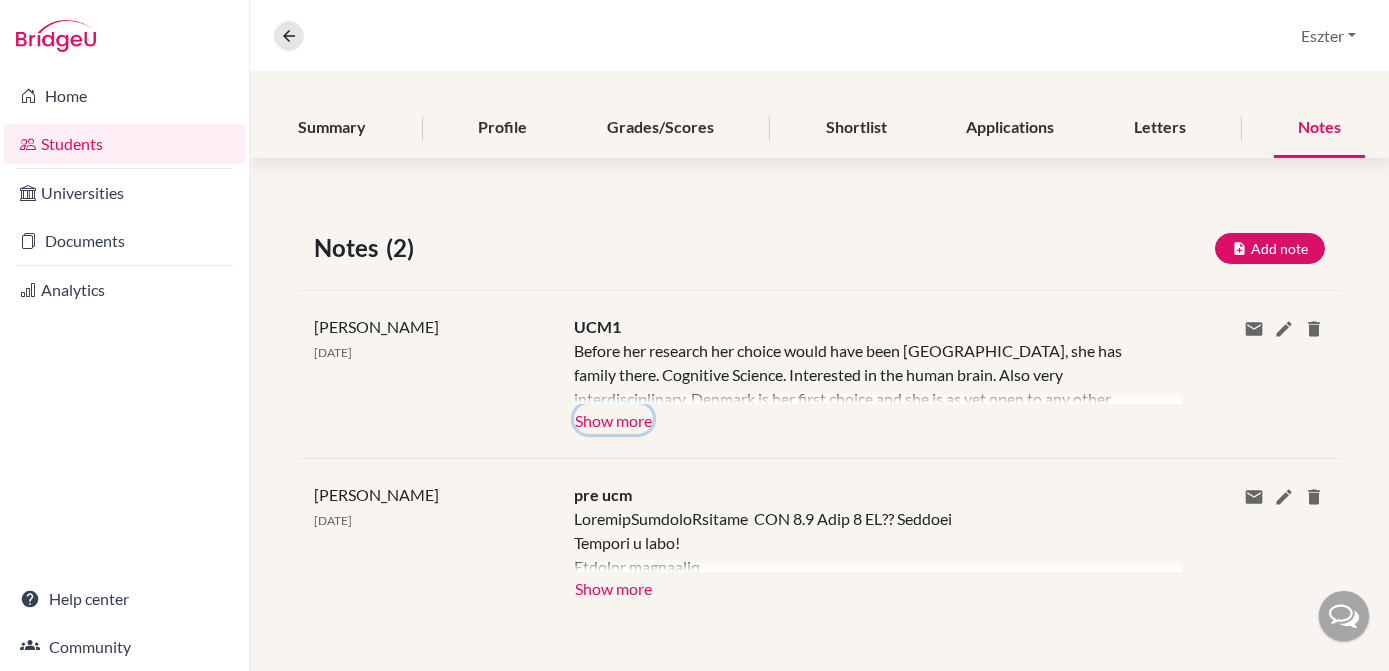 click on "Show more" 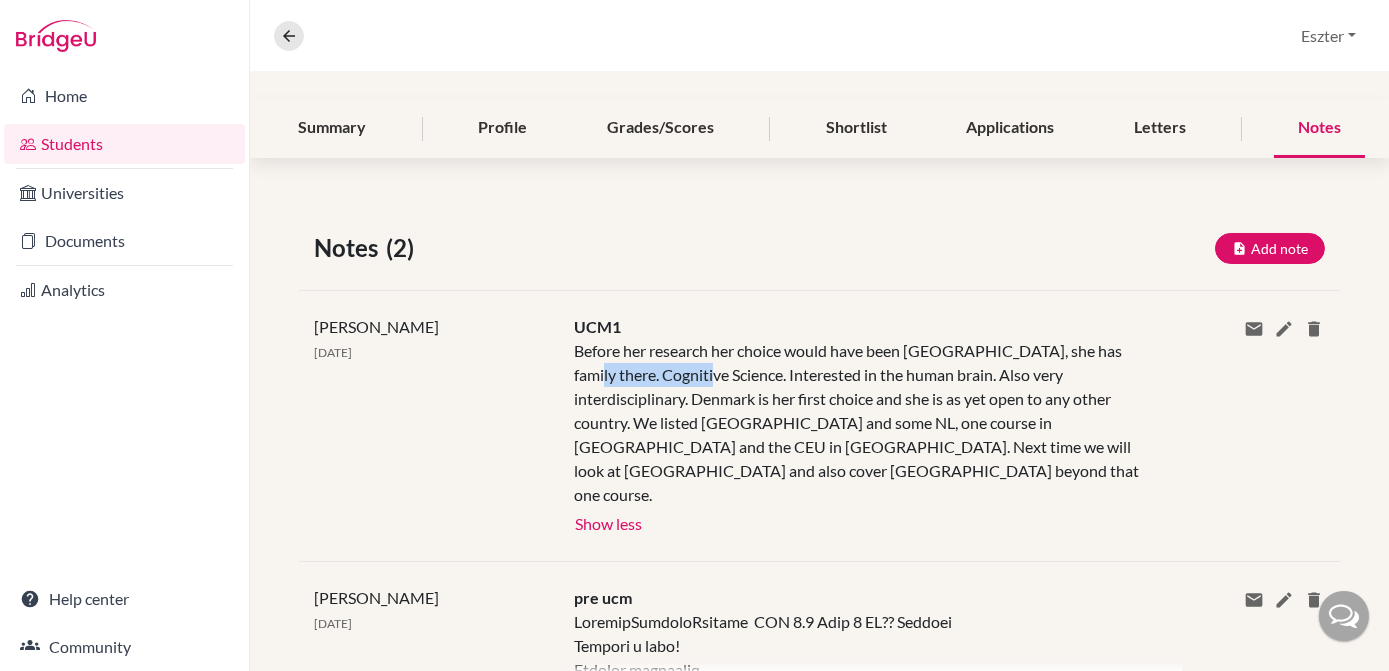 drag, startPoint x: 571, startPoint y: 373, endPoint x: 691, endPoint y: 384, distance: 120.50311 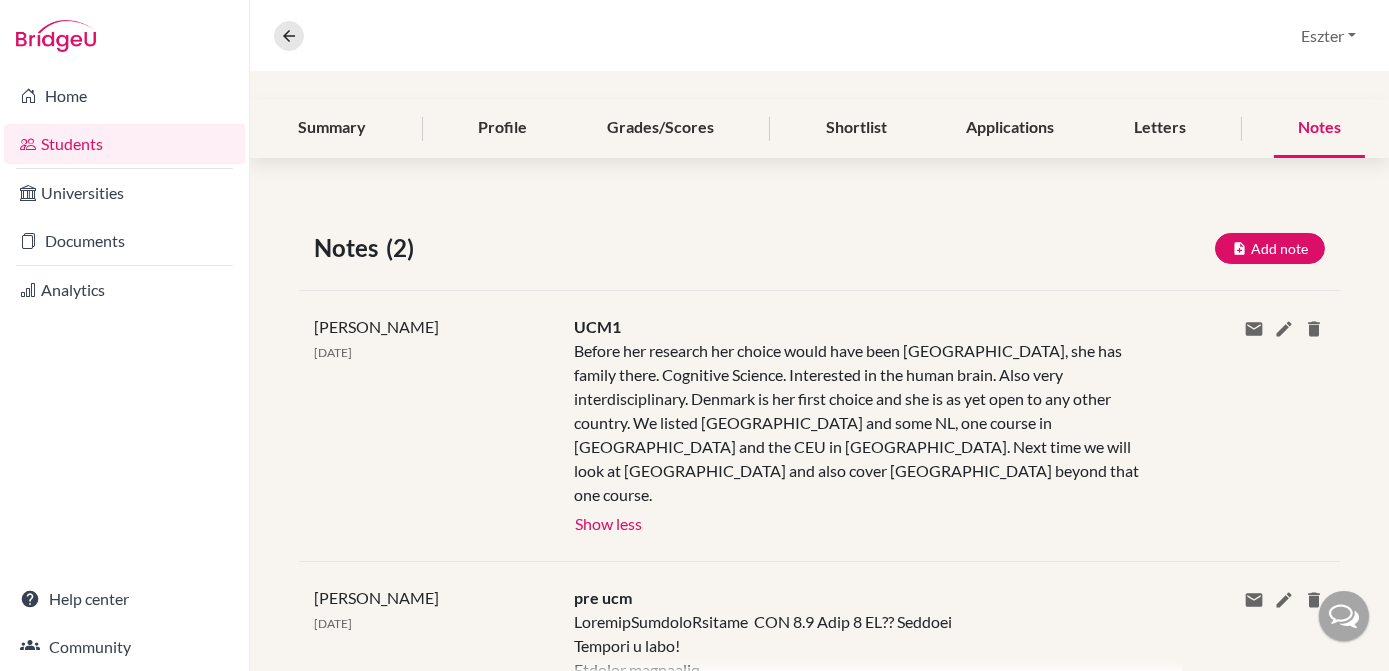 click on "Jay Kiss 17 Jul 2025 pre ucm Show more Show less Share via email Email address Send Delete this note? Cancel Delete" 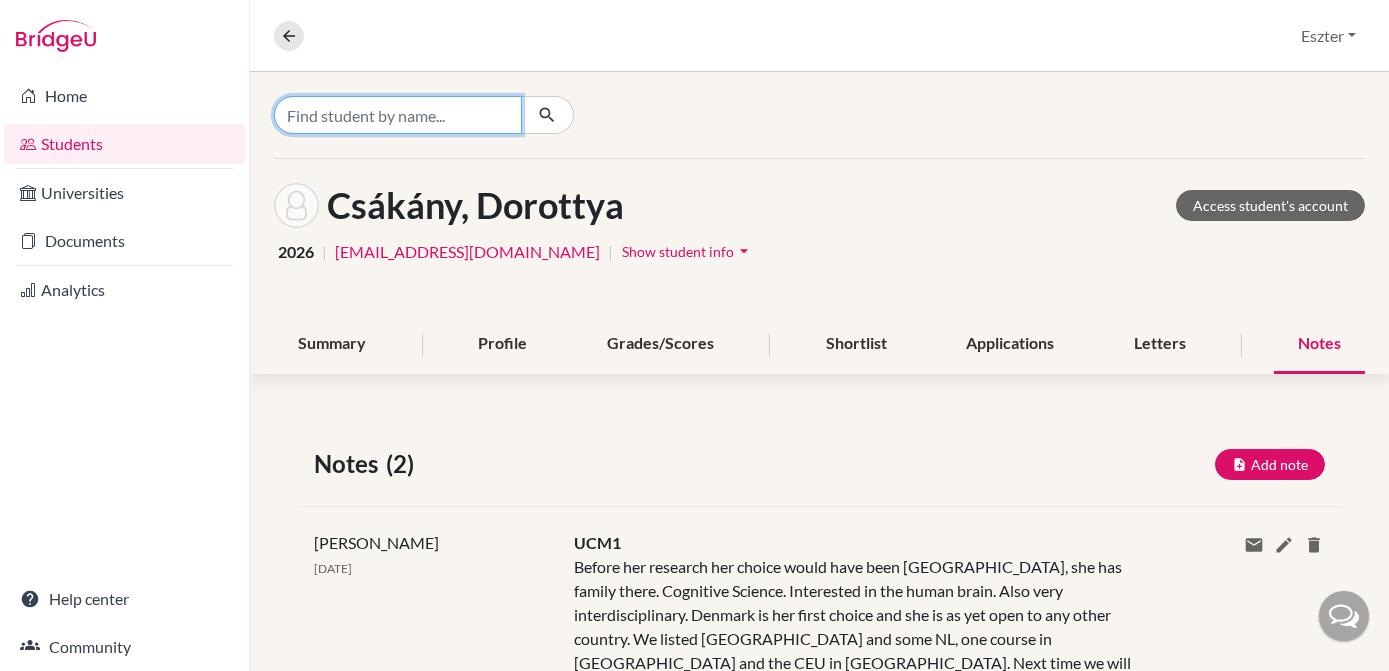 click at bounding box center (398, 115) 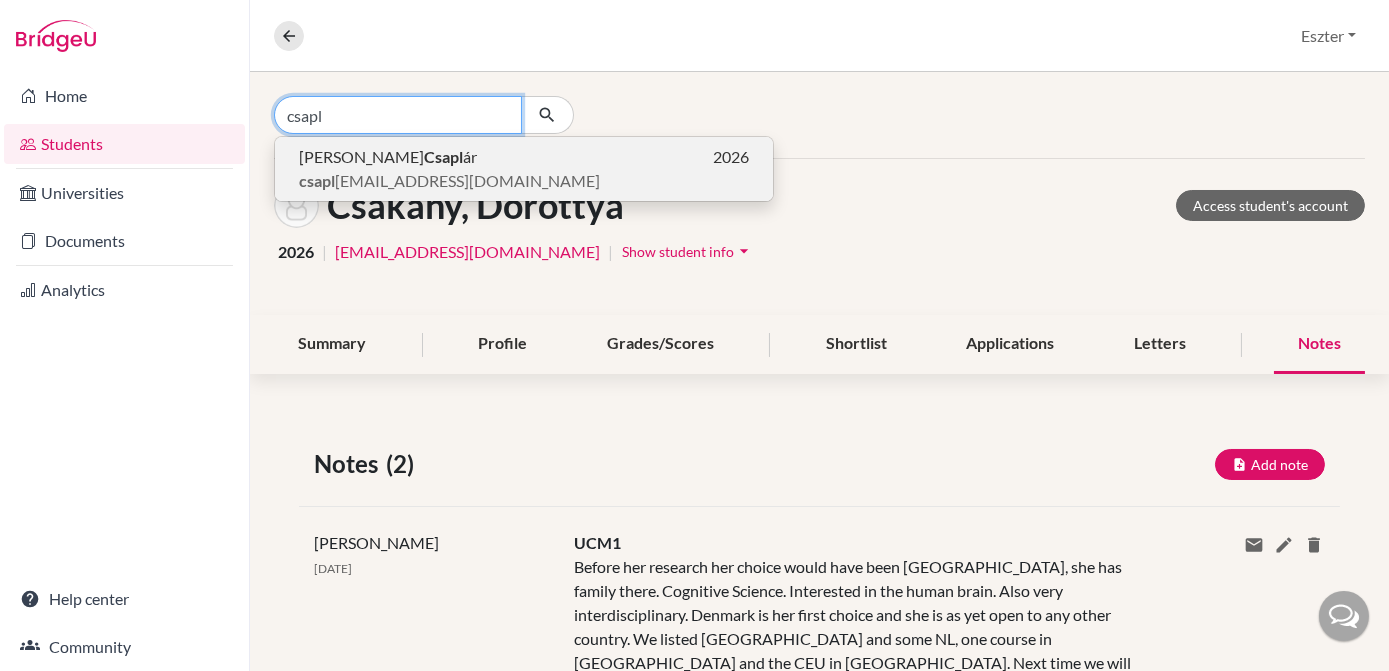 type on "csapl" 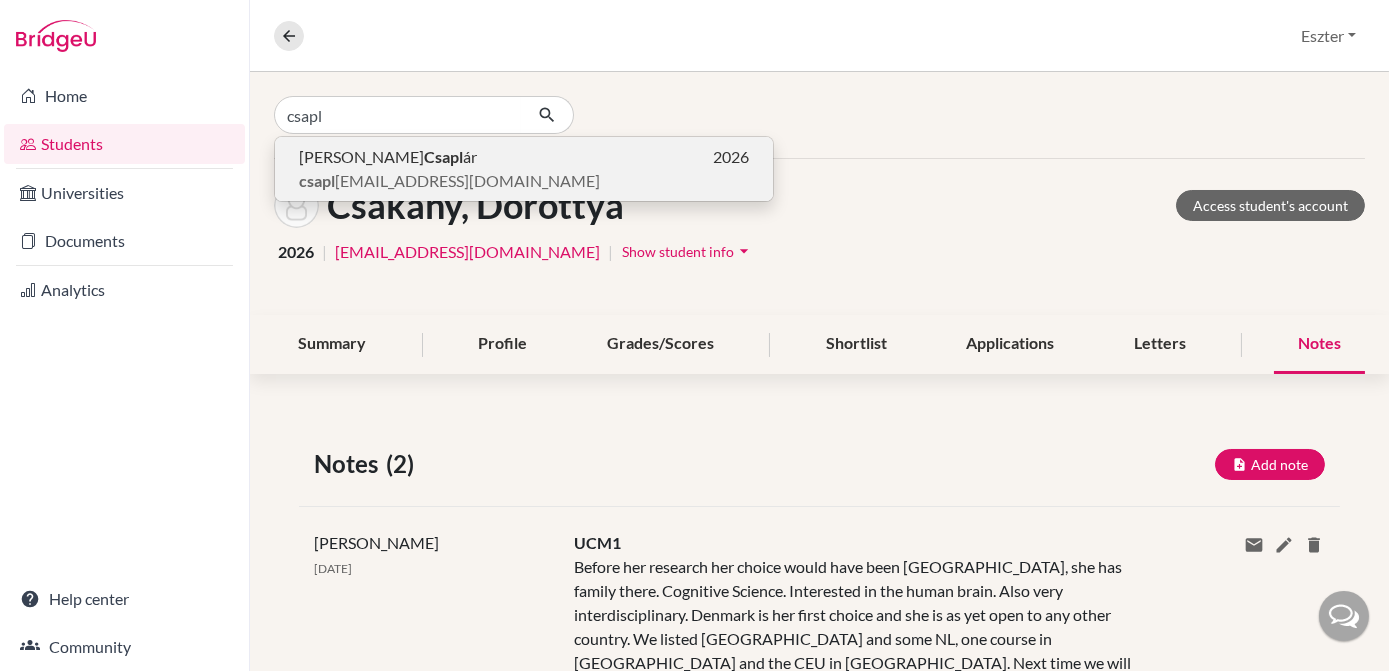 click on "György  Csapl ár 2026" at bounding box center [524, 157] 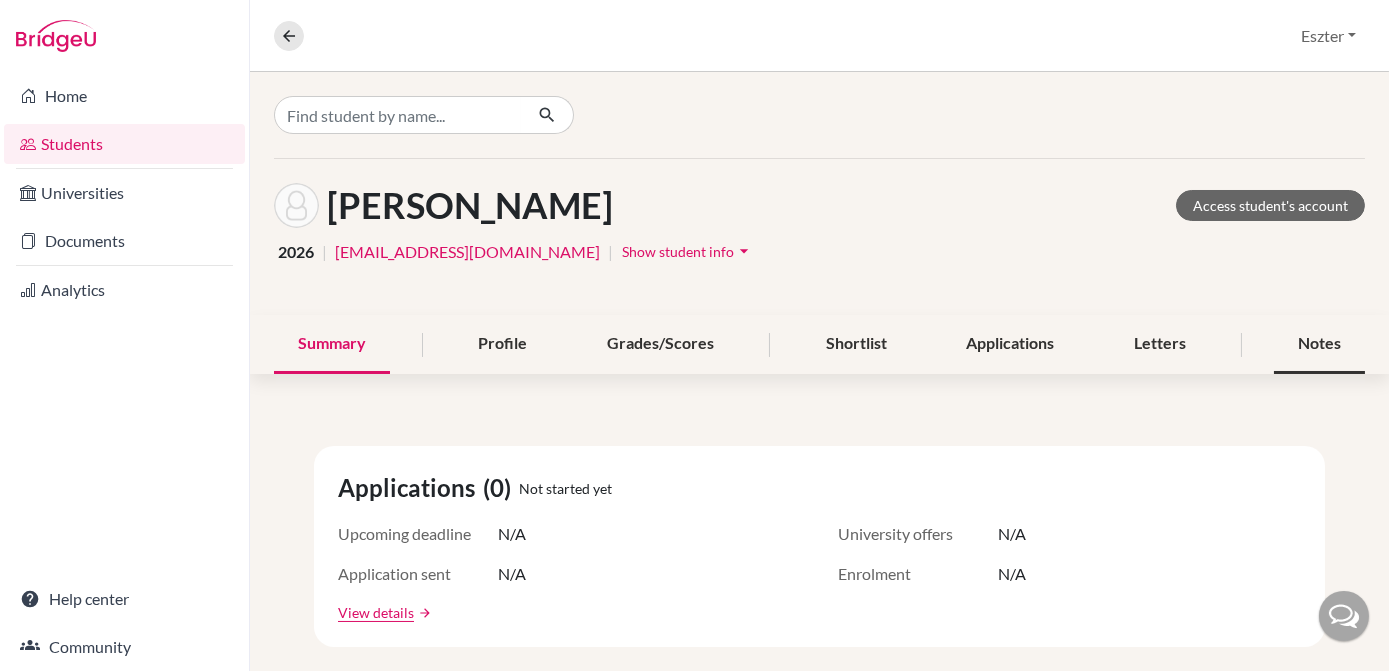 click on "Notes" at bounding box center [1319, 344] 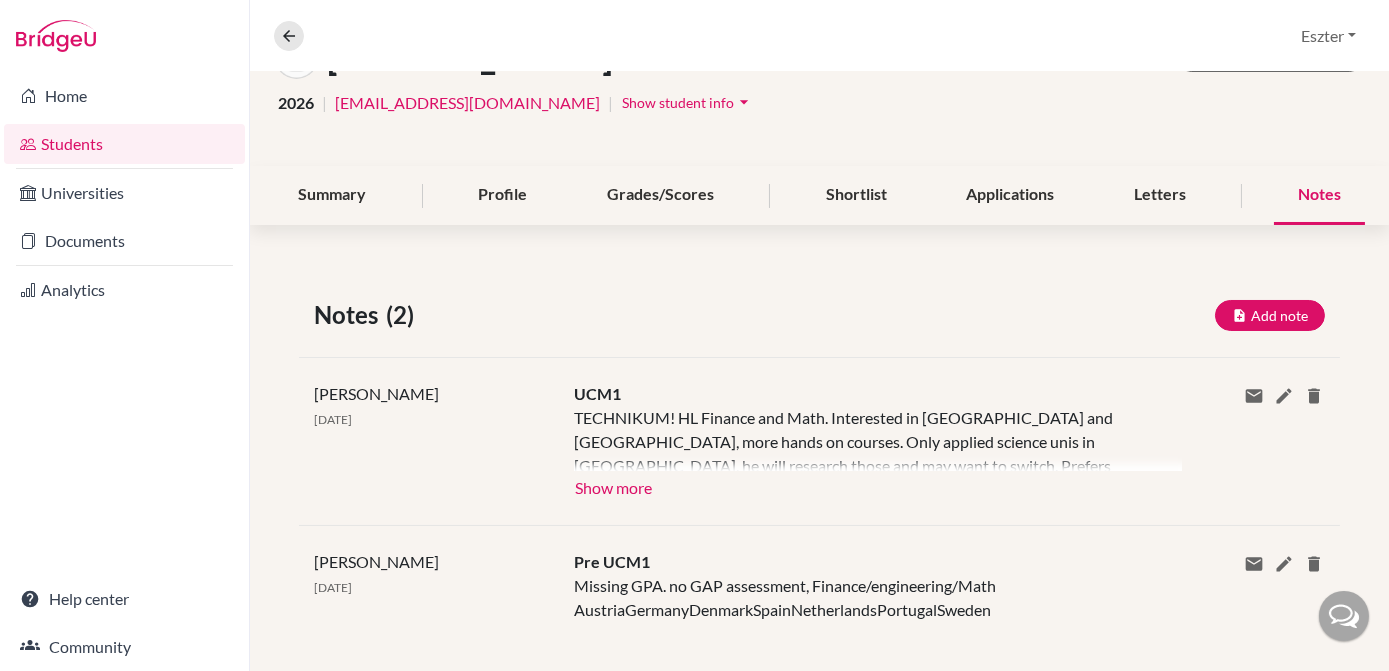 scroll, scrollTop: 152, scrollLeft: 0, axis: vertical 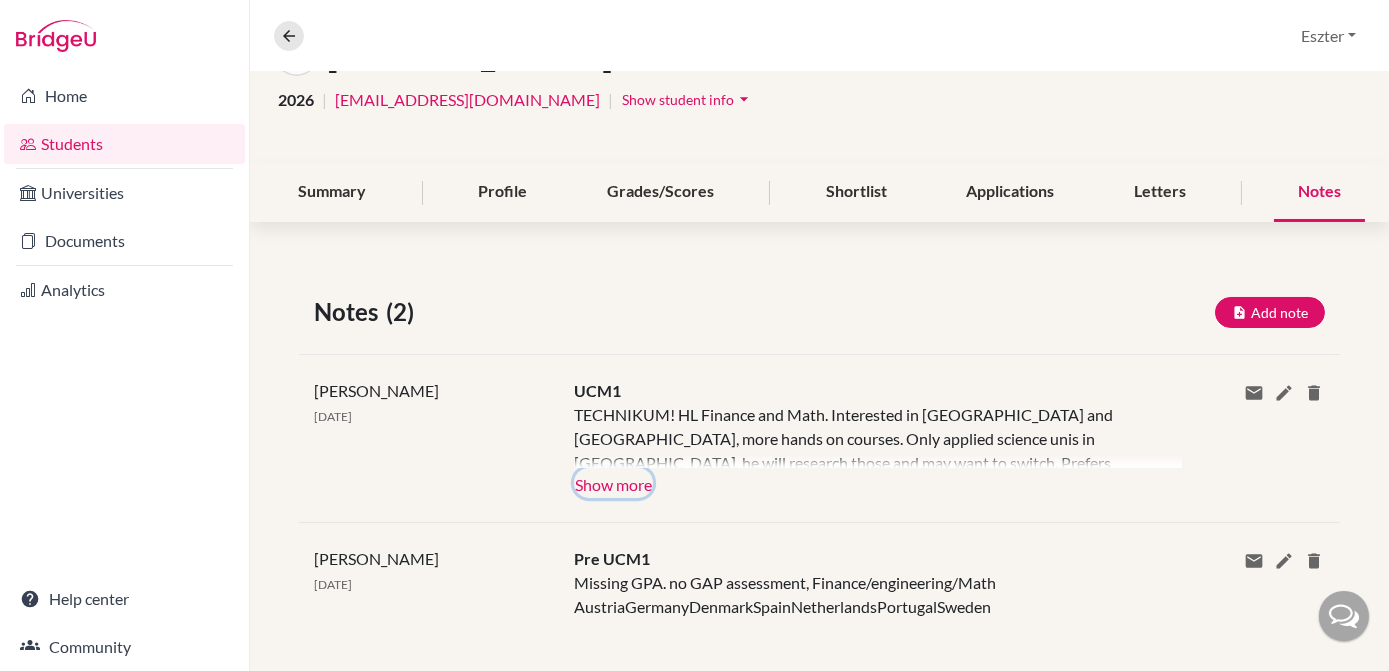 click on "Show more" 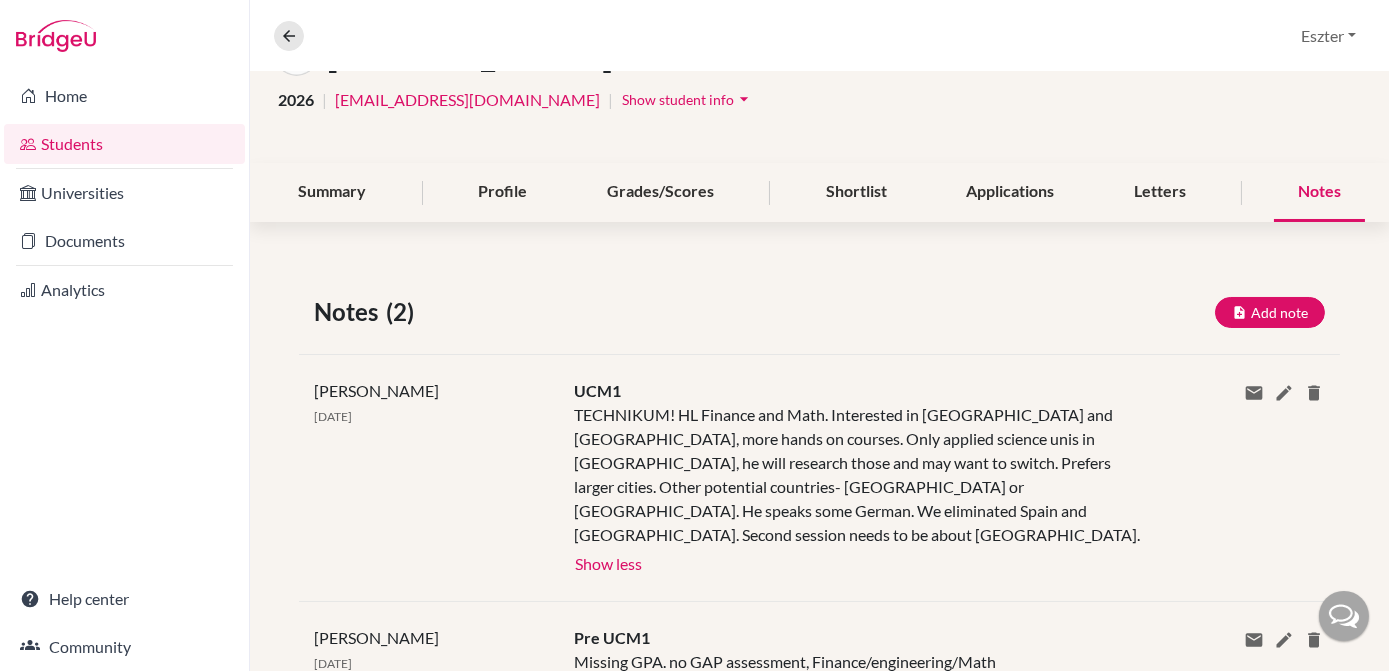 scroll, scrollTop: 0, scrollLeft: 0, axis: both 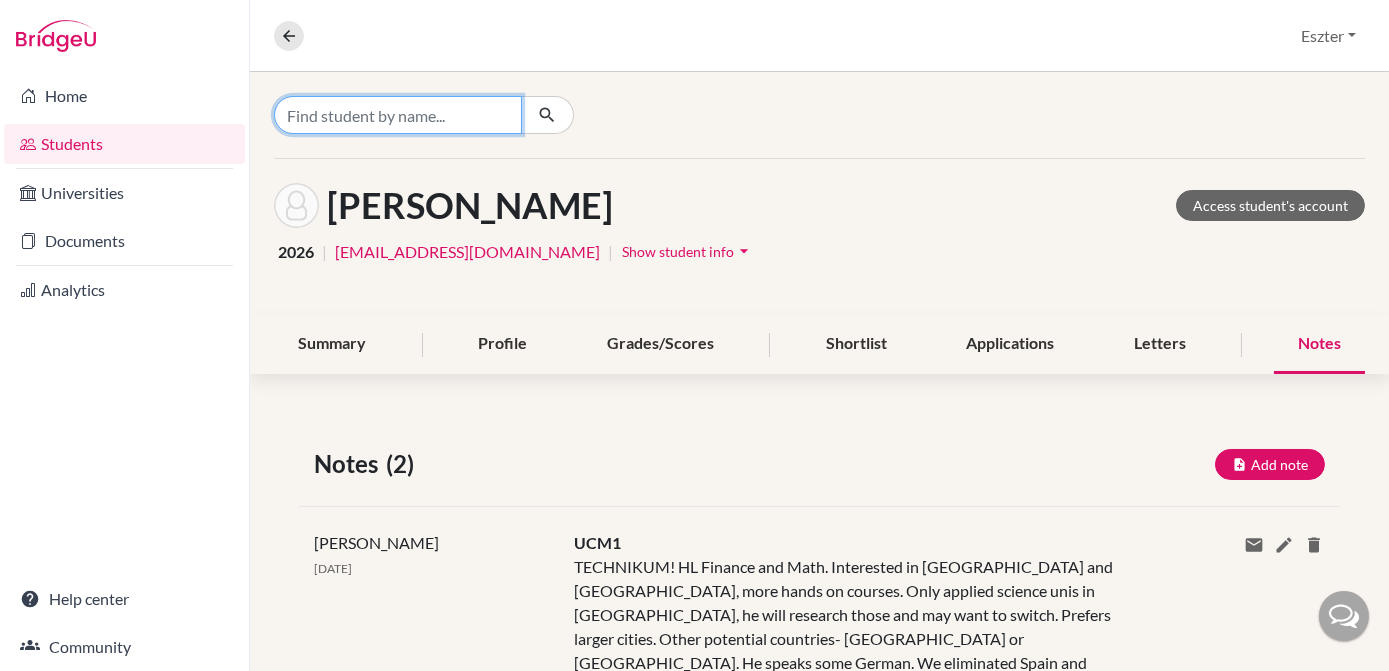 click at bounding box center (398, 115) 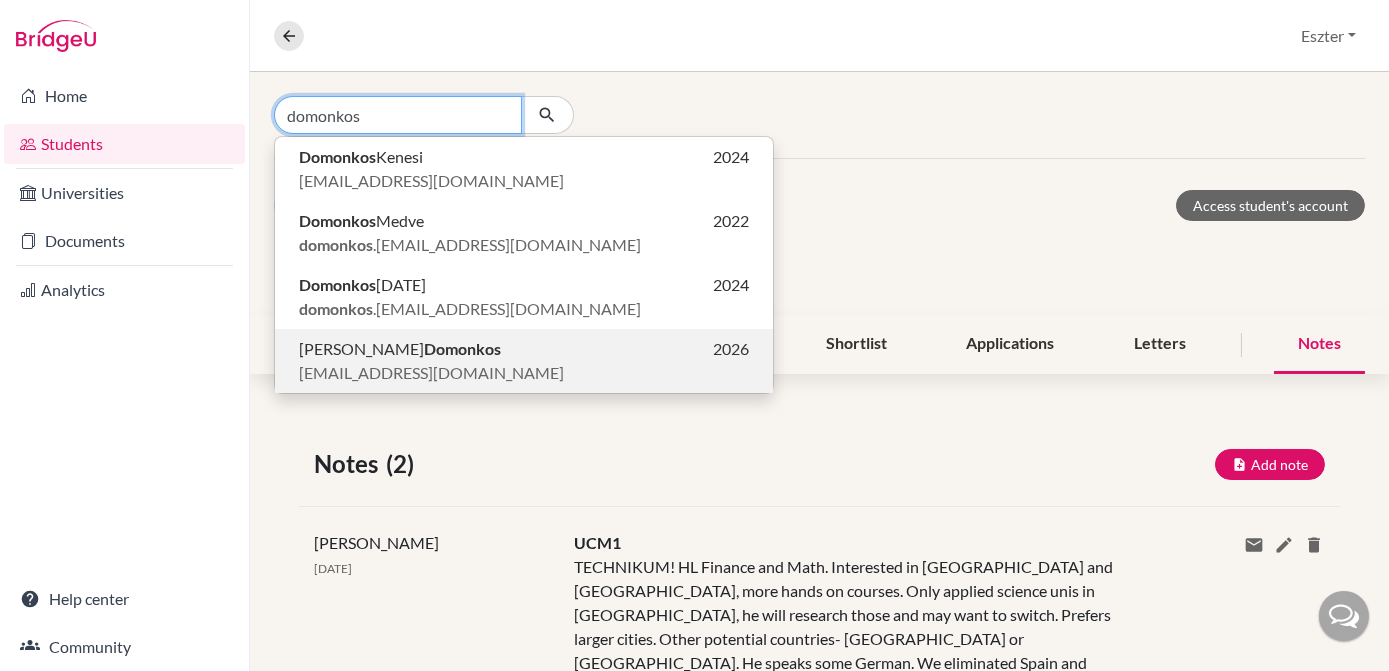 type on "domonkos" 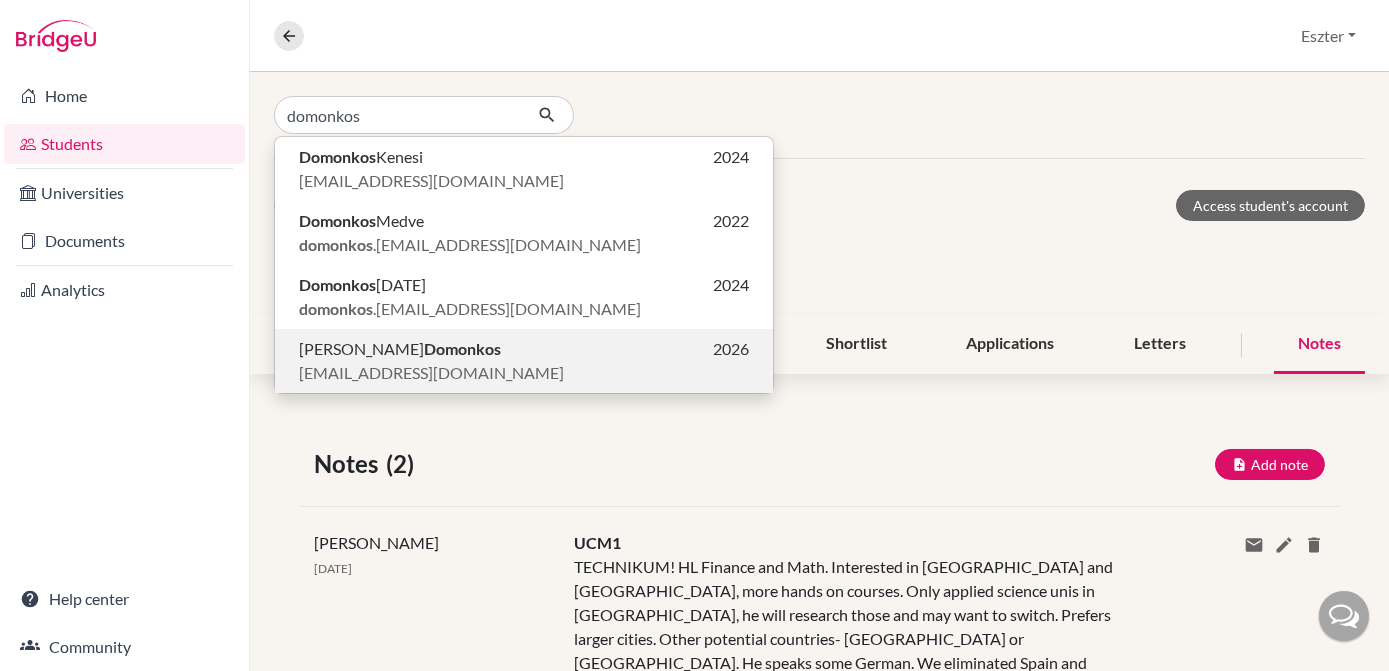 click on "Domonkos" at bounding box center [462, 348] 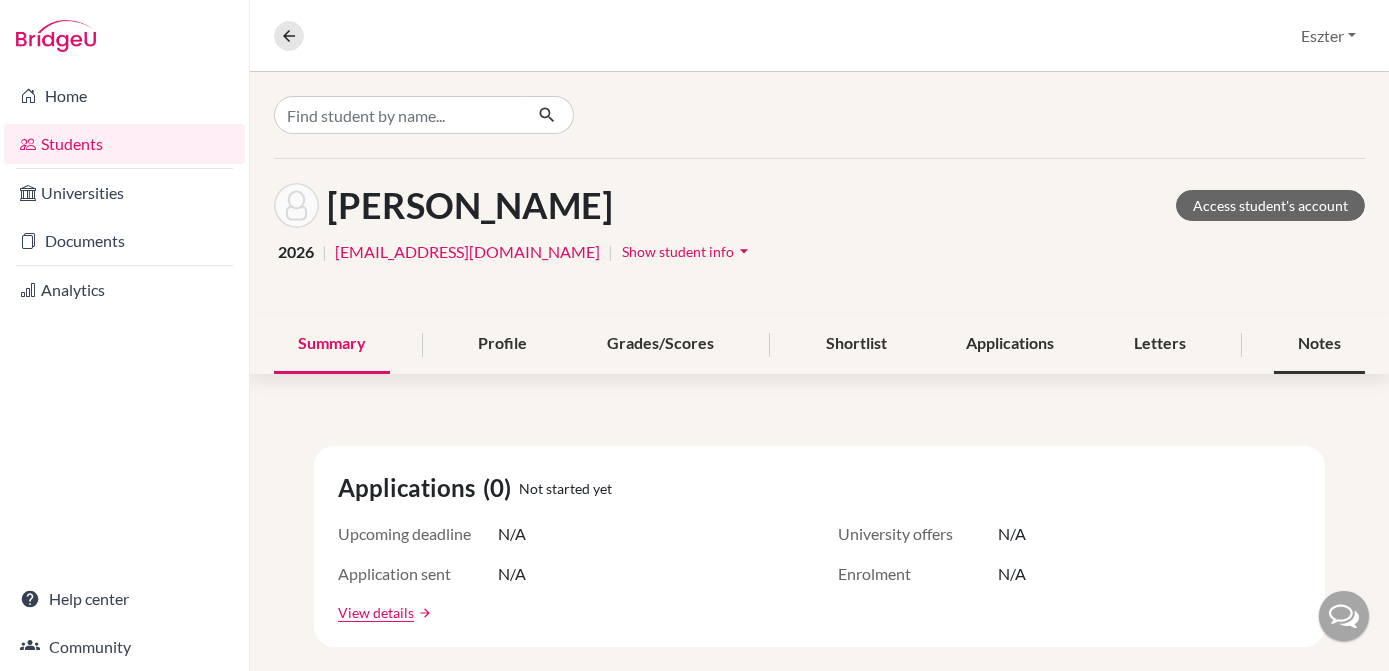 click on "Notes" at bounding box center (1319, 344) 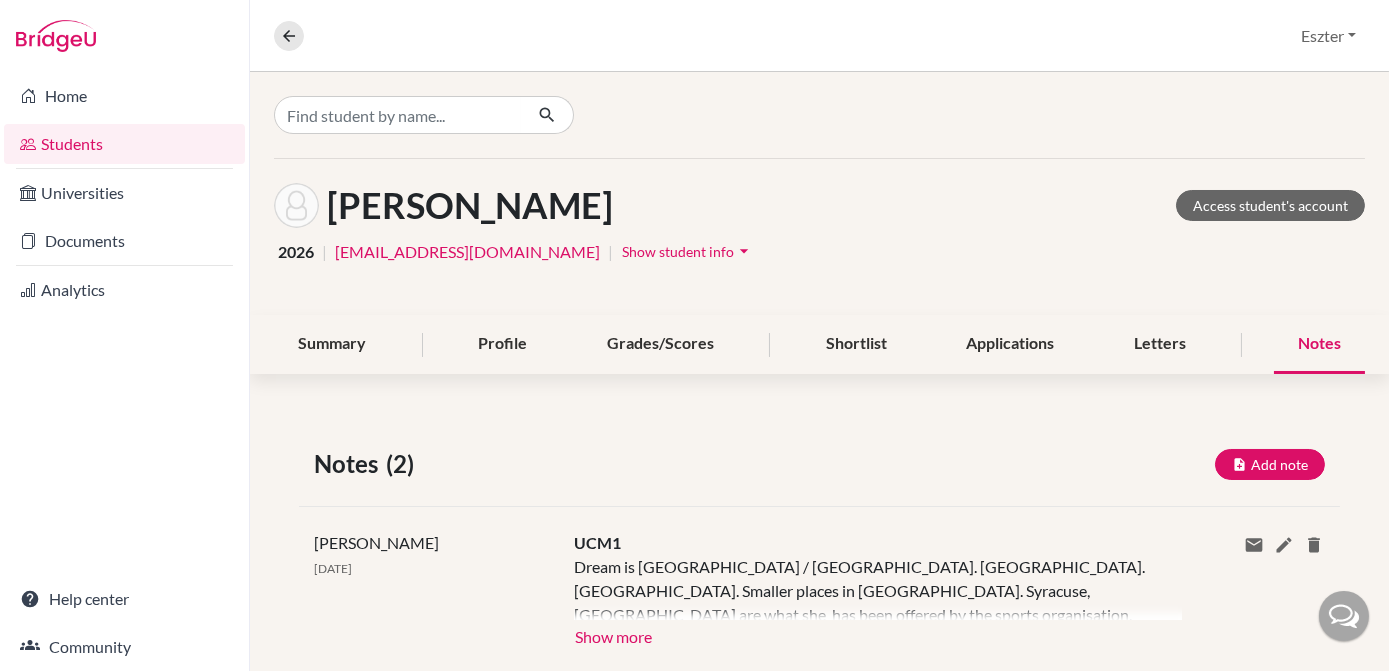 scroll, scrollTop: 216, scrollLeft: 0, axis: vertical 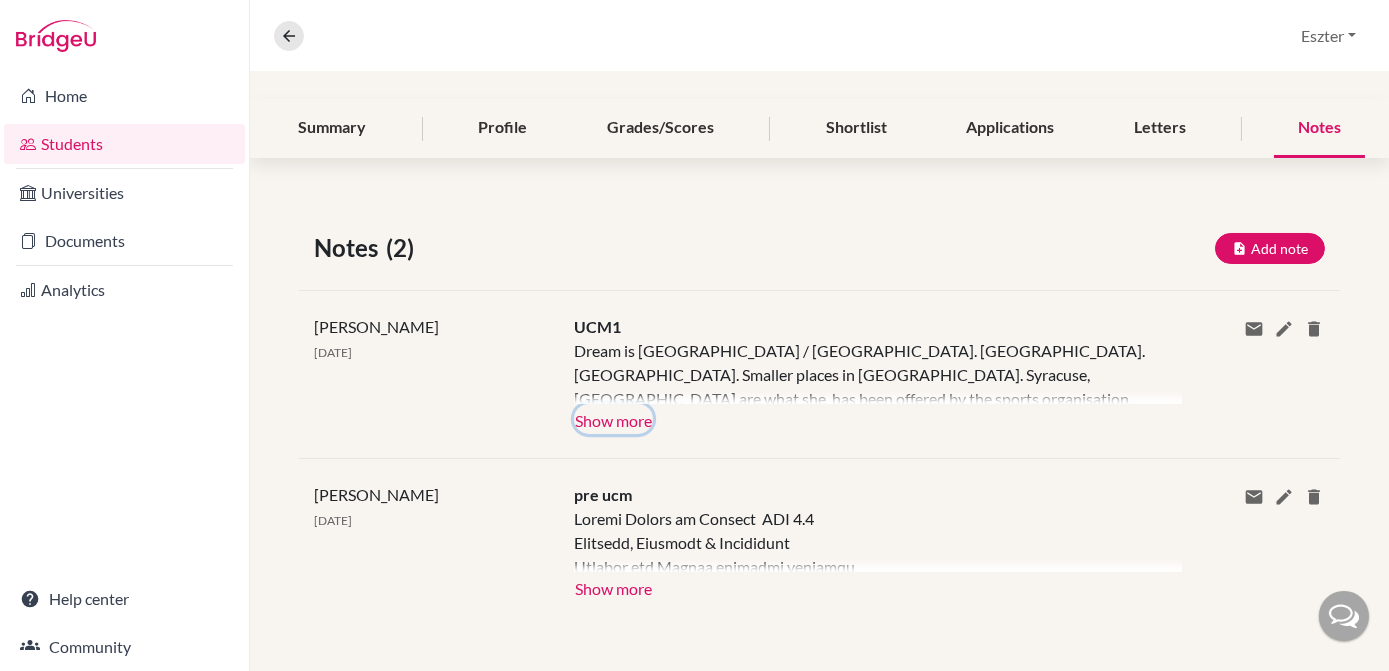 click on "Show more" 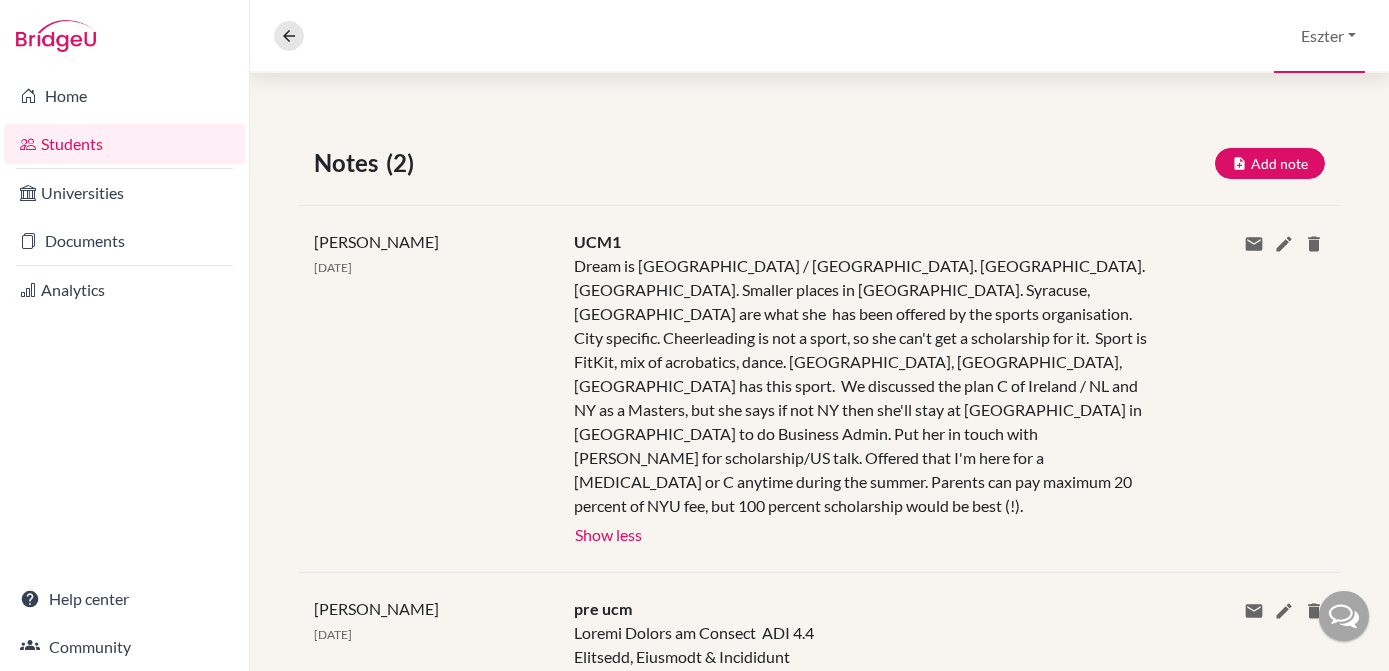 scroll, scrollTop: 329, scrollLeft: 0, axis: vertical 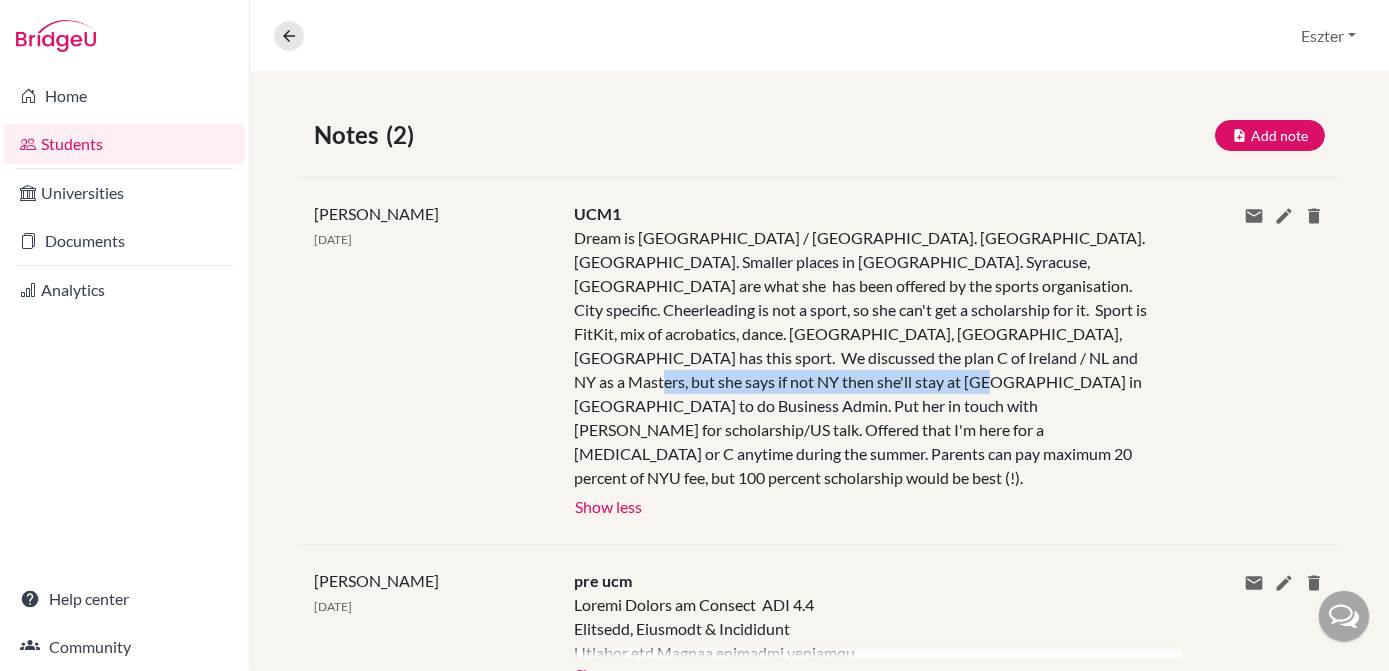 drag, startPoint x: 1058, startPoint y: 356, endPoint x: 846, endPoint y: 385, distance: 213.9743 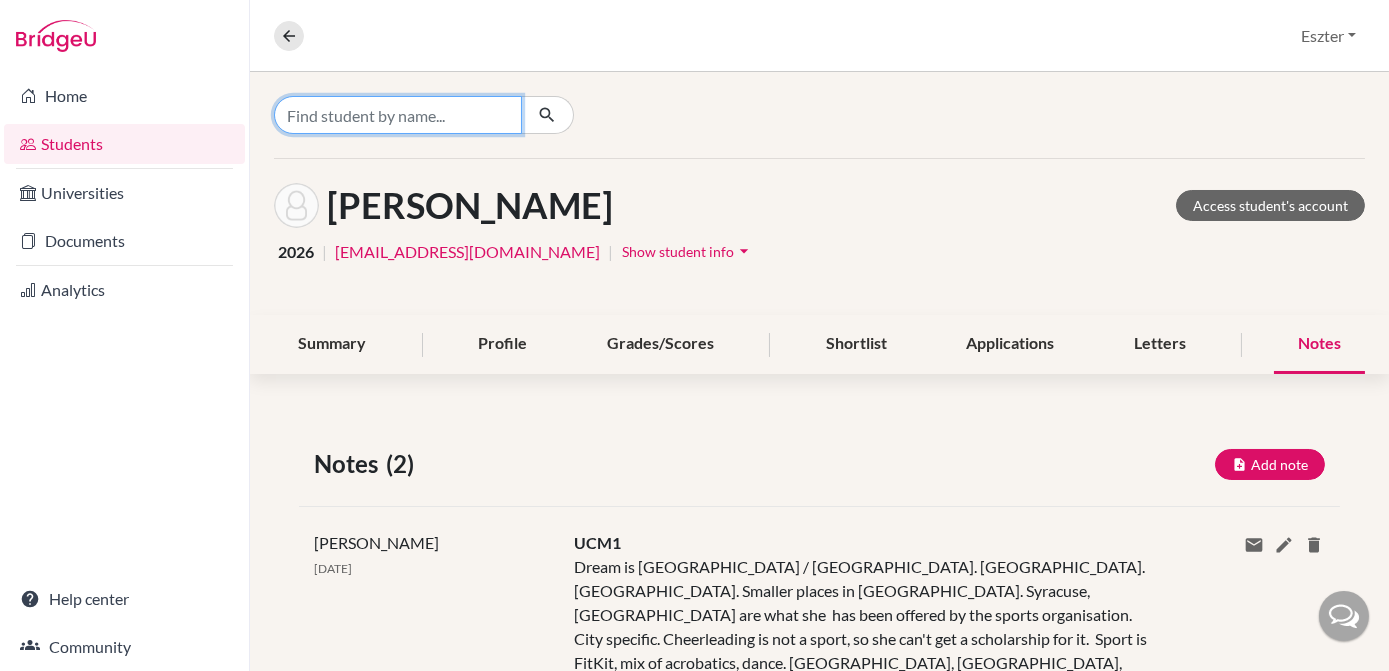 click at bounding box center [398, 115] 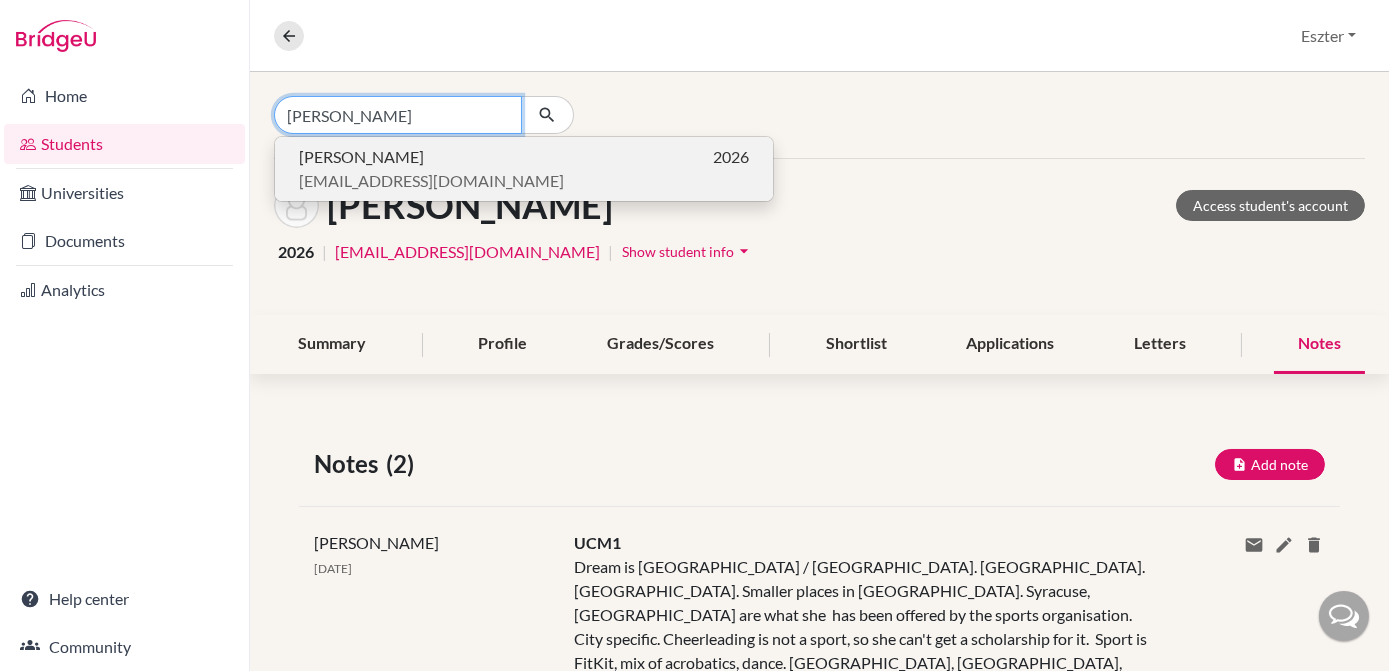 type on "eigler andrás" 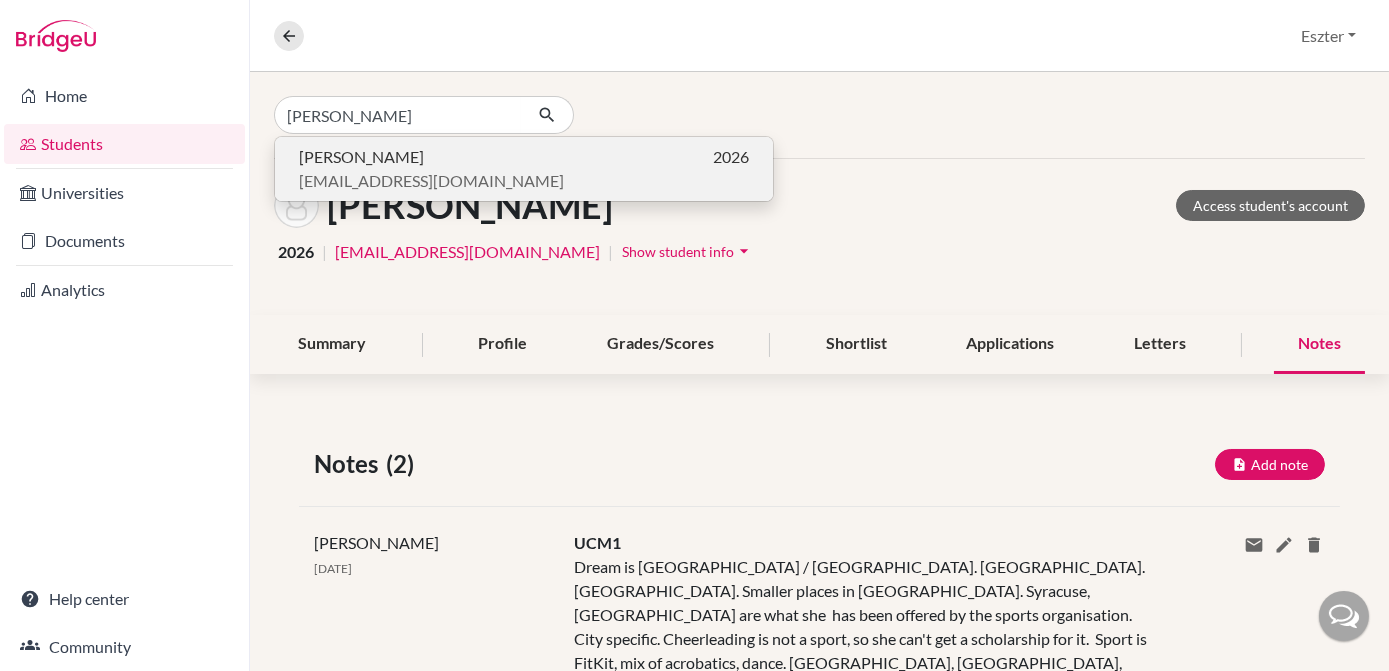 click on "András Eigler 2026" at bounding box center [524, 157] 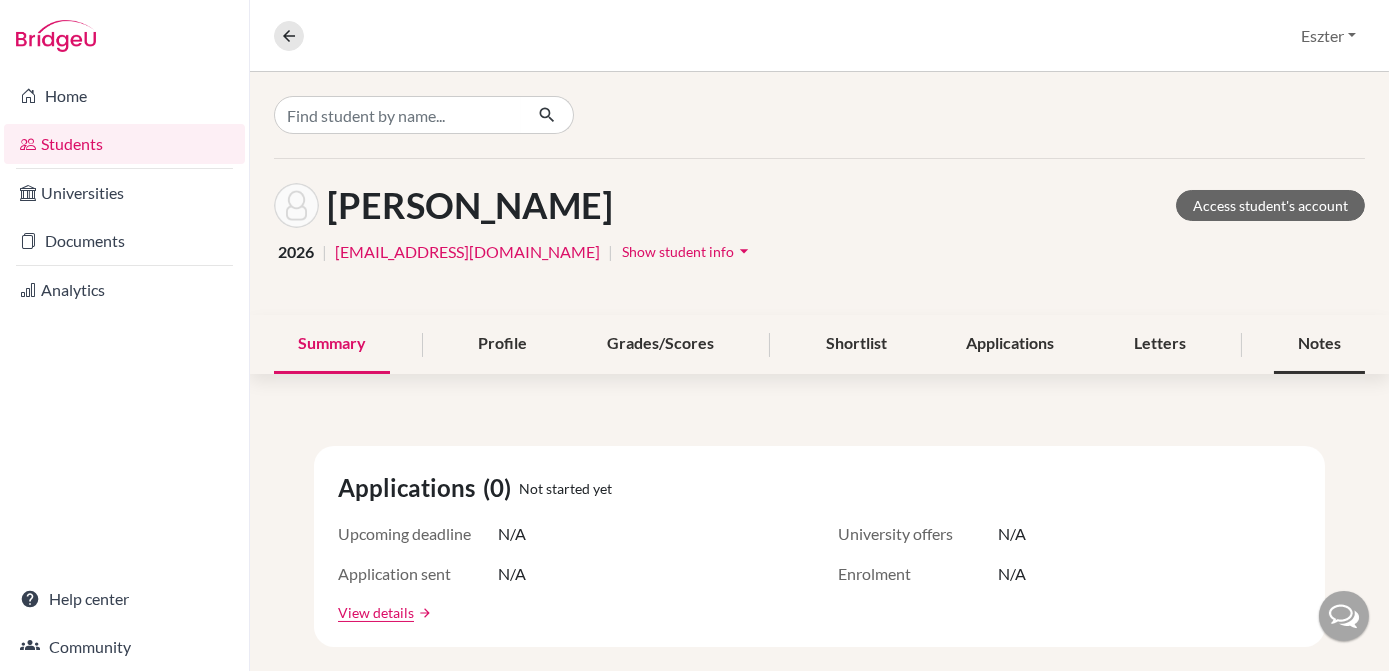 click on "Notes" at bounding box center [1319, 344] 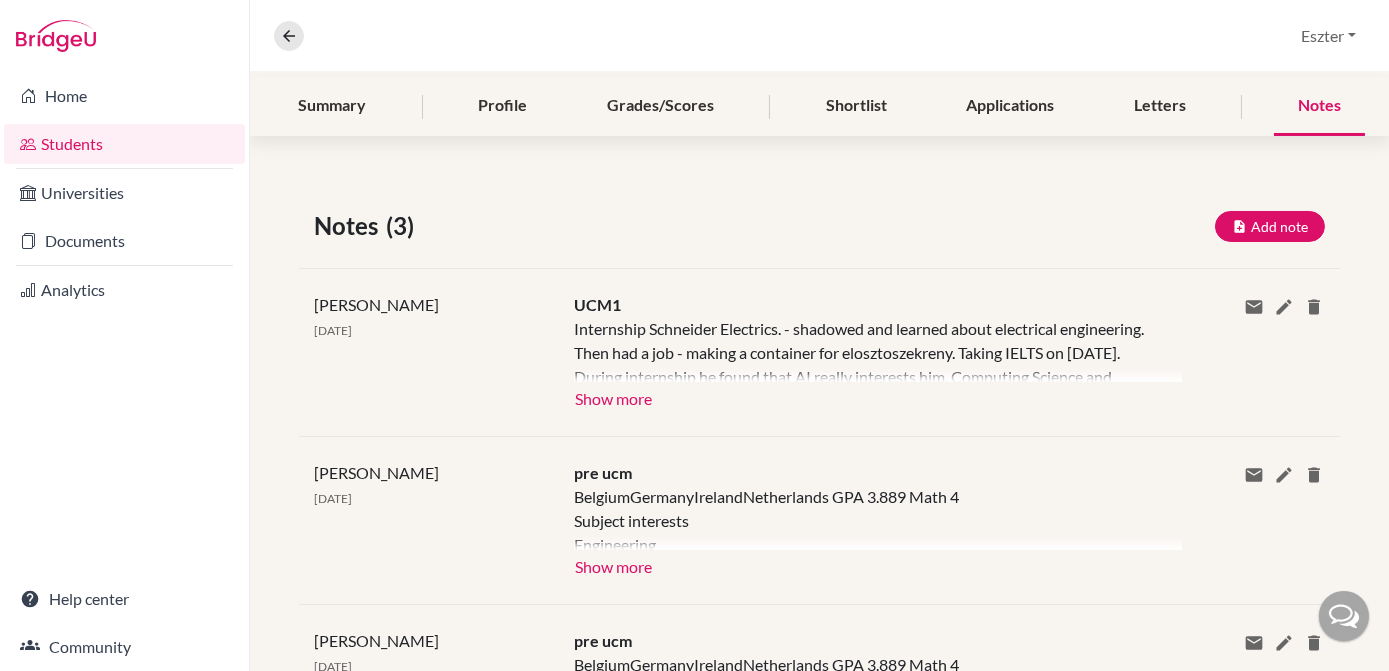 scroll, scrollTop: 272, scrollLeft: 0, axis: vertical 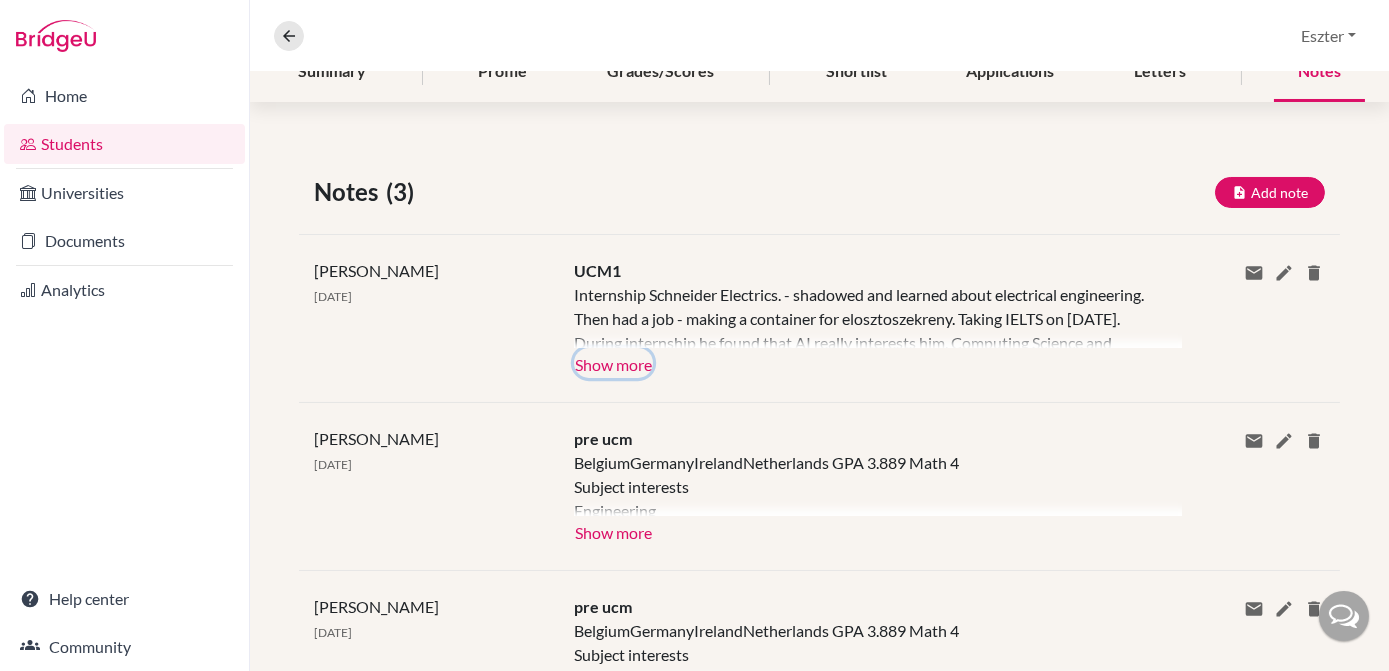 click on "Show more" 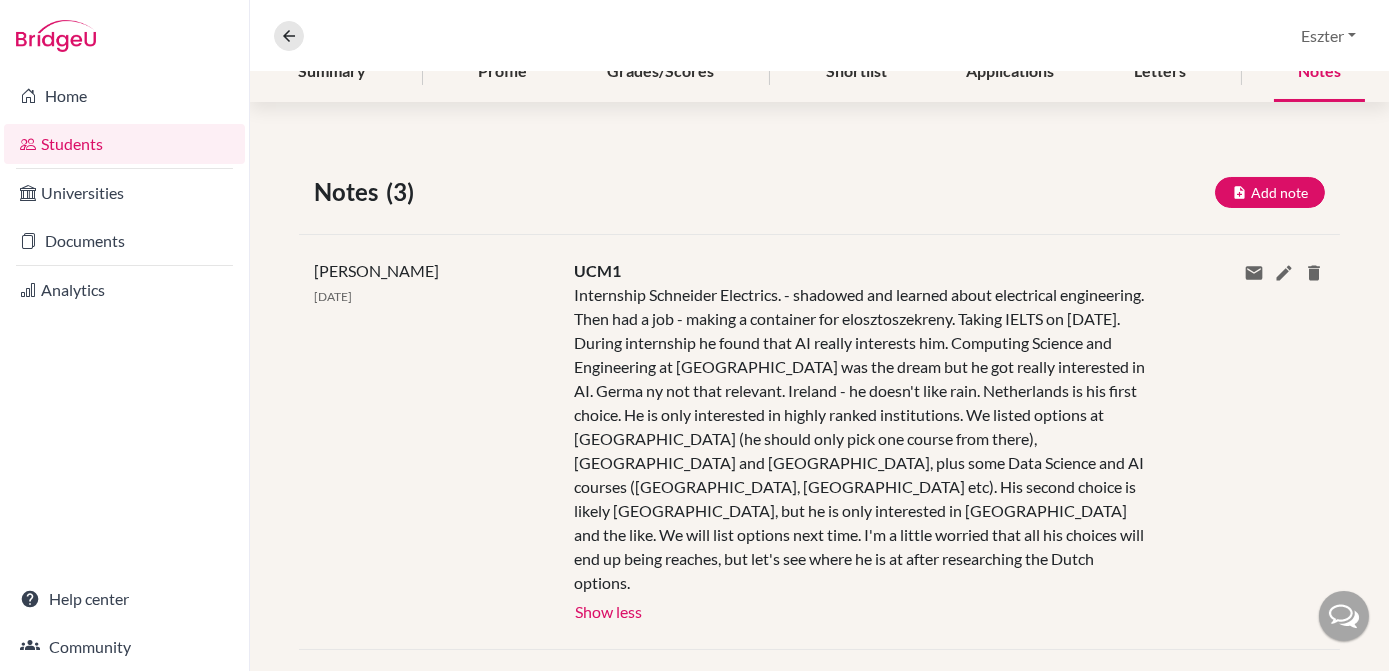 scroll, scrollTop: 0, scrollLeft: 0, axis: both 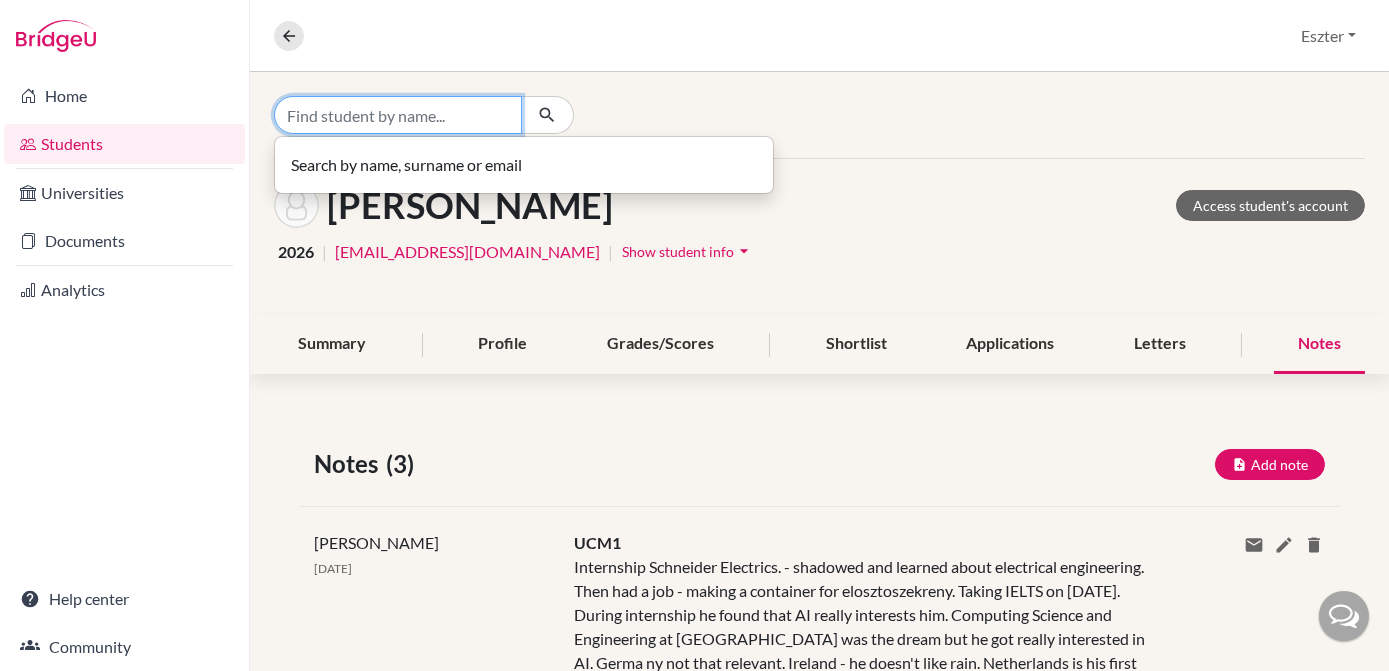 click at bounding box center (398, 115) 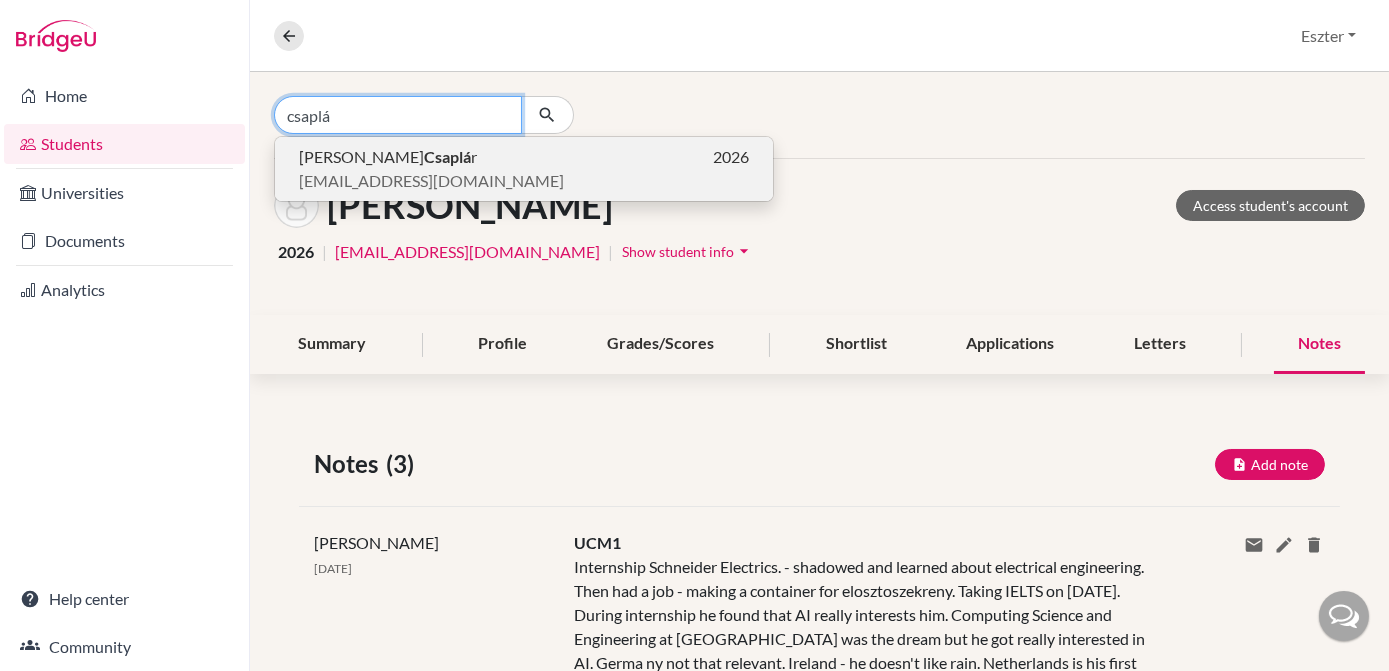 type on "csaplá" 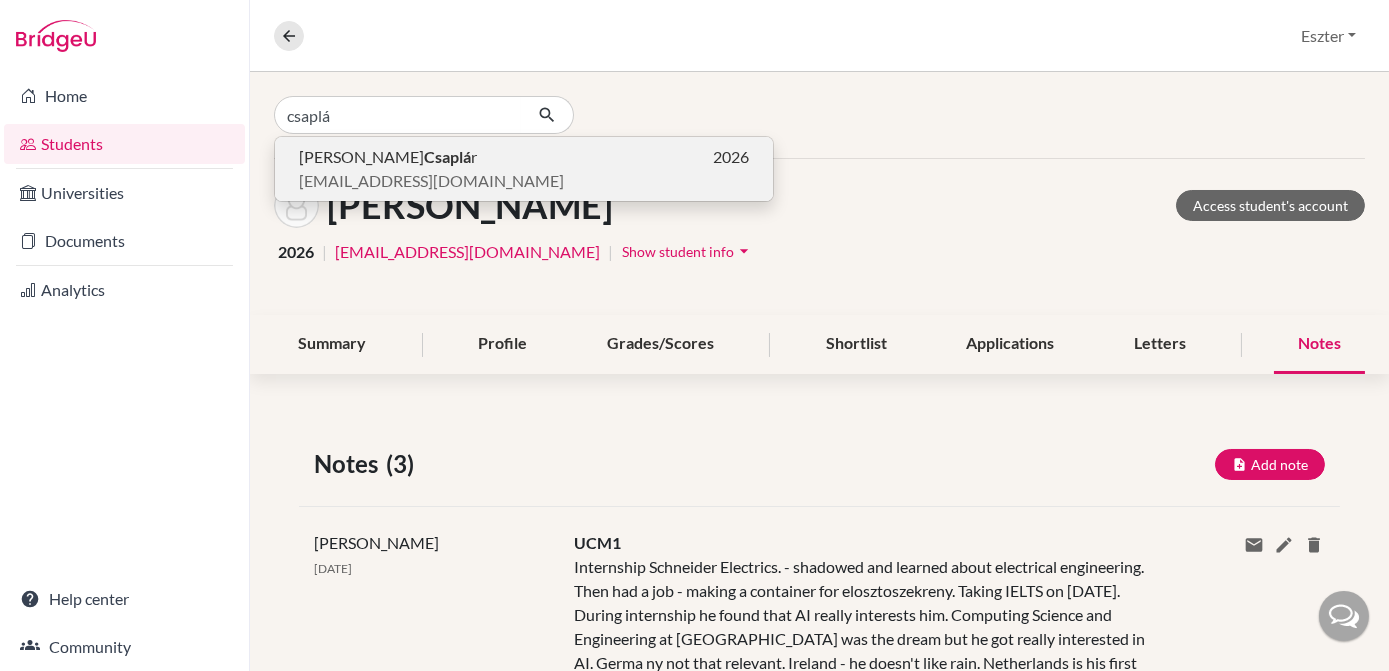 click on "György  Csaplá r 2026" at bounding box center (524, 157) 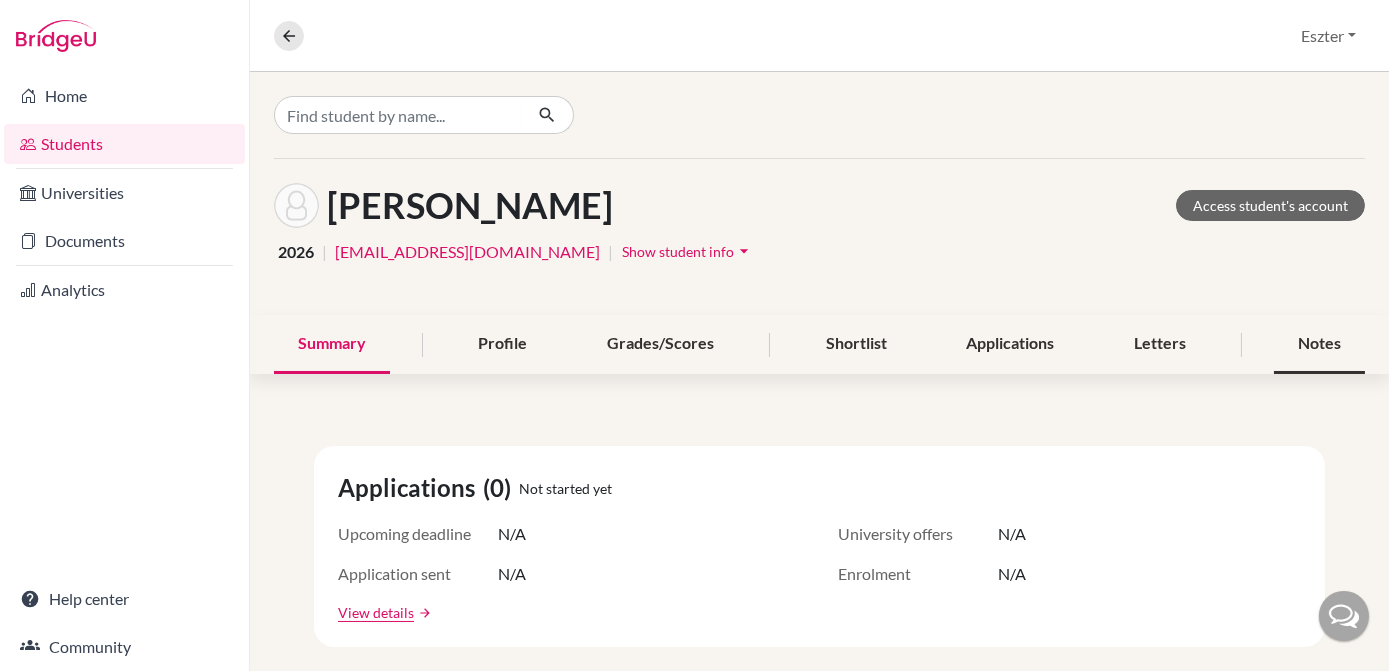 click on "Notes" at bounding box center (1319, 344) 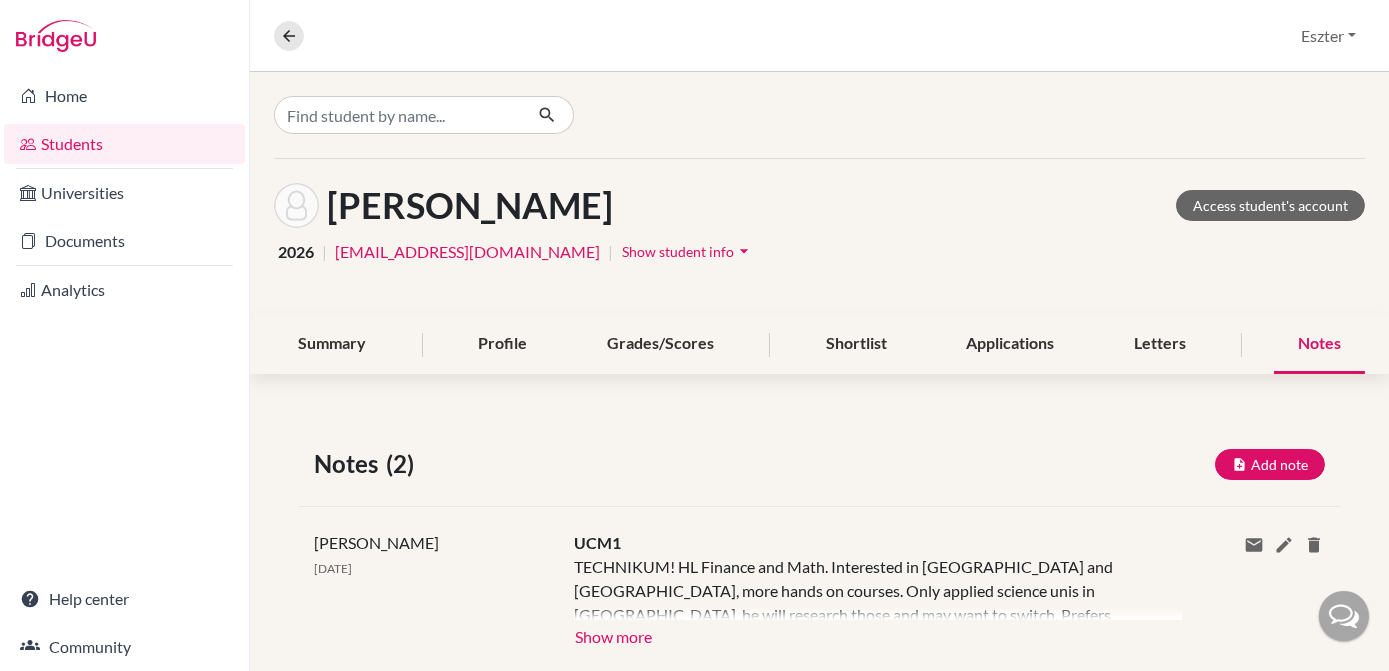 scroll, scrollTop: 10, scrollLeft: 0, axis: vertical 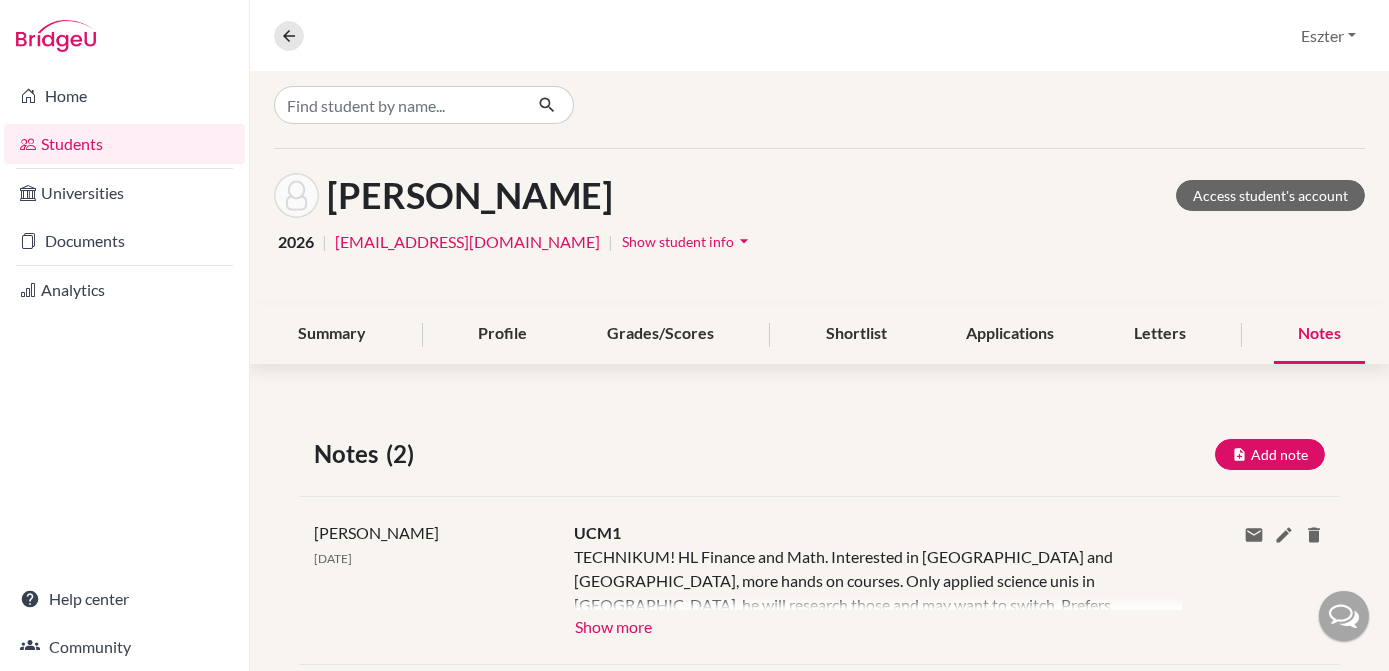 click on "Jay Kiss 30 Jun 2025 UCM1 TECHNIKUM! HL Finance and Math. Interested in NL and Denmark, more hands on courses. Only applied science unis in NL, he will research those and may want to switch. Prefers larger cities. Other potential countries- Germany or Austria. He speaks some German. We eliminated Spain and Portugal. Second session needs to be about Denmark. Show more Show less Share via email Email address Send Delete this note? Cancel Delete" 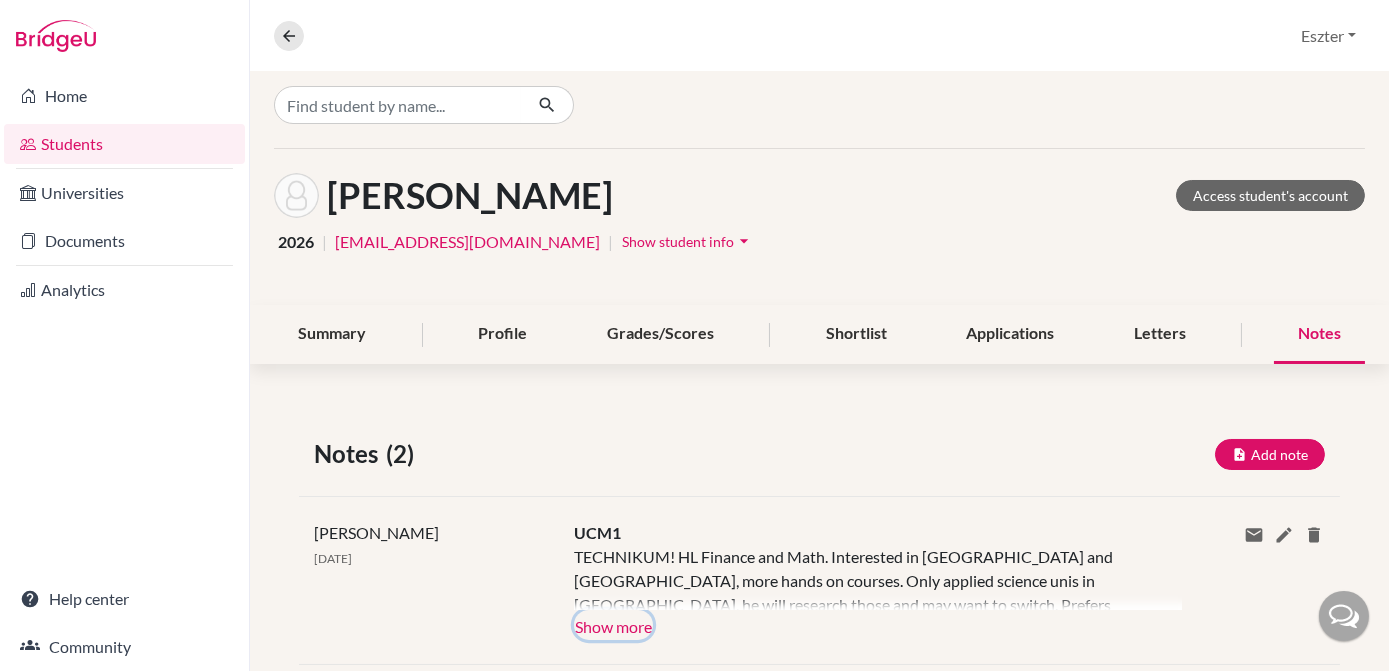 click on "Show more" 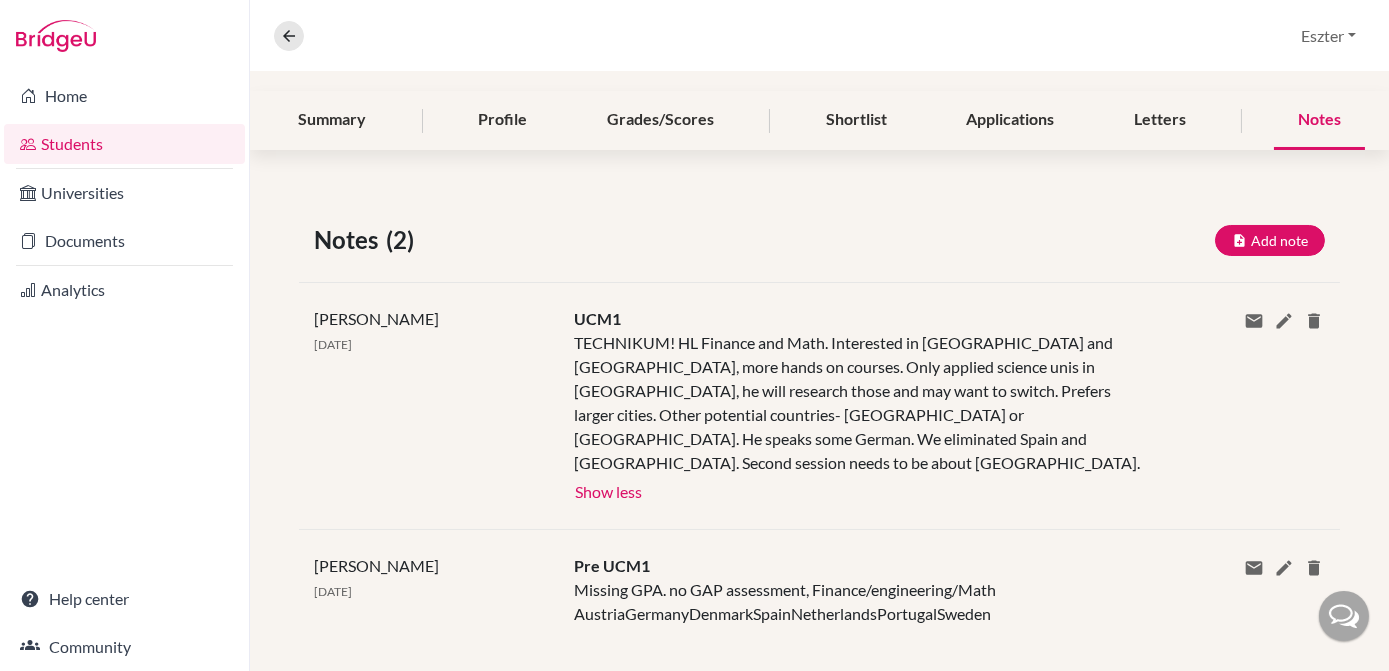 scroll, scrollTop: 0, scrollLeft: 0, axis: both 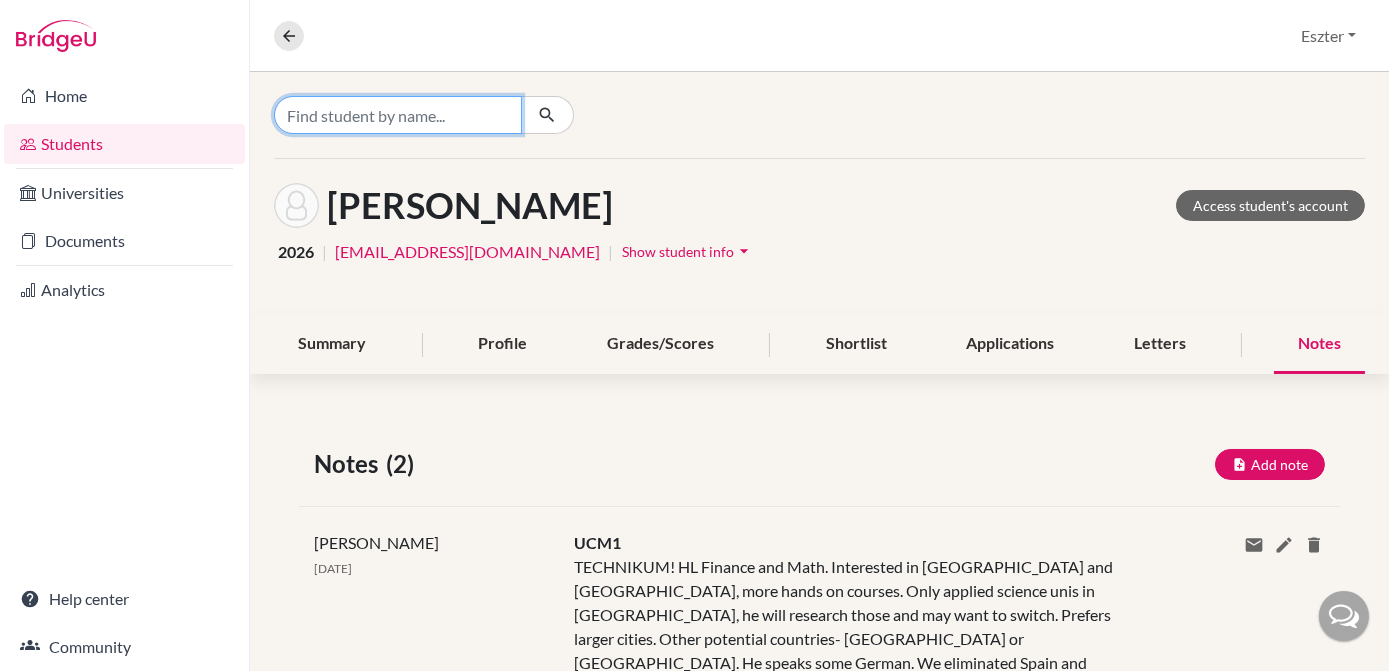 click at bounding box center (398, 115) 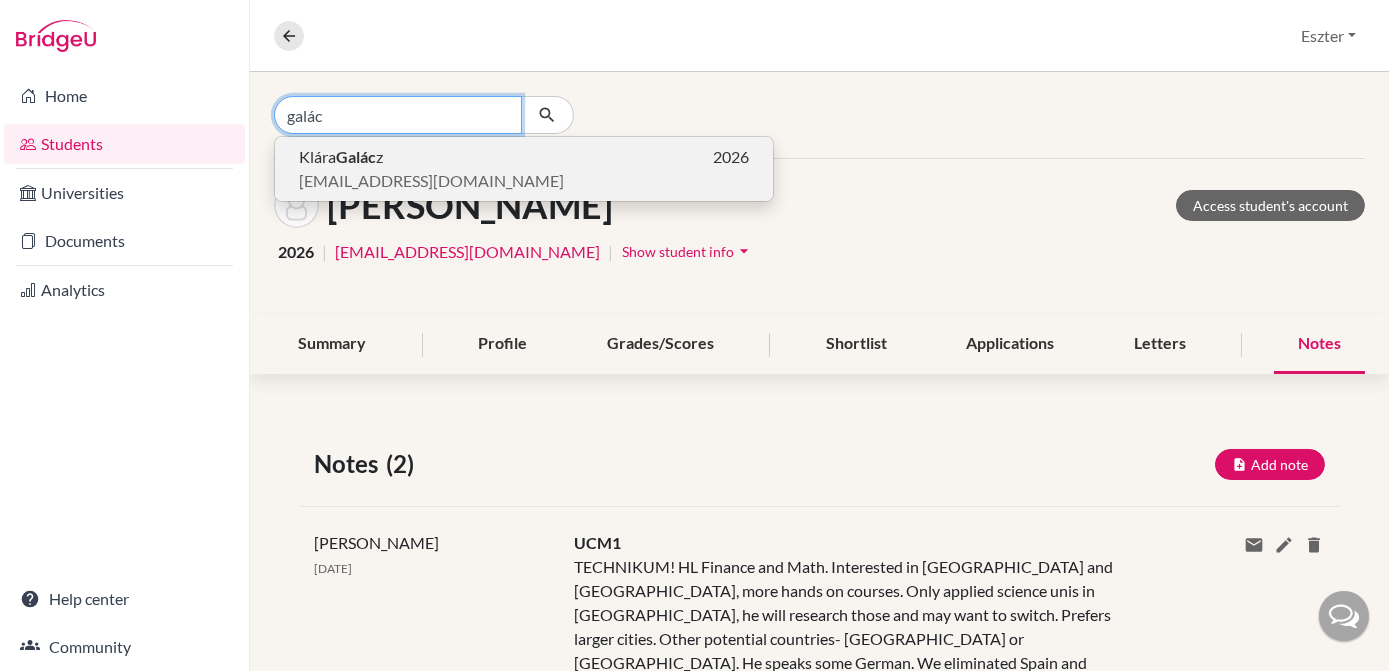 type on "galác" 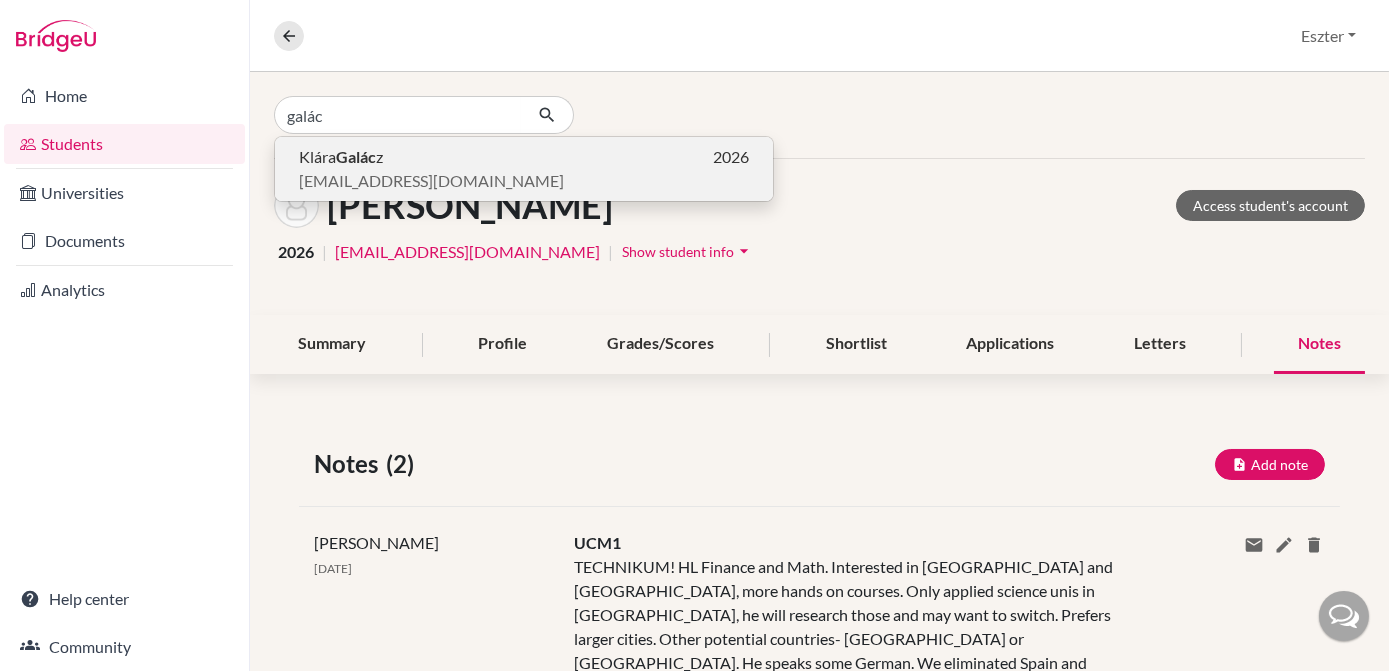 click on "Klára  Galác z 2026" at bounding box center [524, 157] 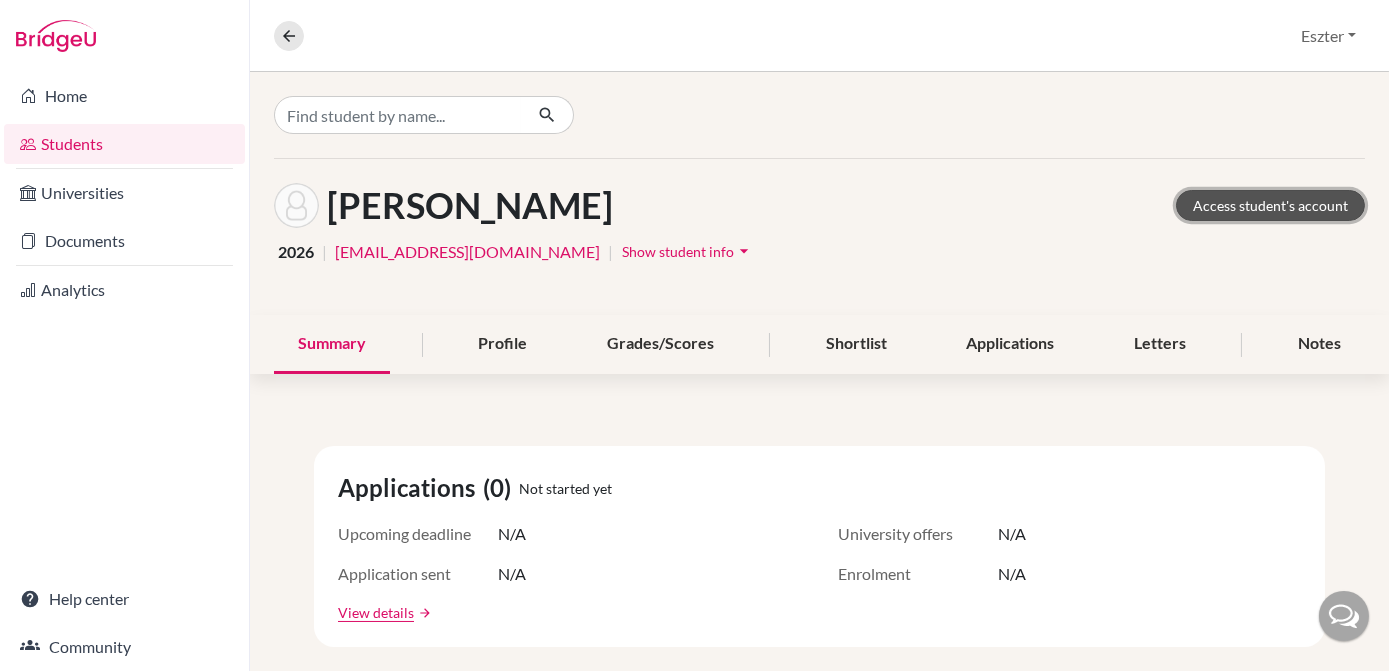 click on "Access student's account" at bounding box center (1270, 205) 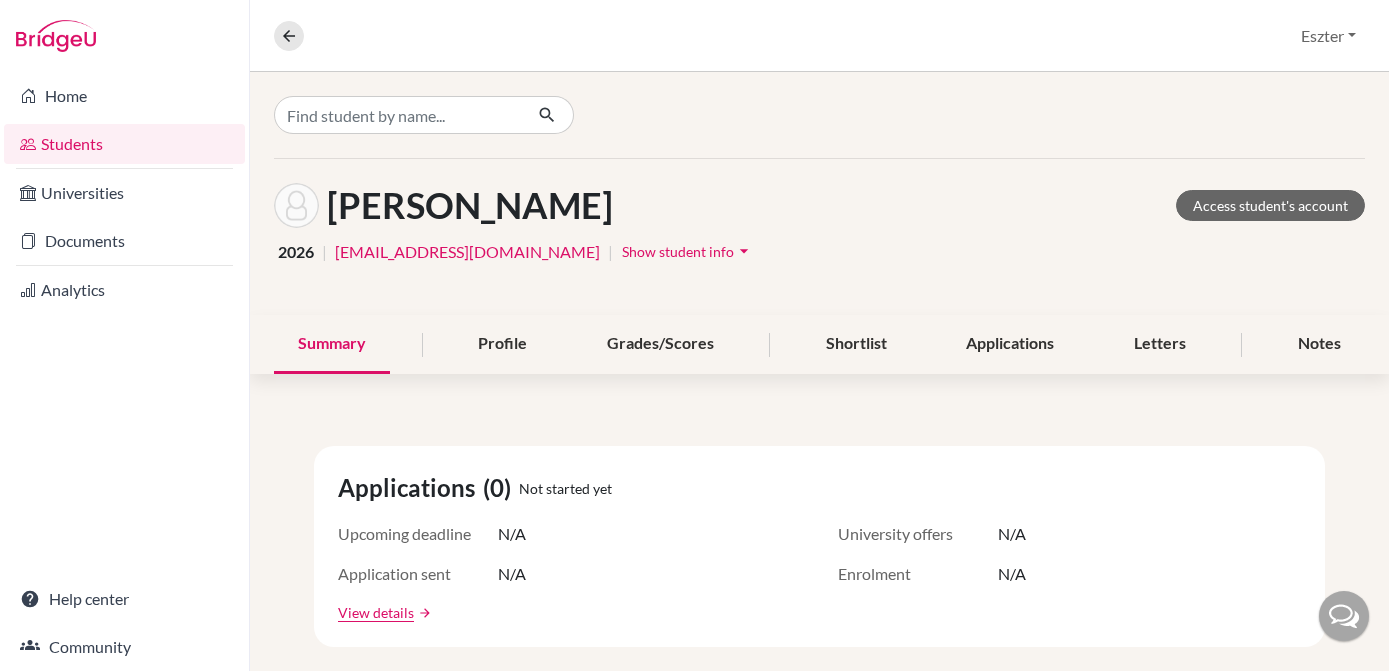 scroll, scrollTop: 0, scrollLeft: 0, axis: both 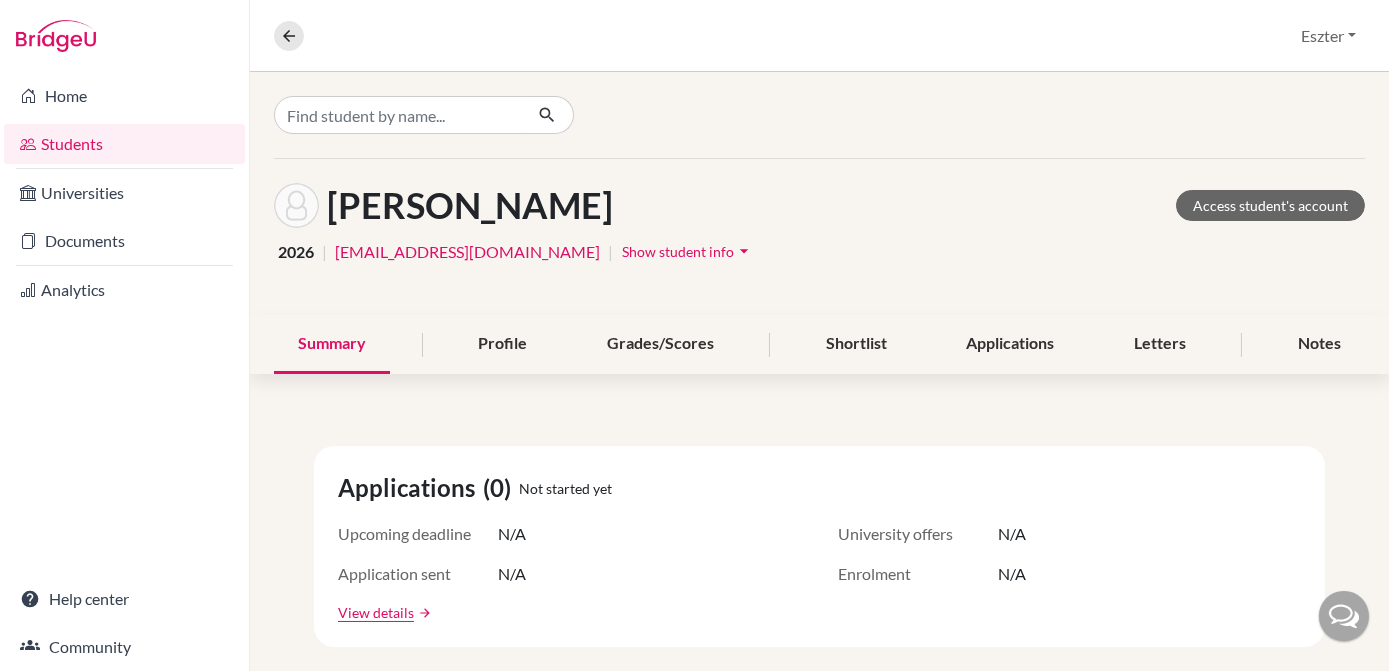 click on "Notes" at bounding box center (1319, 344) 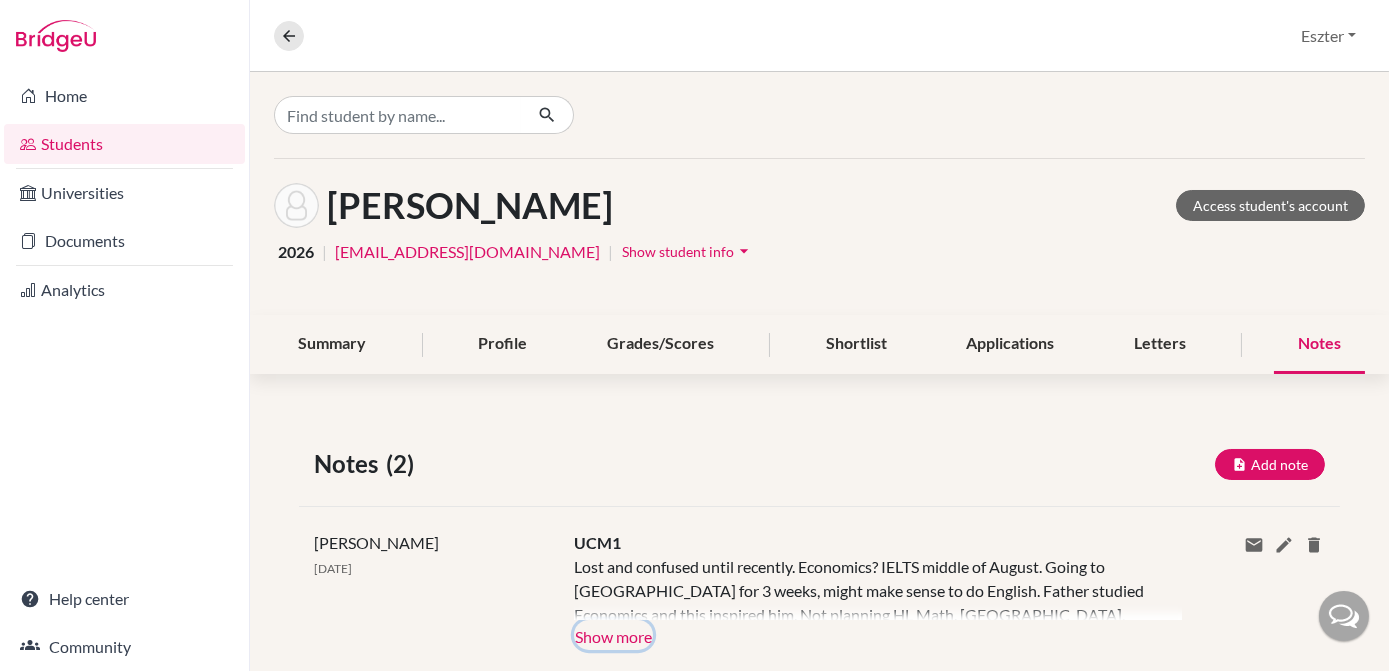 click on "Show more" 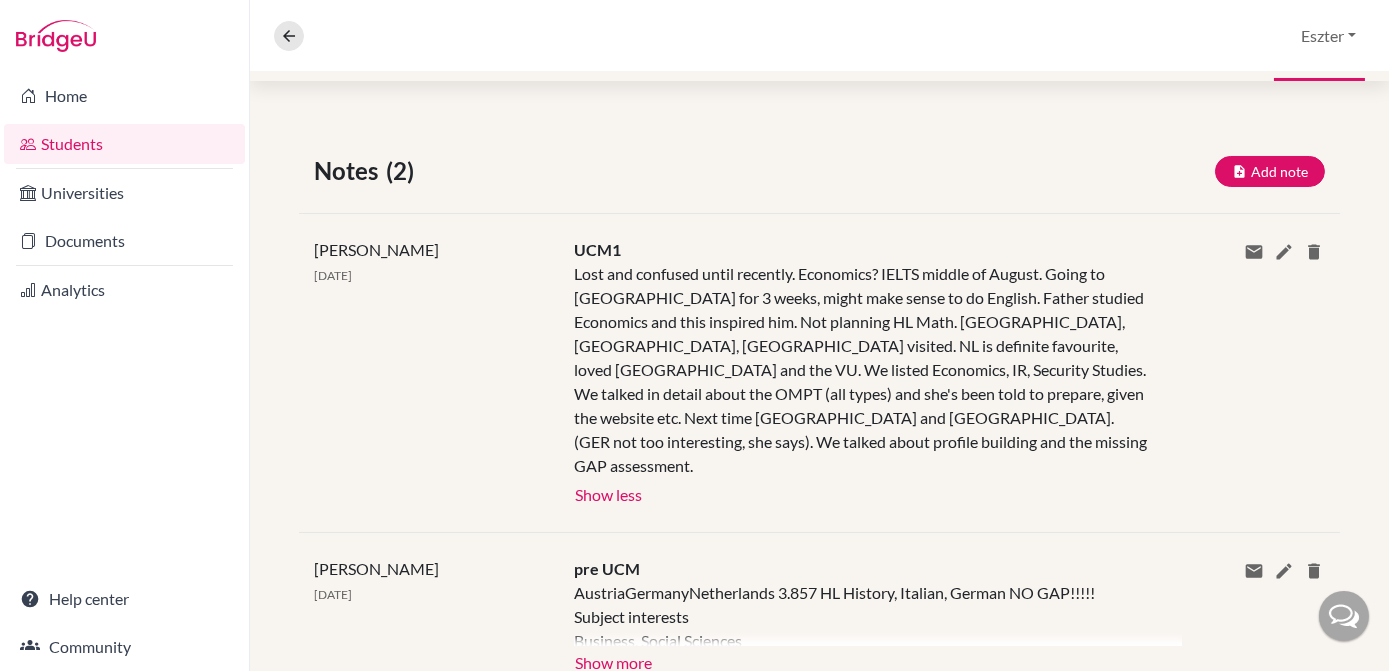 scroll, scrollTop: 294, scrollLeft: 0, axis: vertical 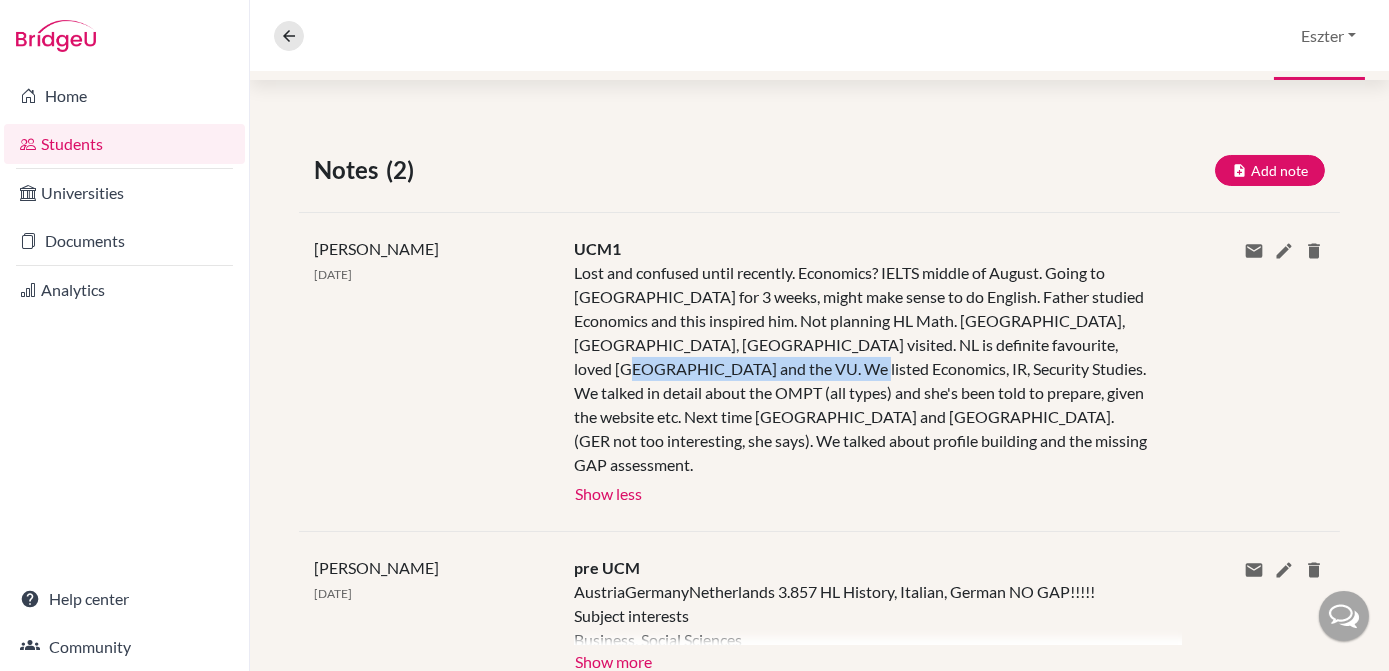drag, startPoint x: 572, startPoint y: 366, endPoint x: 786, endPoint y: 367, distance: 214.00233 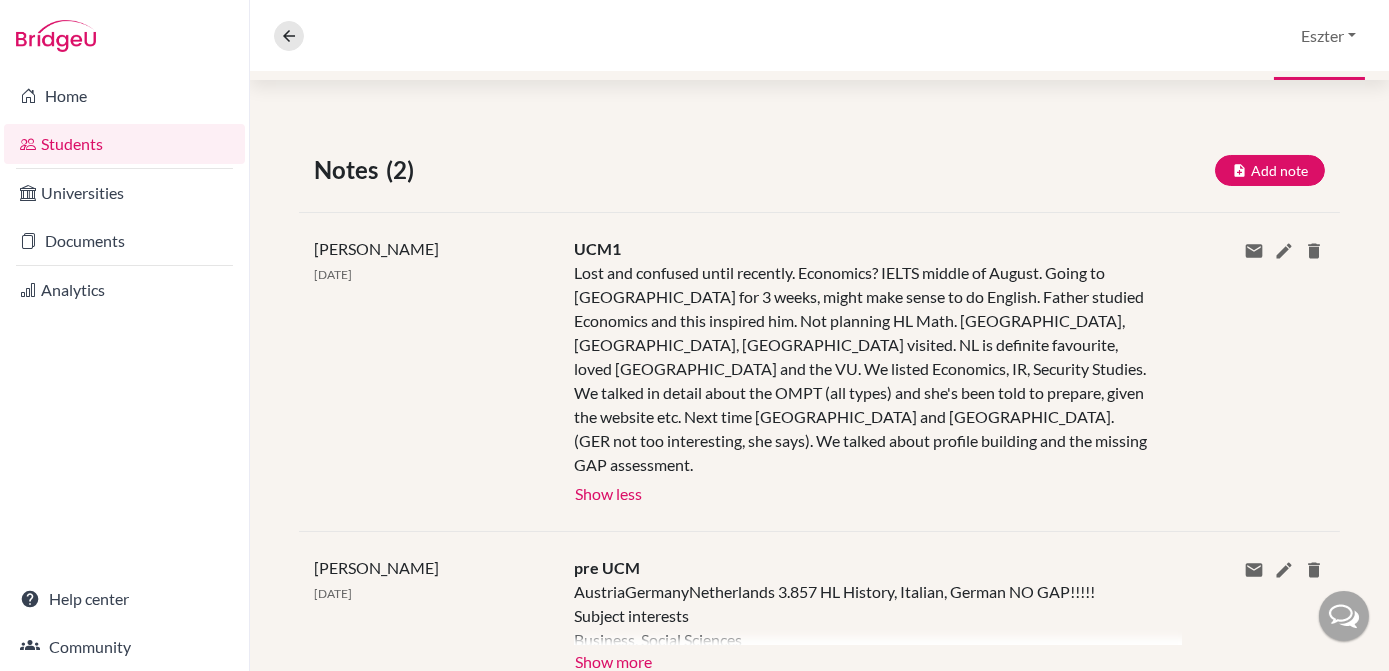 click on "UCM1  Lost and confused until recently. Economics? IELTS middle of August. Going to [GEOGRAPHIC_DATA] for 3 weeks, might make sense to do English. Father studied Economics and this inspired him. Not planning HL Math. [GEOGRAPHIC_DATA], [GEOGRAPHIC_DATA], [GEOGRAPHIC_DATA] visited. NL is definite favourite, loved [GEOGRAPHIC_DATA] and the VU. We listed Economics, IR, Security Studies. We talked in detail about the OMPT (all types) and she's been told to prepare, given the website etc. Next time [GEOGRAPHIC_DATA] and [GEOGRAPHIC_DATA]. (GER not too interesting, she says). We talked about profile building and the missing GAP assessment. Show more Show less" at bounding box center [862, 372] 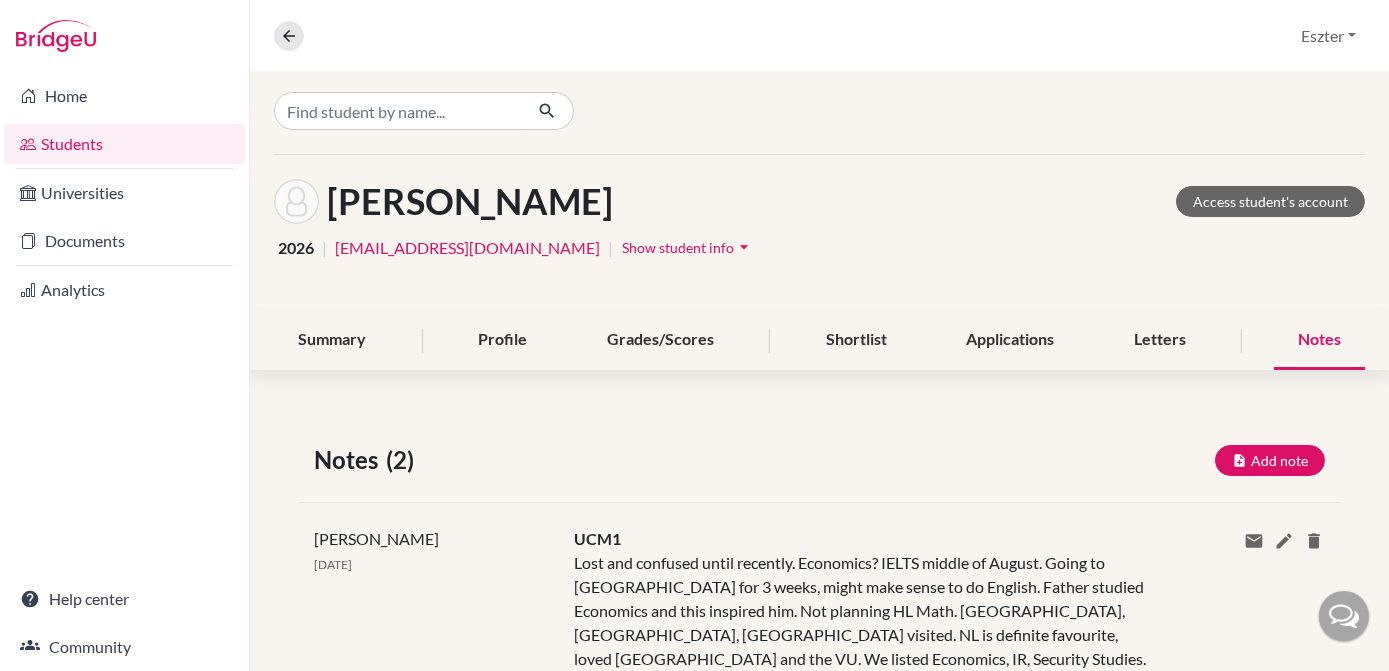 scroll, scrollTop: 0, scrollLeft: 0, axis: both 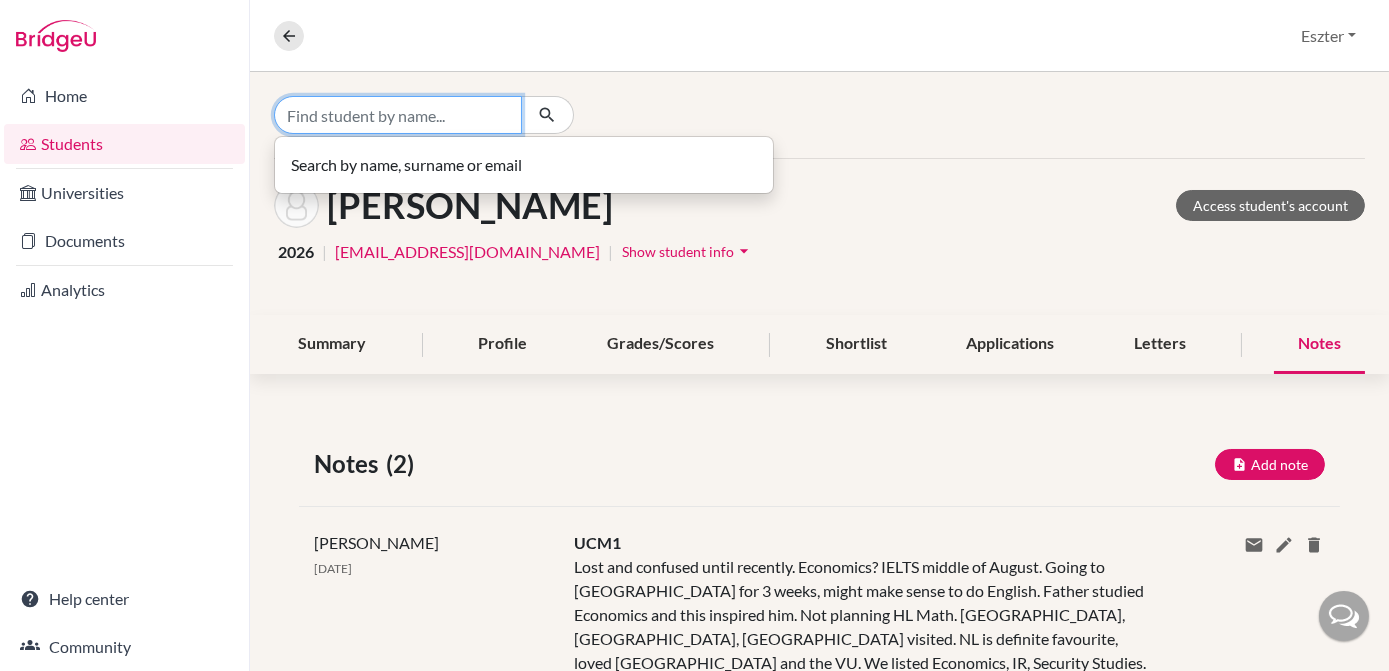 click at bounding box center [398, 115] 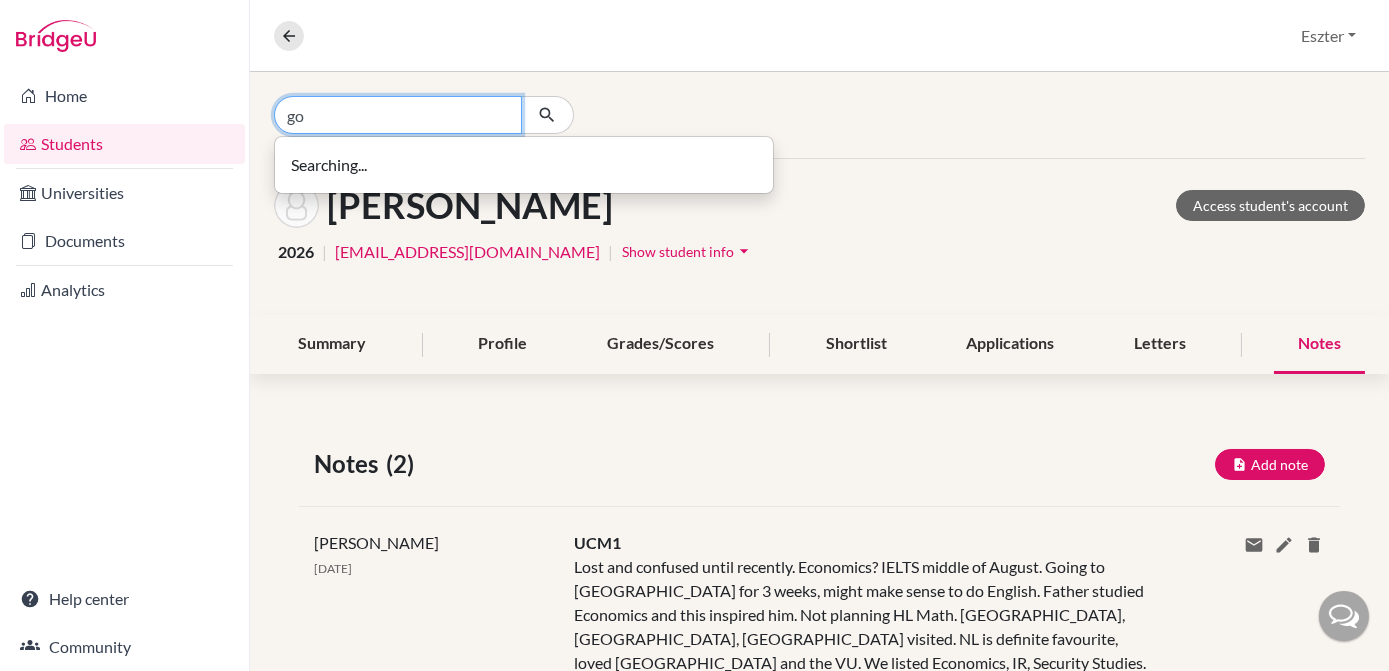 type on "g" 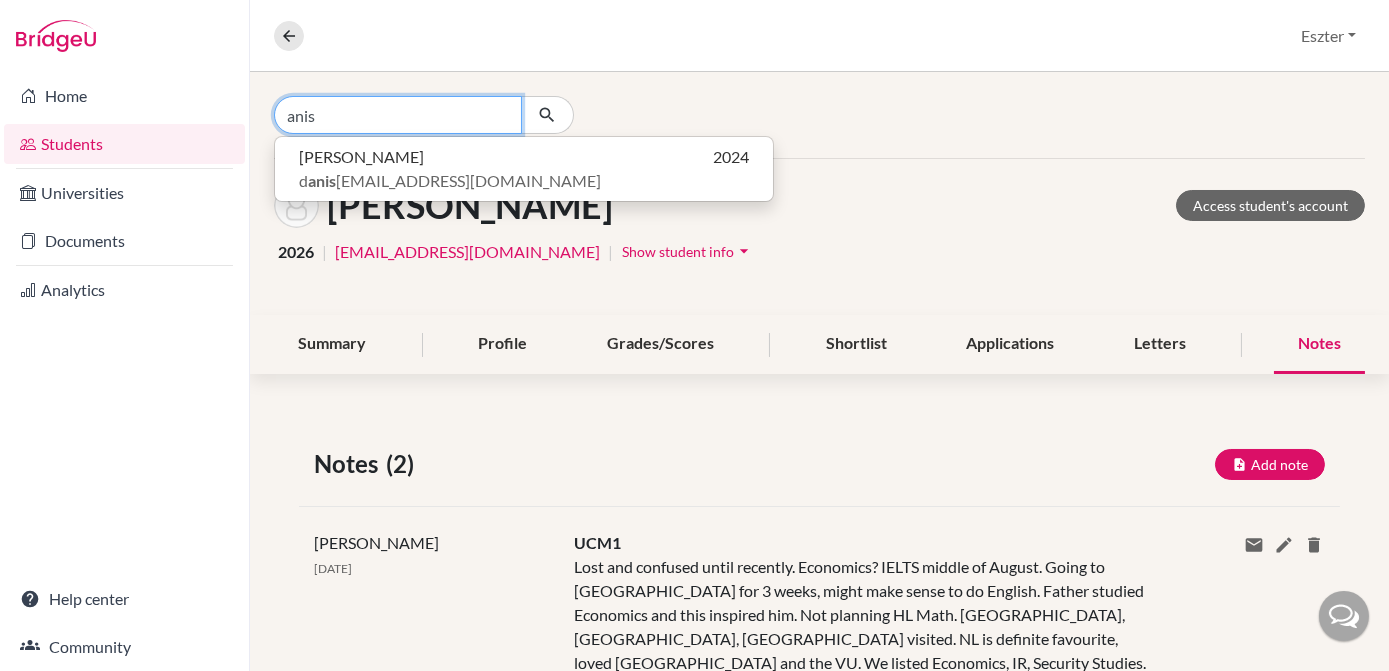 type on "anis" 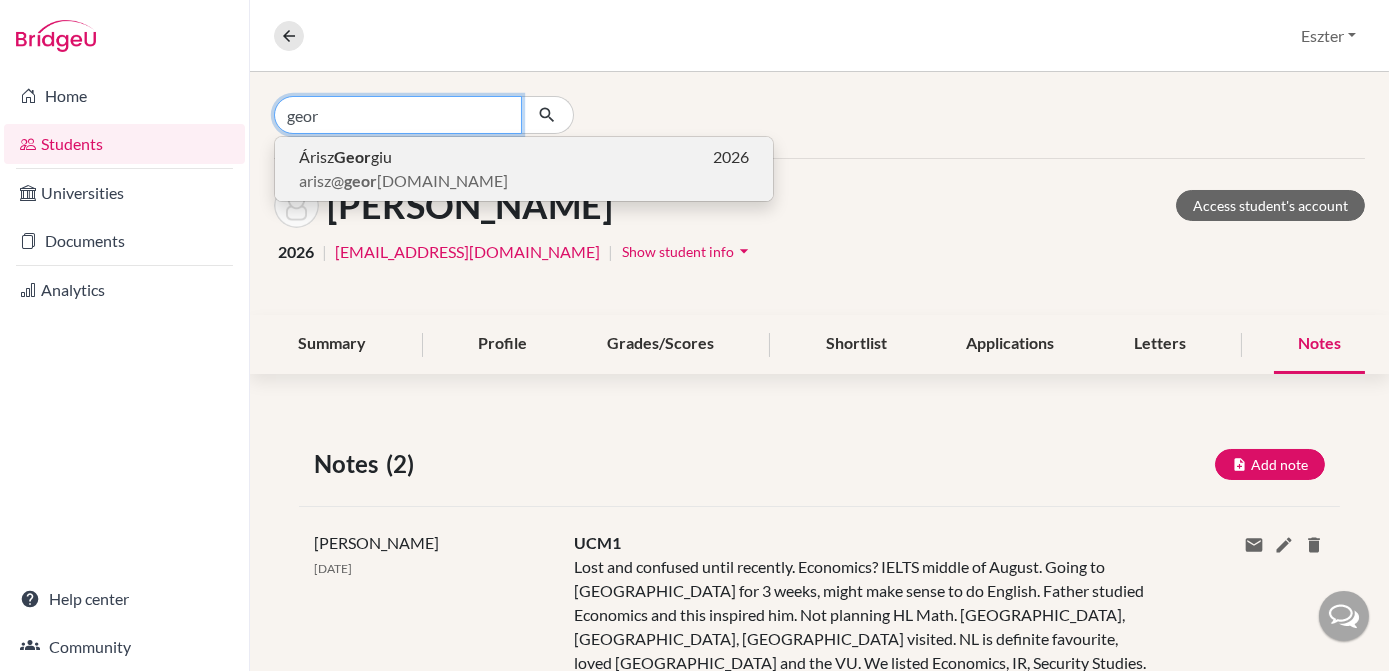 type on "geor" 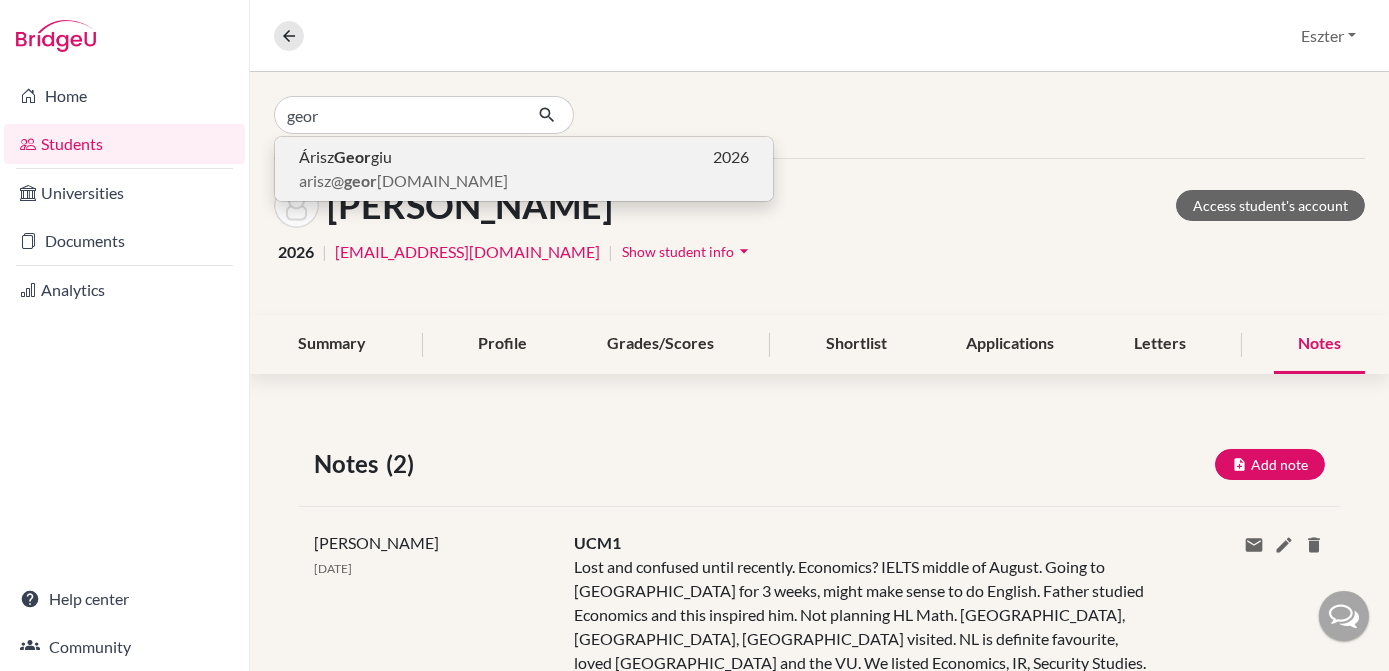 click on "Árisz  Geor giu 2026" at bounding box center (524, 157) 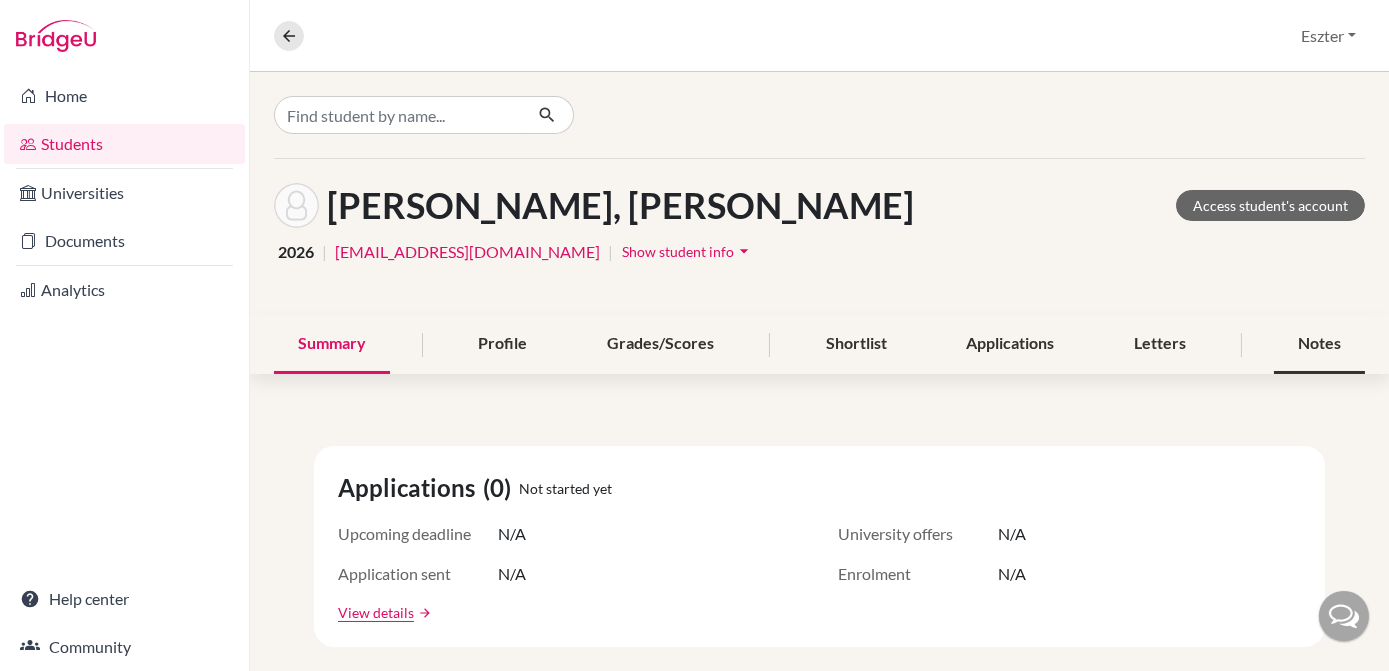 click on "Notes" at bounding box center [1319, 344] 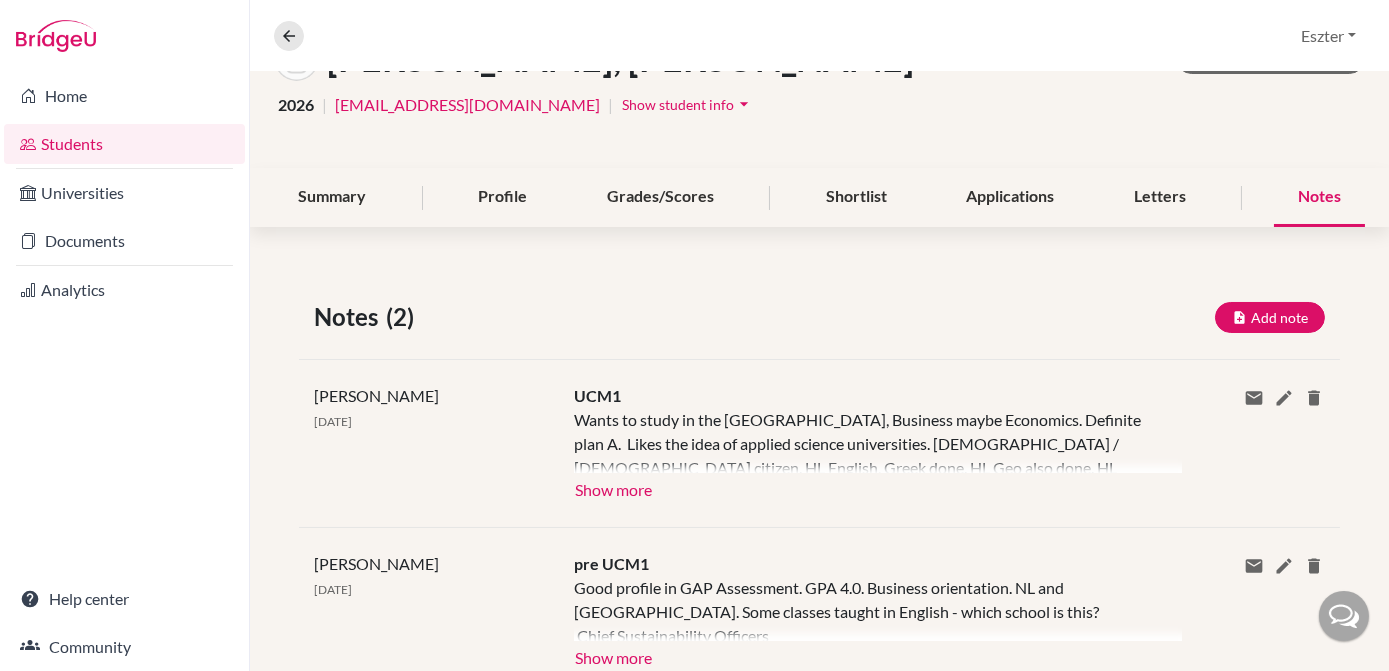 scroll, scrollTop: 157, scrollLeft: 0, axis: vertical 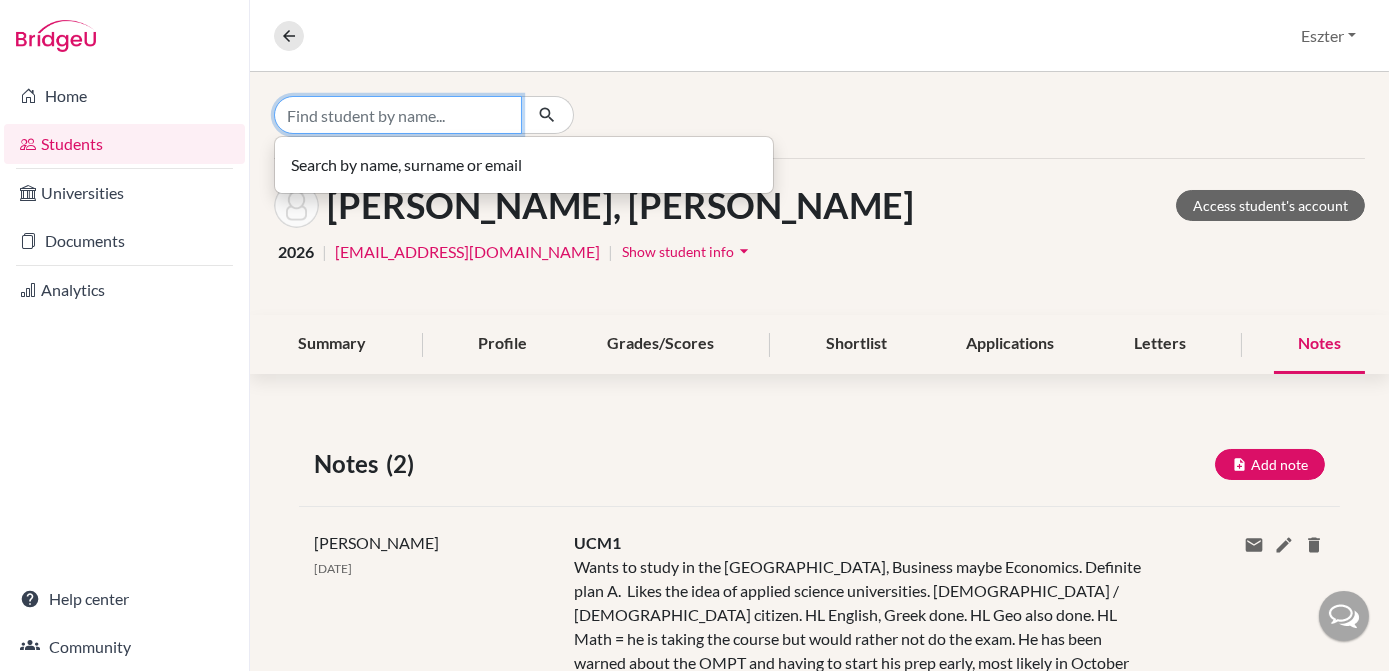 click at bounding box center (398, 115) 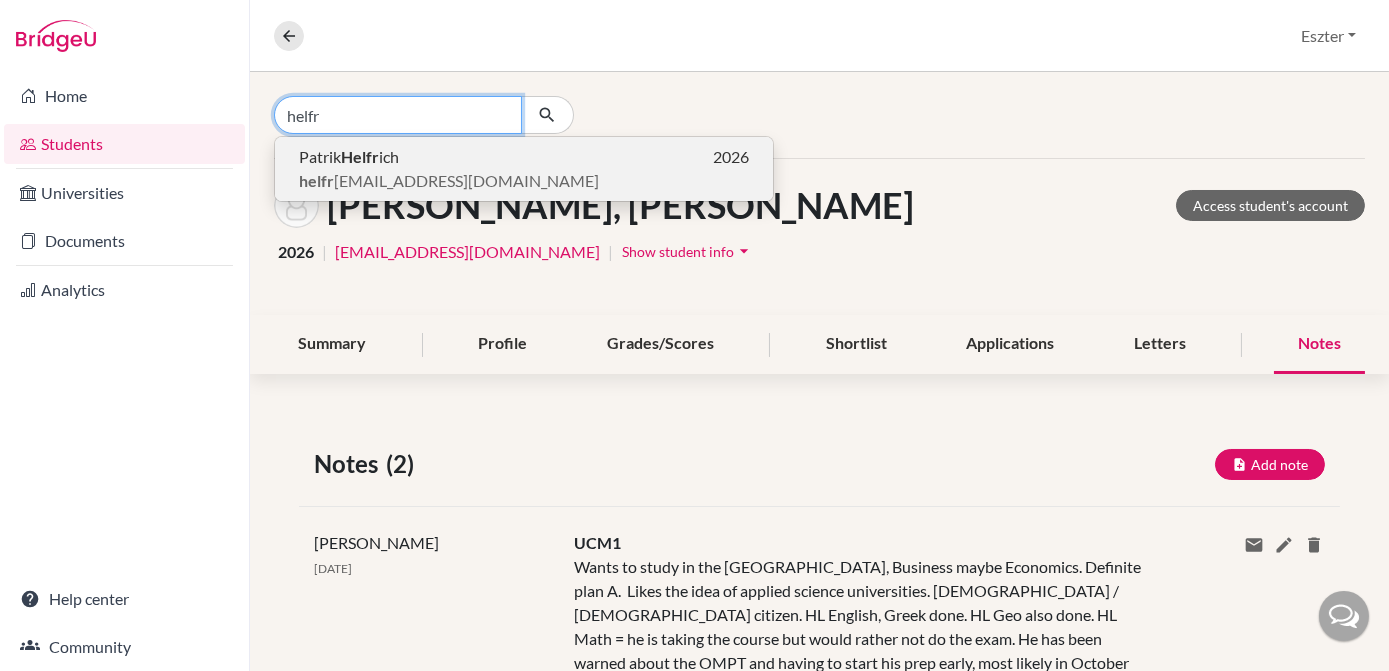 type on "helfr" 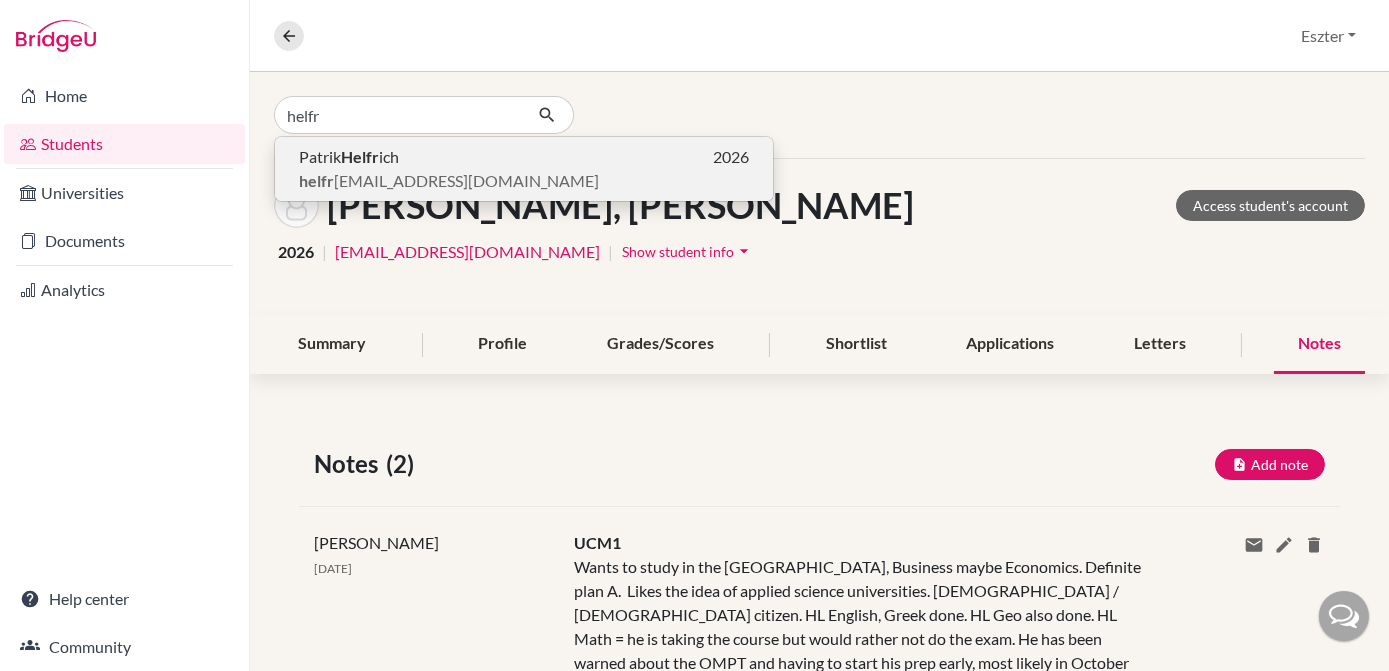 click on "[PERSON_NAME] ich 2026" at bounding box center [524, 157] 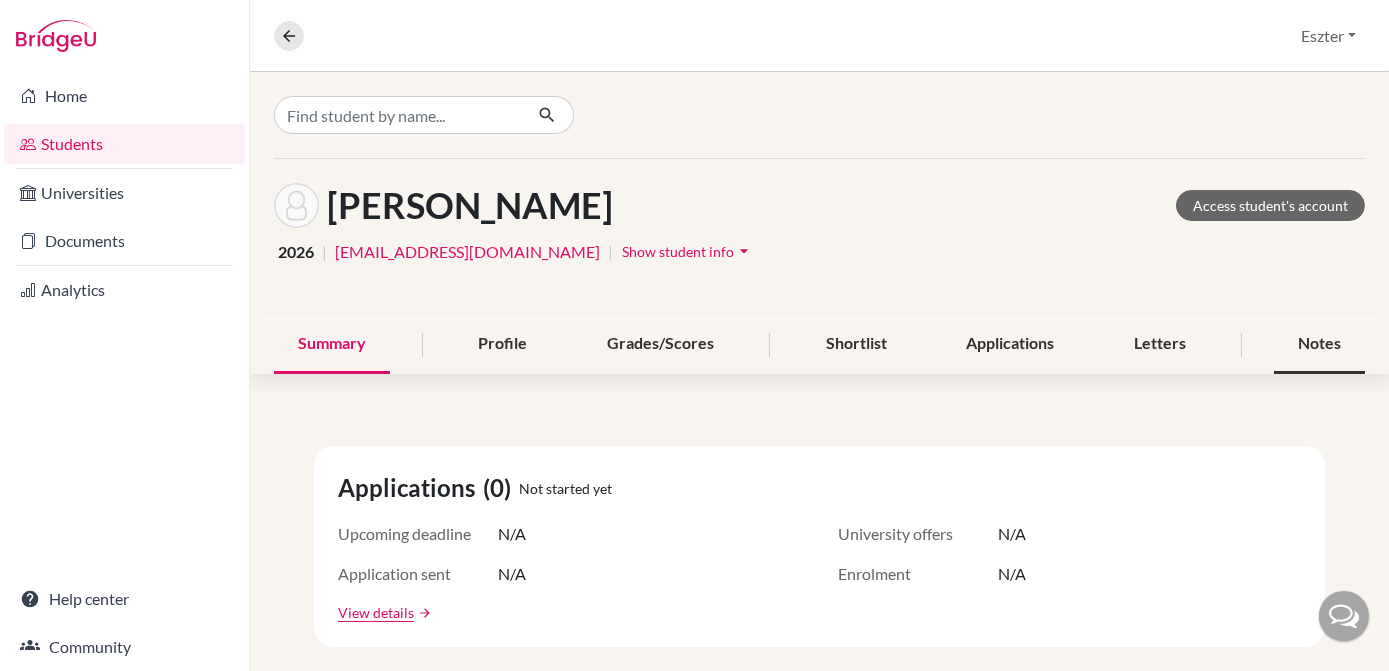 click on "Notes" at bounding box center (1319, 344) 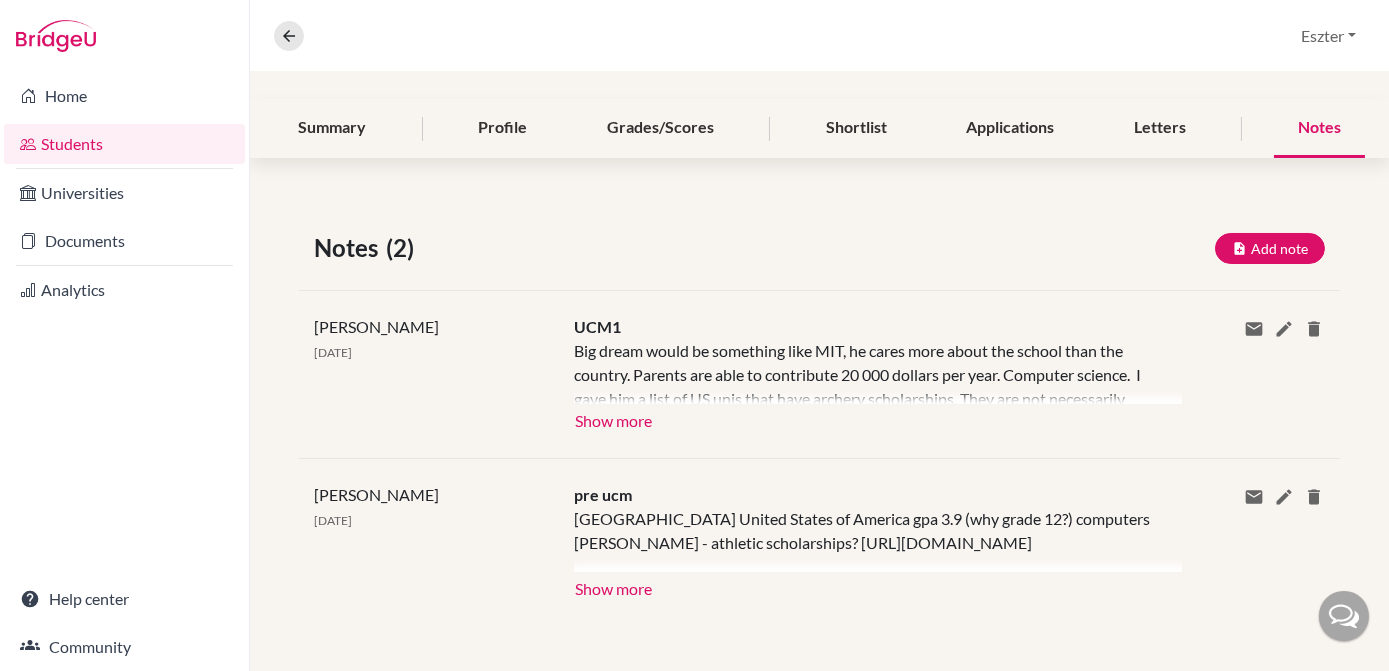 scroll, scrollTop: 215, scrollLeft: 0, axis: vertical 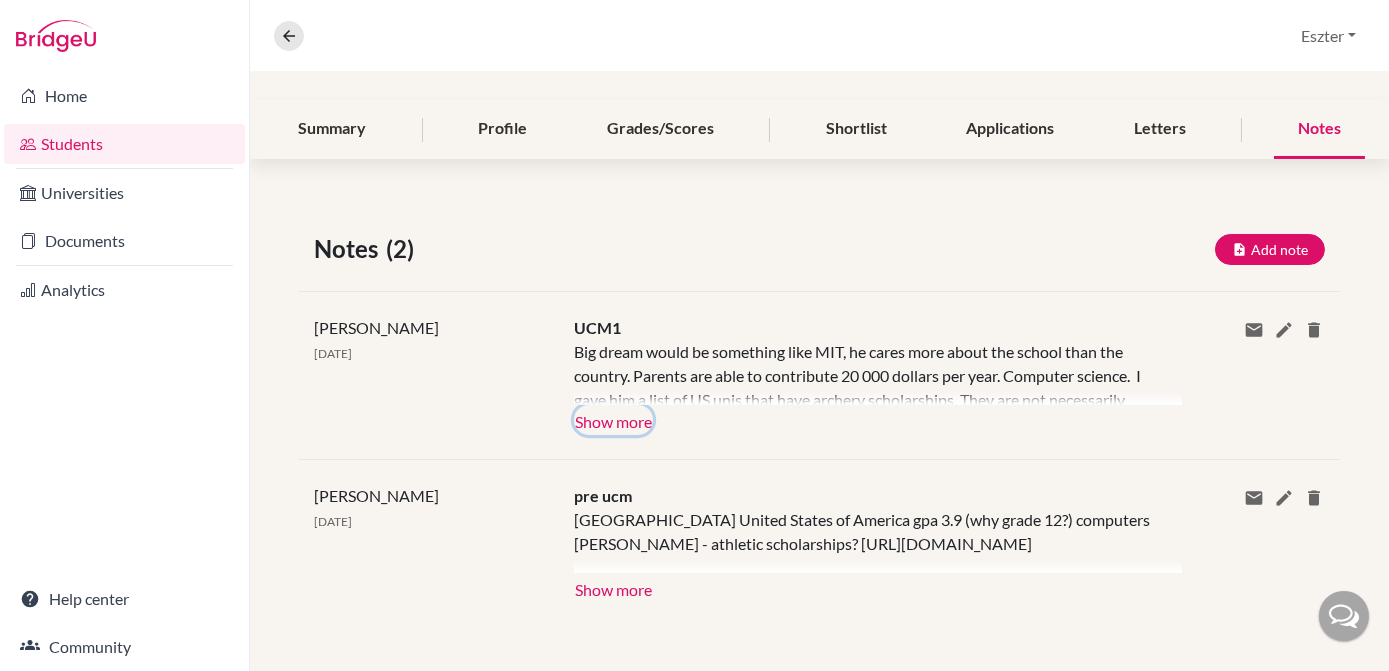 click on "Show more" 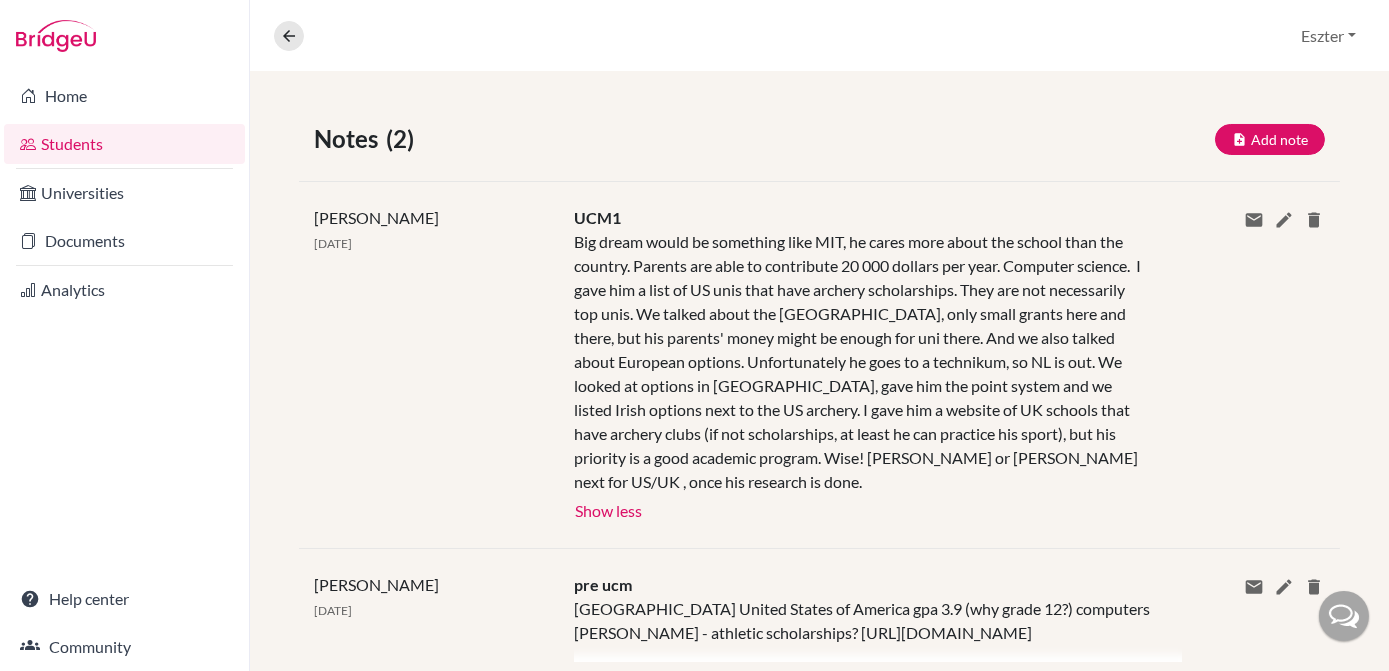 scroll, scrollTop: 328, scrollLeft: 0, axis: vertical 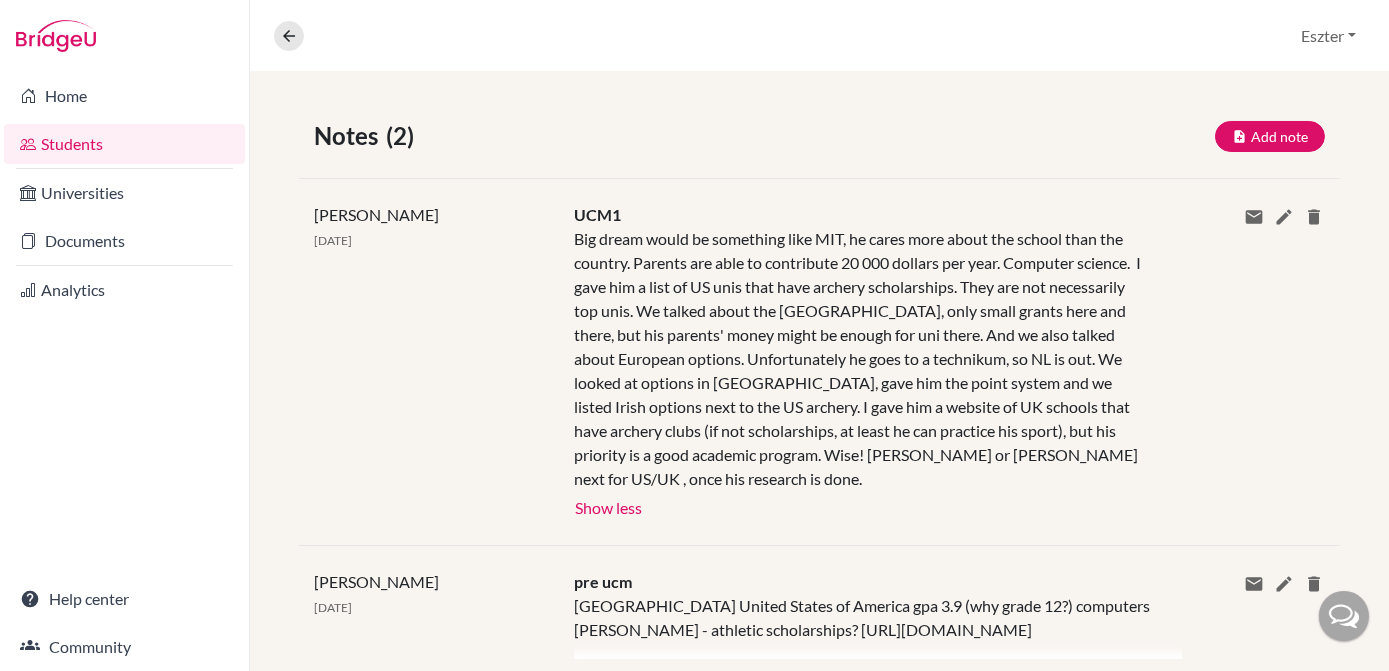 click on "Big dream would be something like MIT, he cares more about the school than the country. Parents are able to contribute 20 000 dollars per year. Computer science.  I gave him a list of US unis that have archery scholarships. They are not necessarily top unis. We talked about the [GEOGRAPHIC_DATA], only small grants here and there, but his parents' money might be enough for uni there. And we also talked about European options. Unfortunately he goes to a technikum, so NL is out. We looked at options in [GEOGRAPHIC_DATA], gave him the point system and we listed Irish options next to the US archery. I gave him a website of UK schools that have archery clubs (if not scholarships, at least he can practice his sport), but his priority is a good academic program. Wise! [PERSON_NAME] or [PERSON_NAME] next for US/UK , once his research is done." 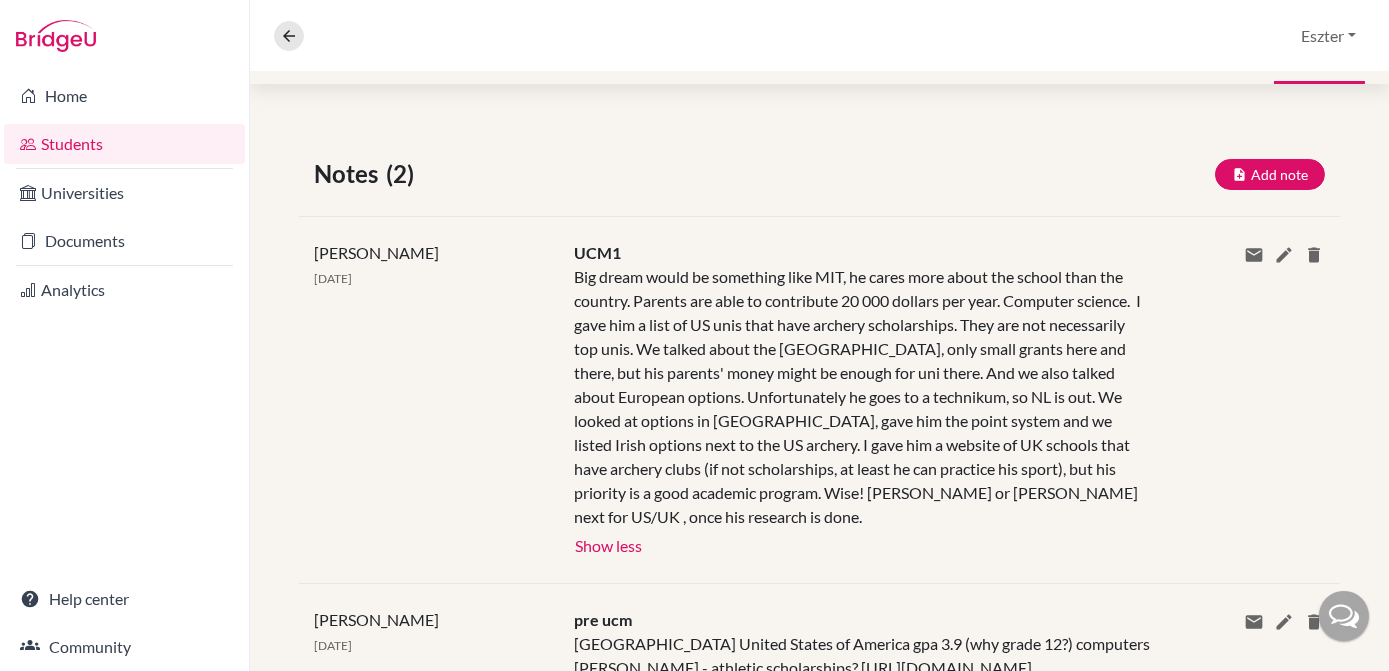 scroll, scrollTop: 388, scrollLeft: 0, axis: vertical 